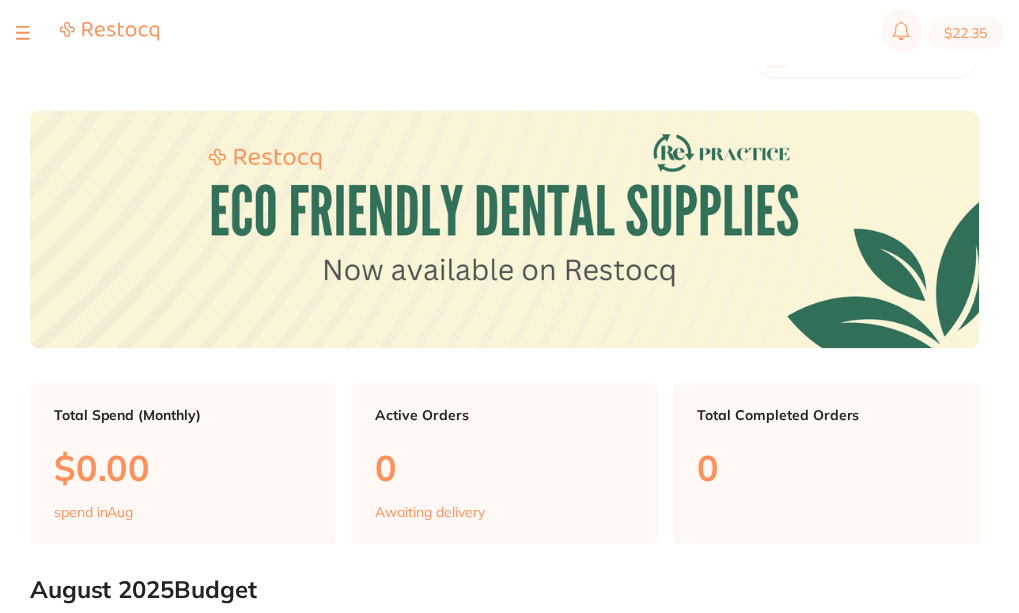 scroll, scrollTop: 0, scrollLeft: 0, axis: both 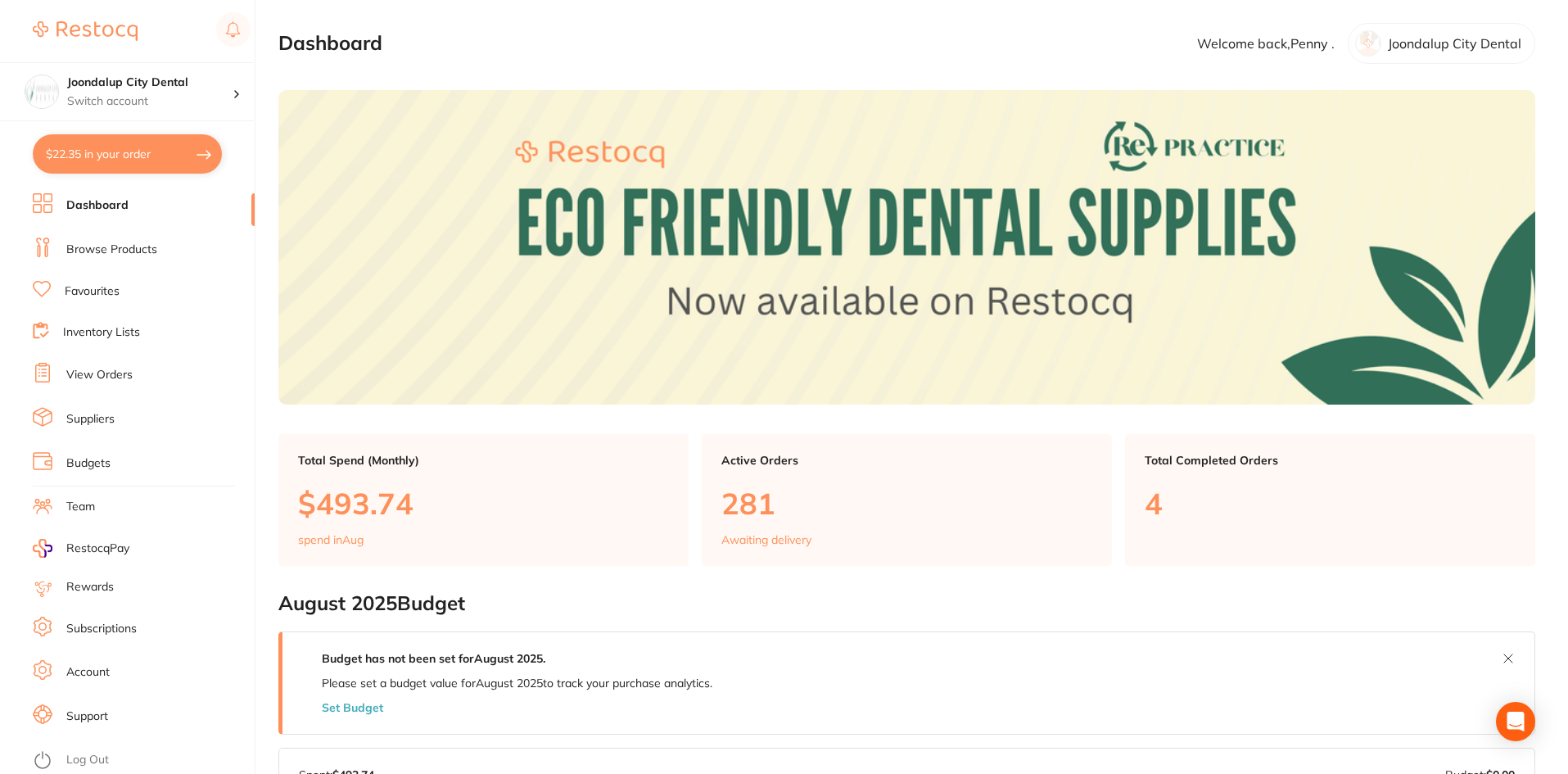 click on "Browse Products" at bounding box center [111, 250] 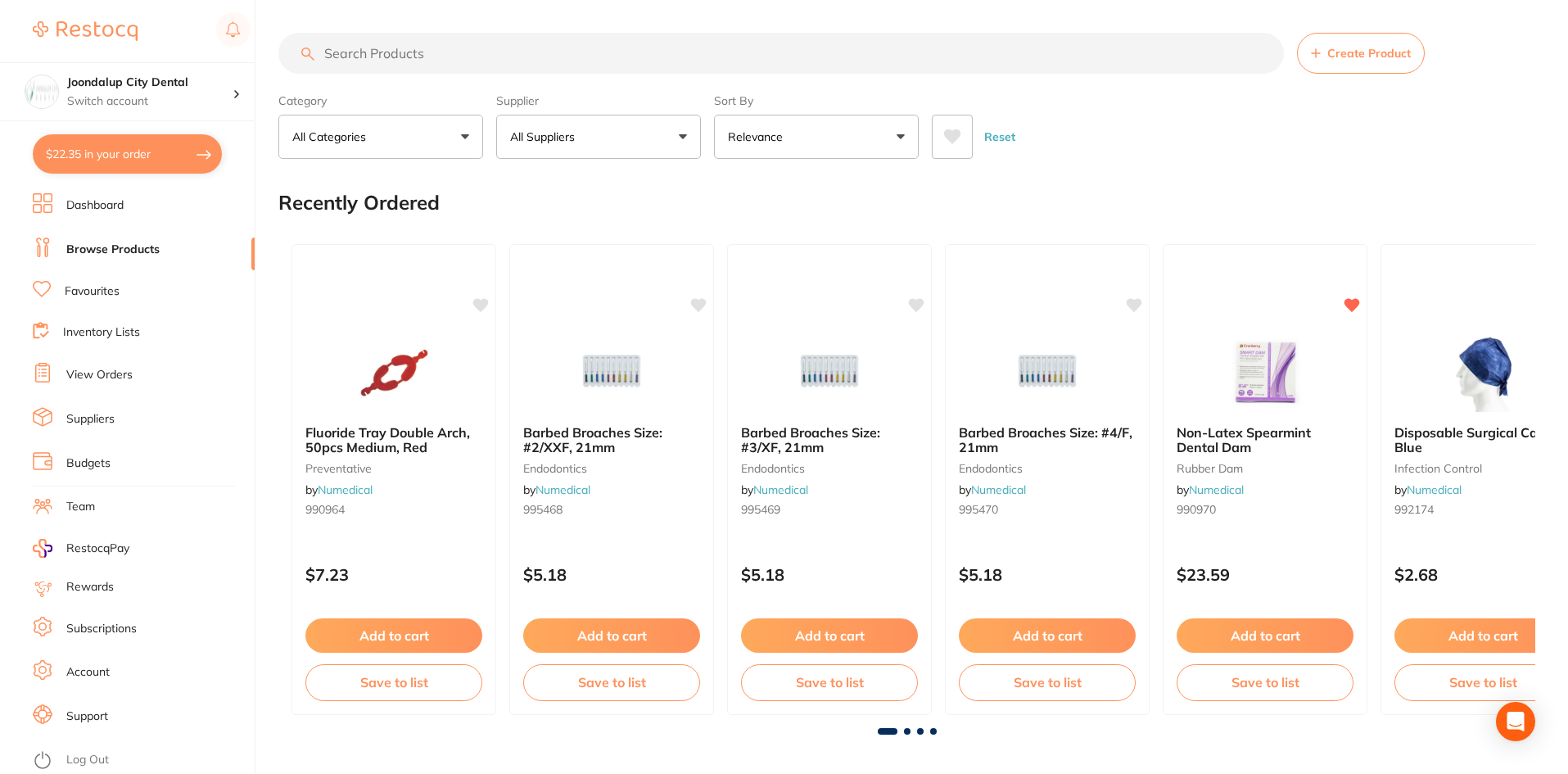 click at bounding box center [781, 53] 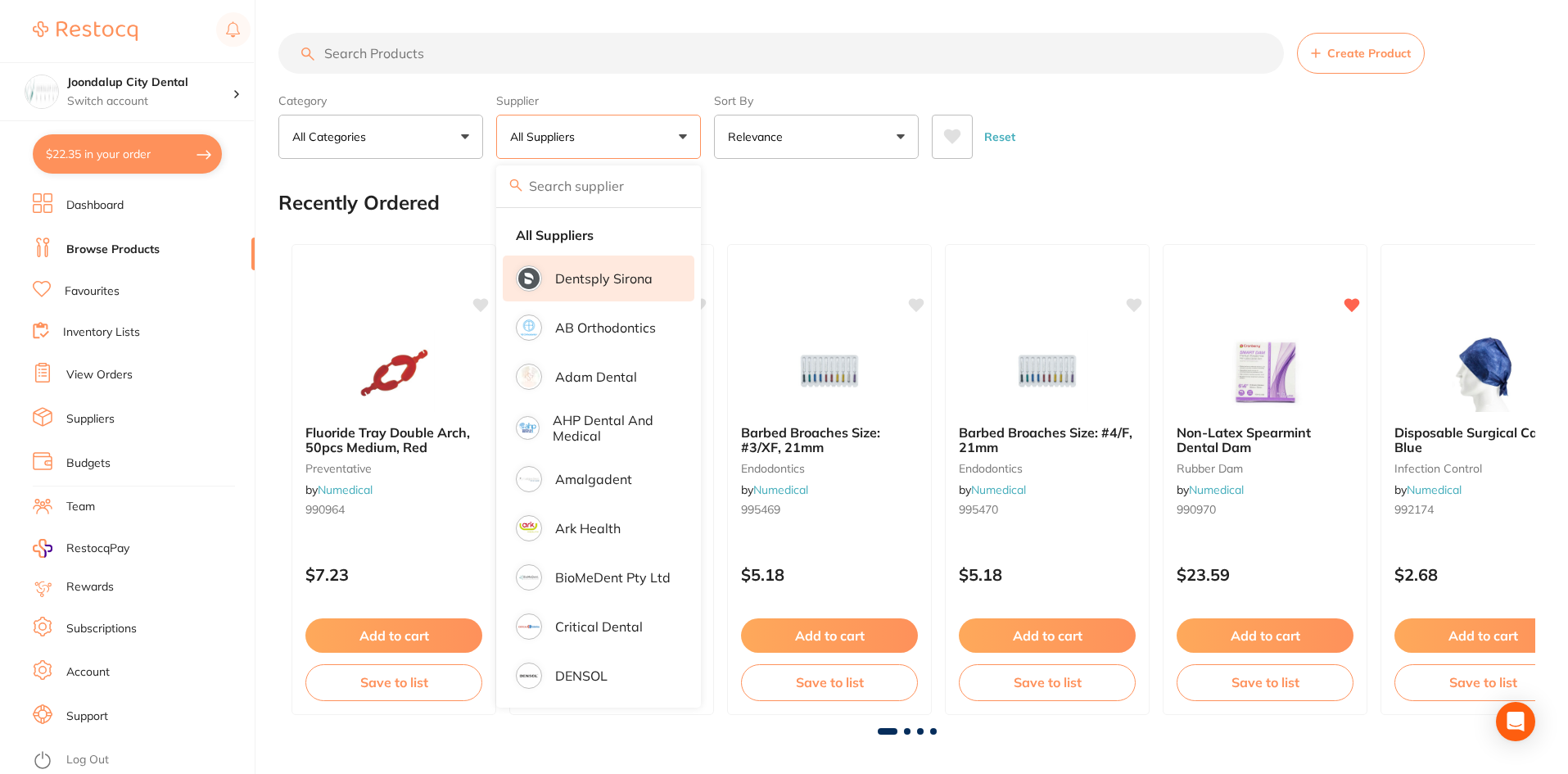 click on "Dentsply Sirona" at bounding box center [603, 278] 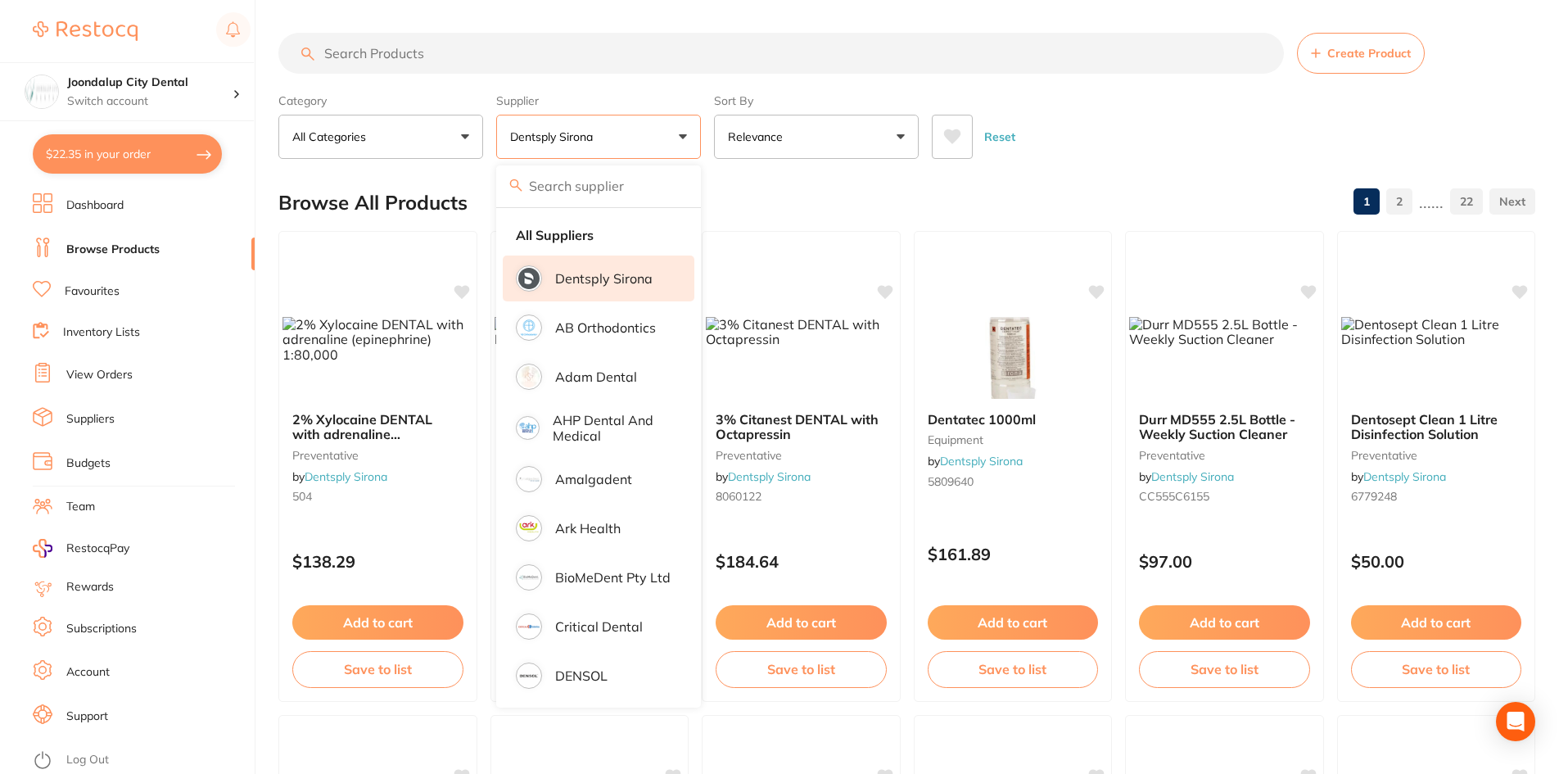 click at bounding box center (781, 53) 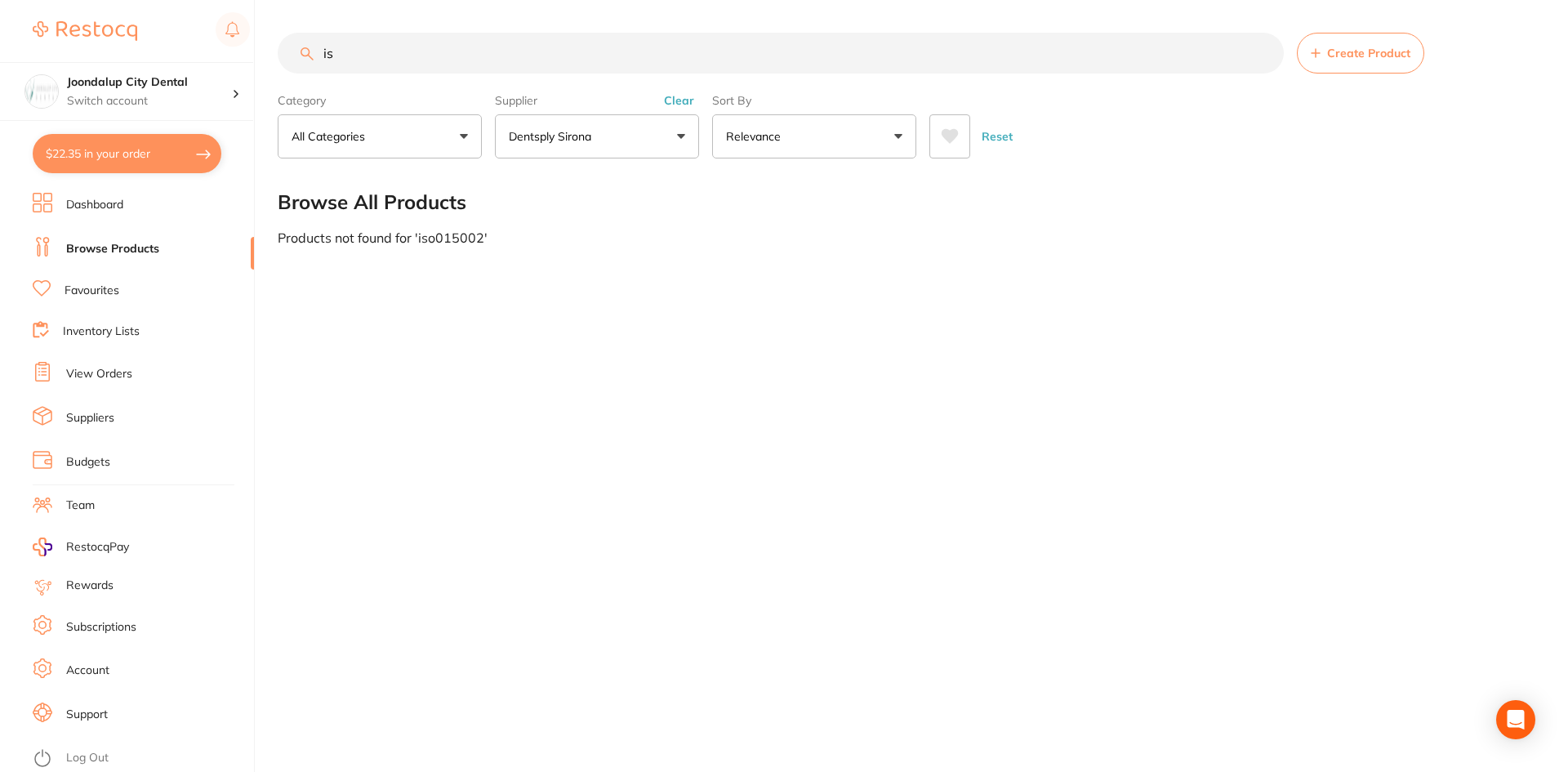type on "i" 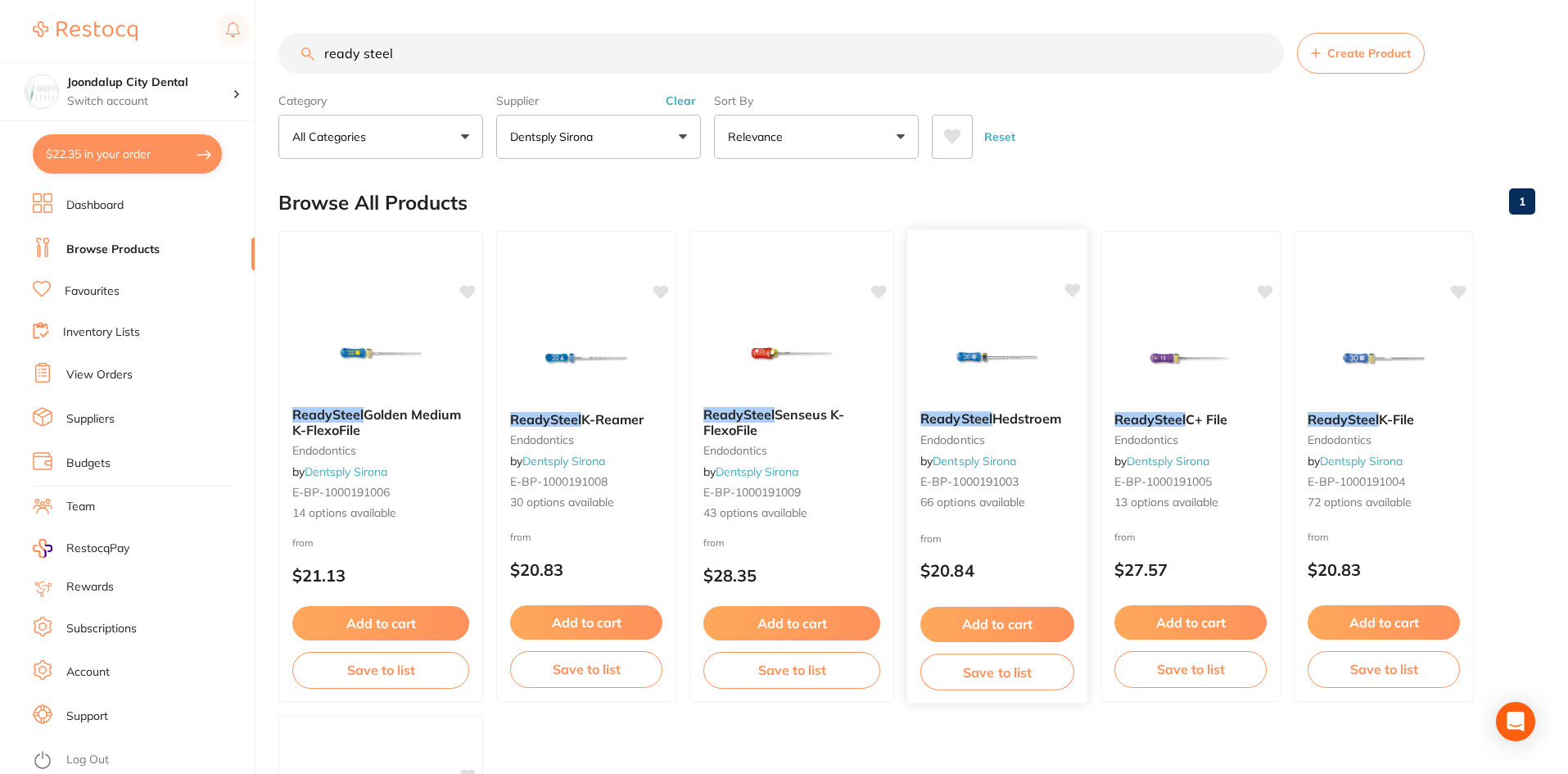 type on "ready steel" 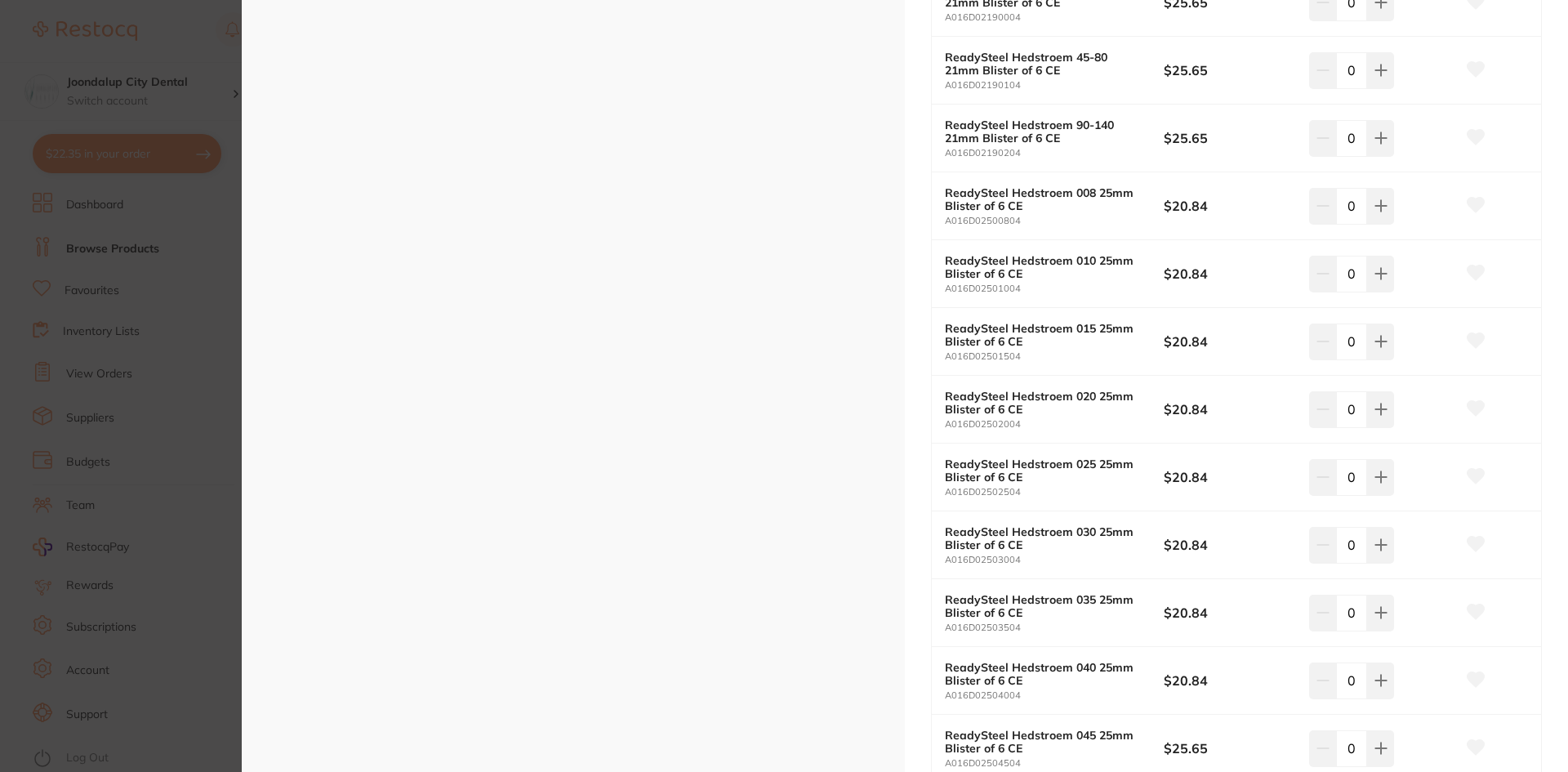 scroll, scrollTop: 1797, scrollLeft: 0, axis: vertical 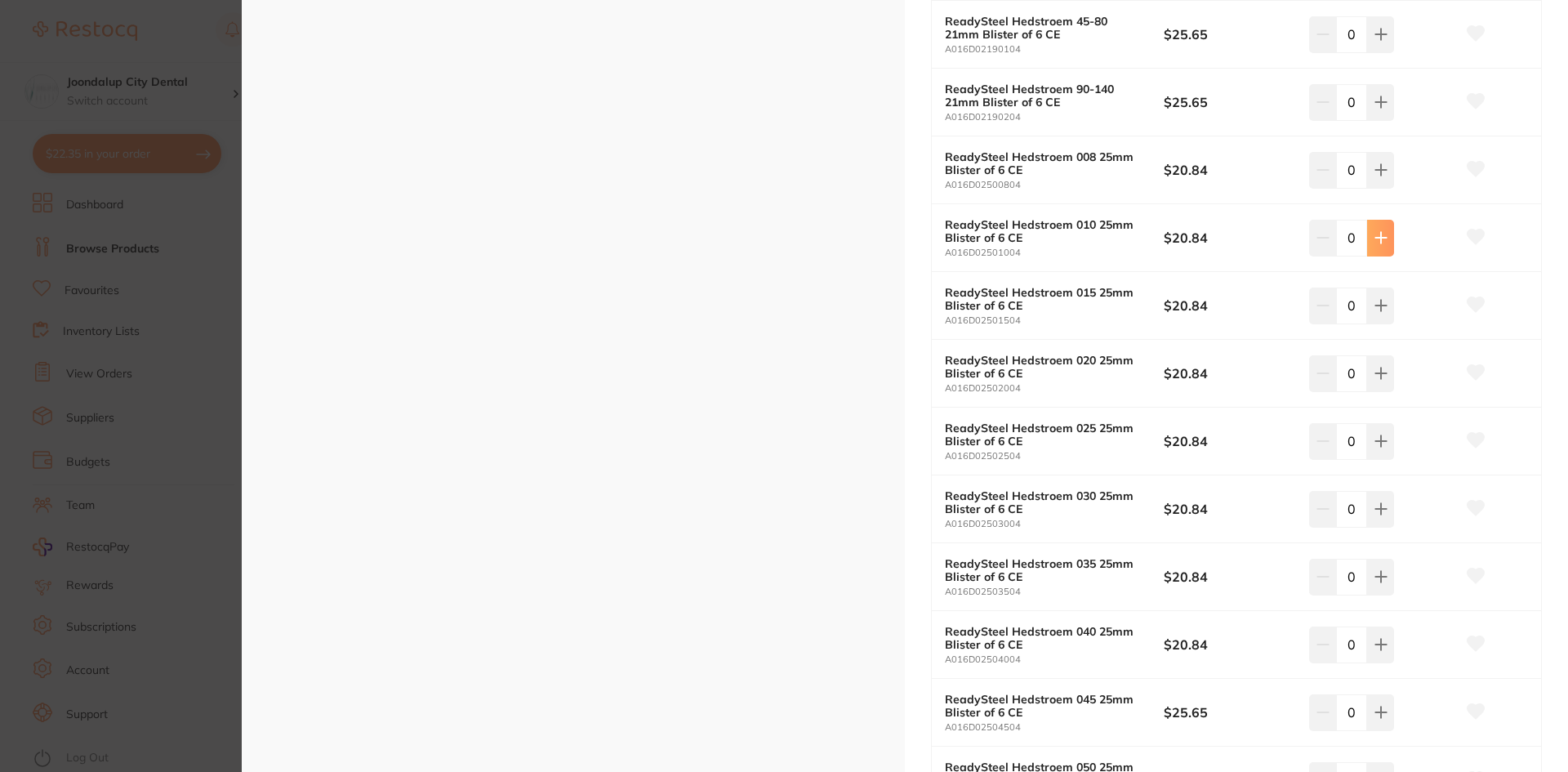 click 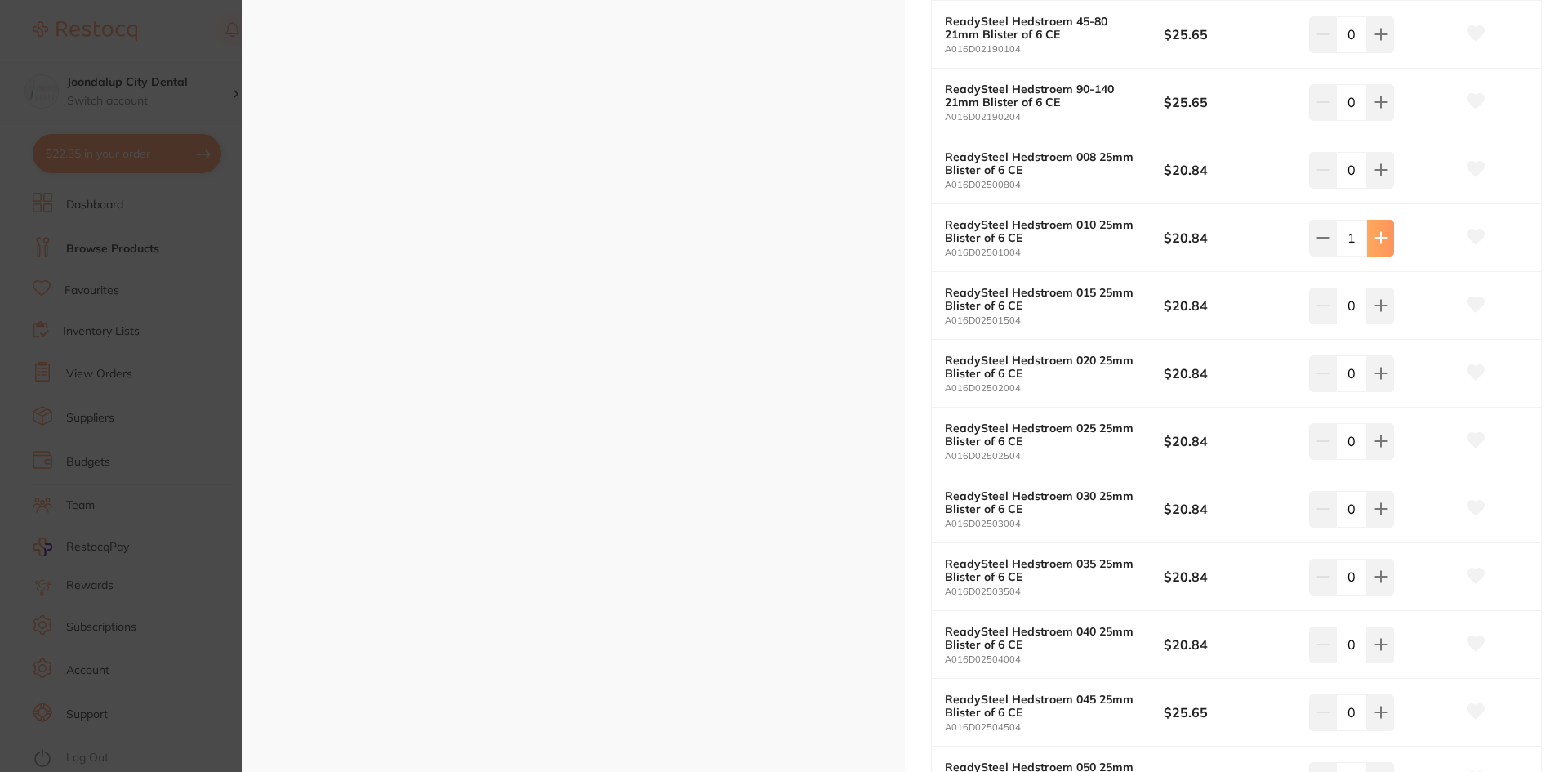 click 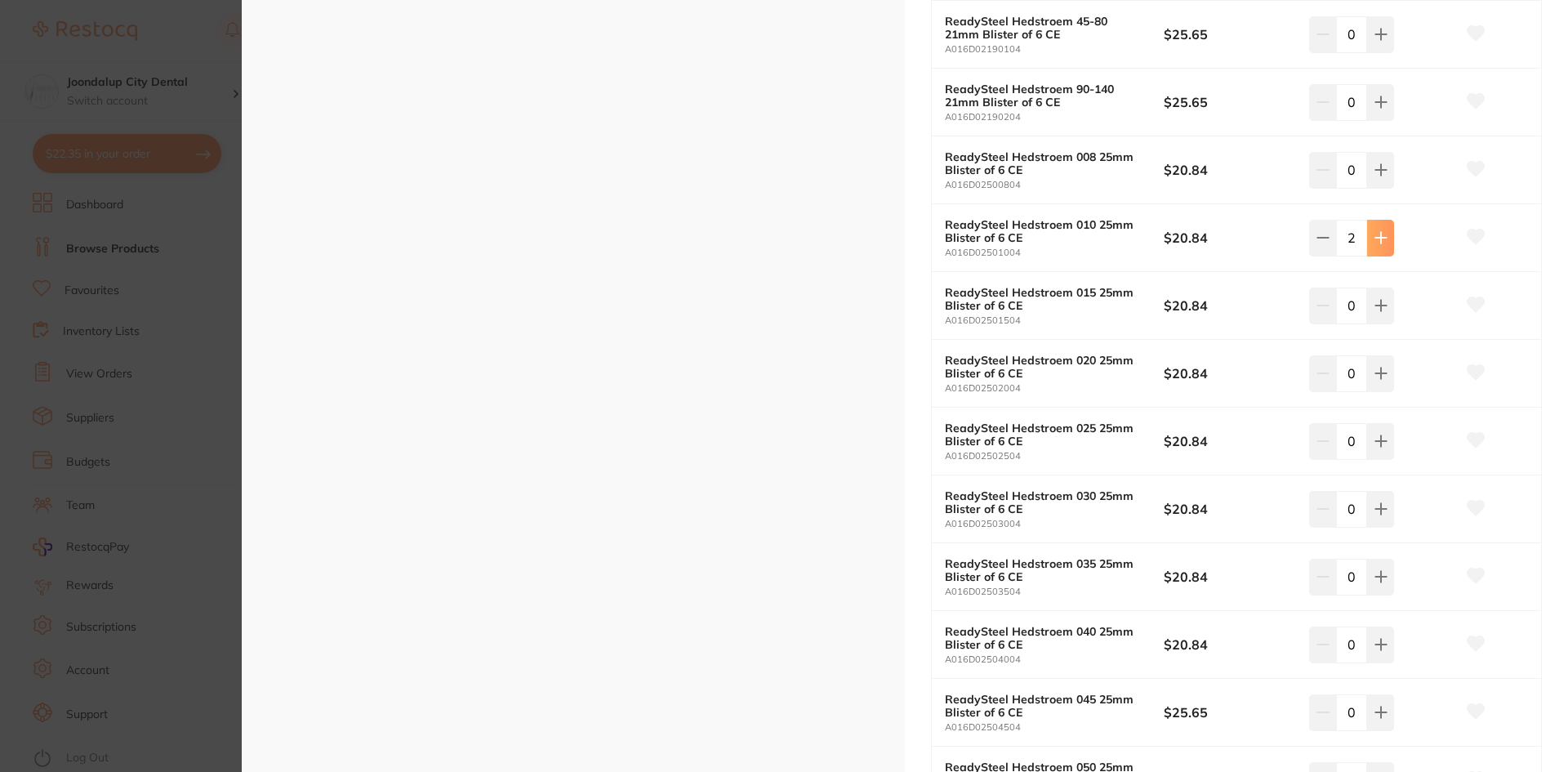 click 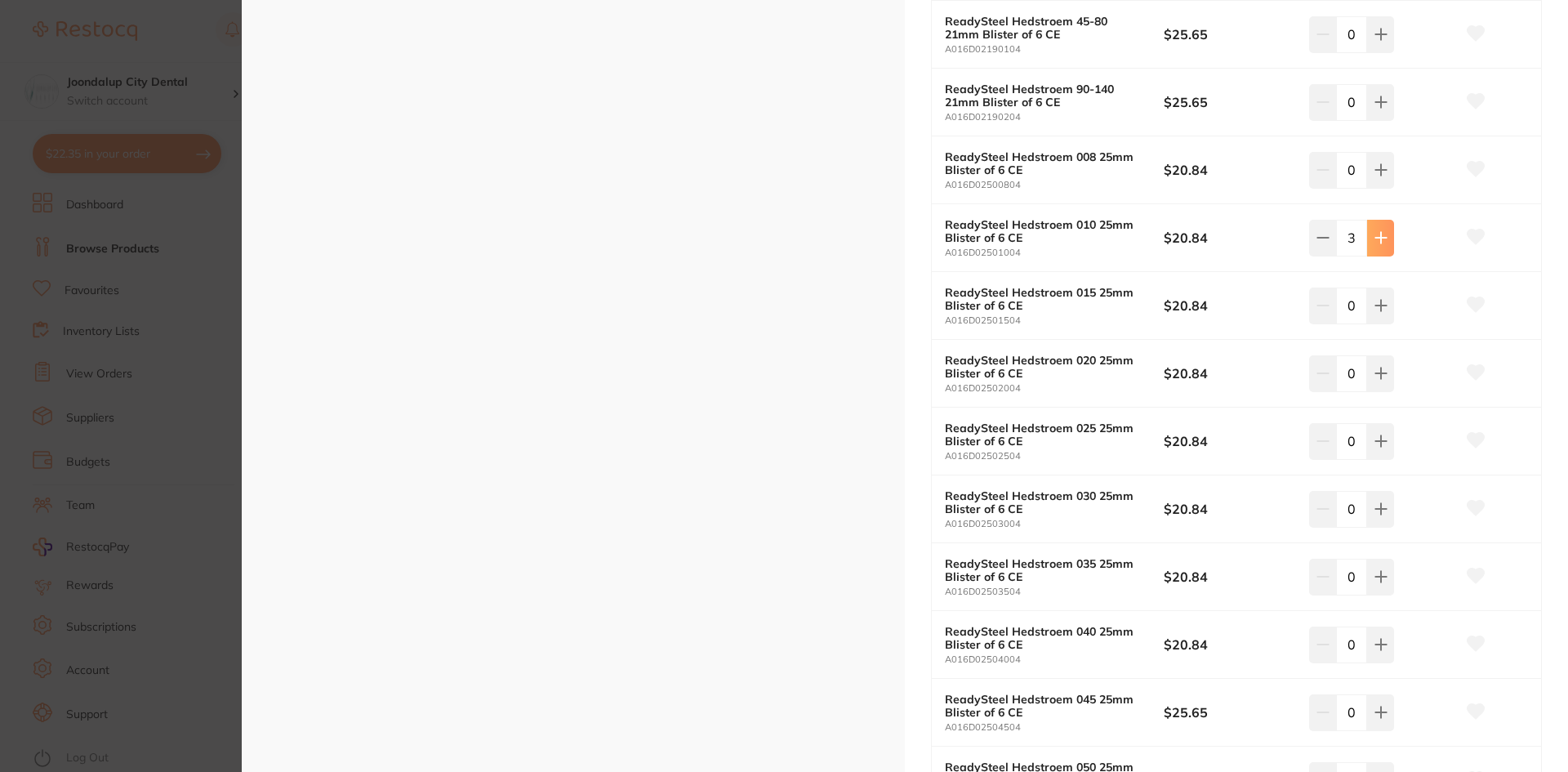 click 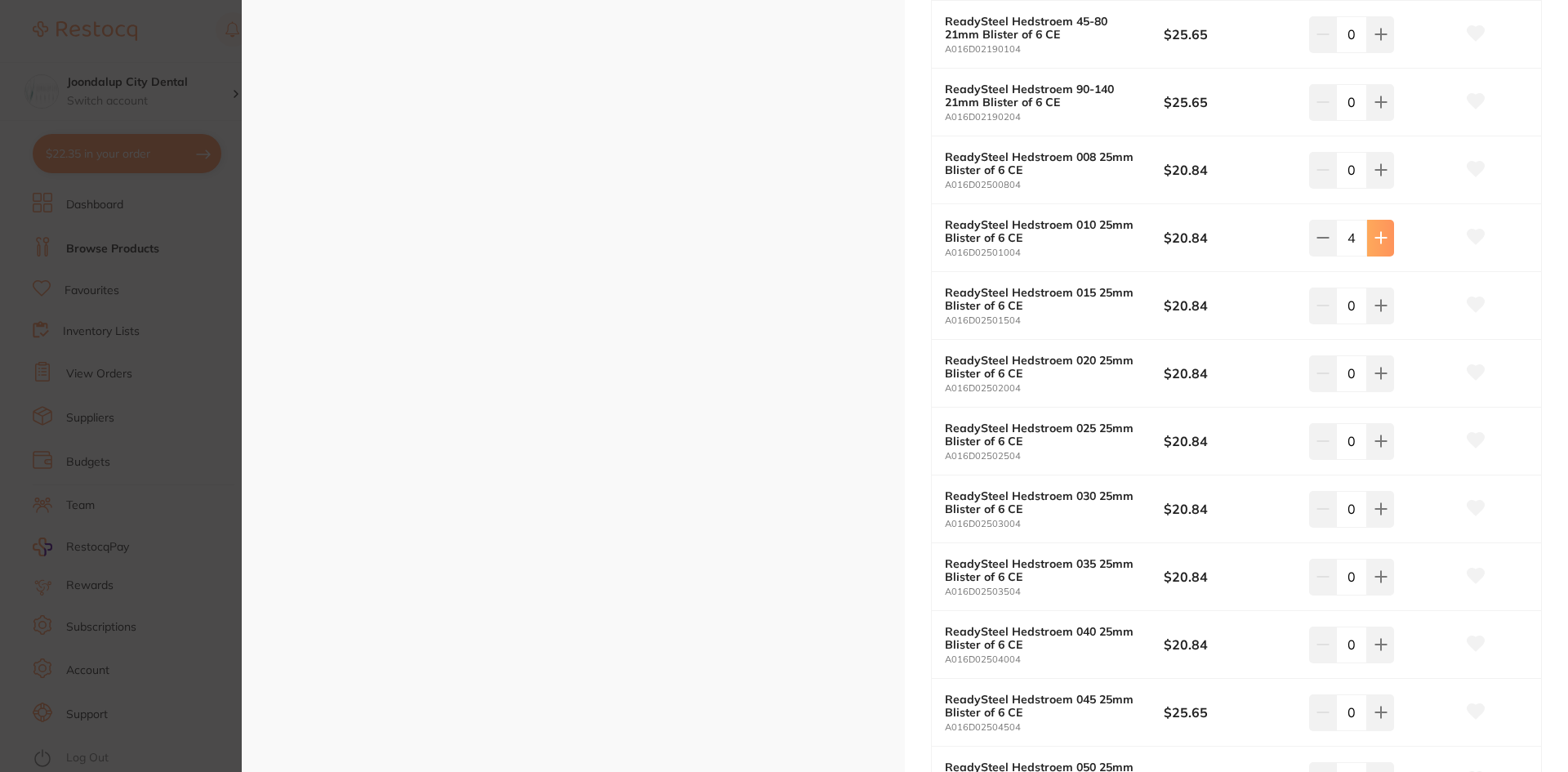 click 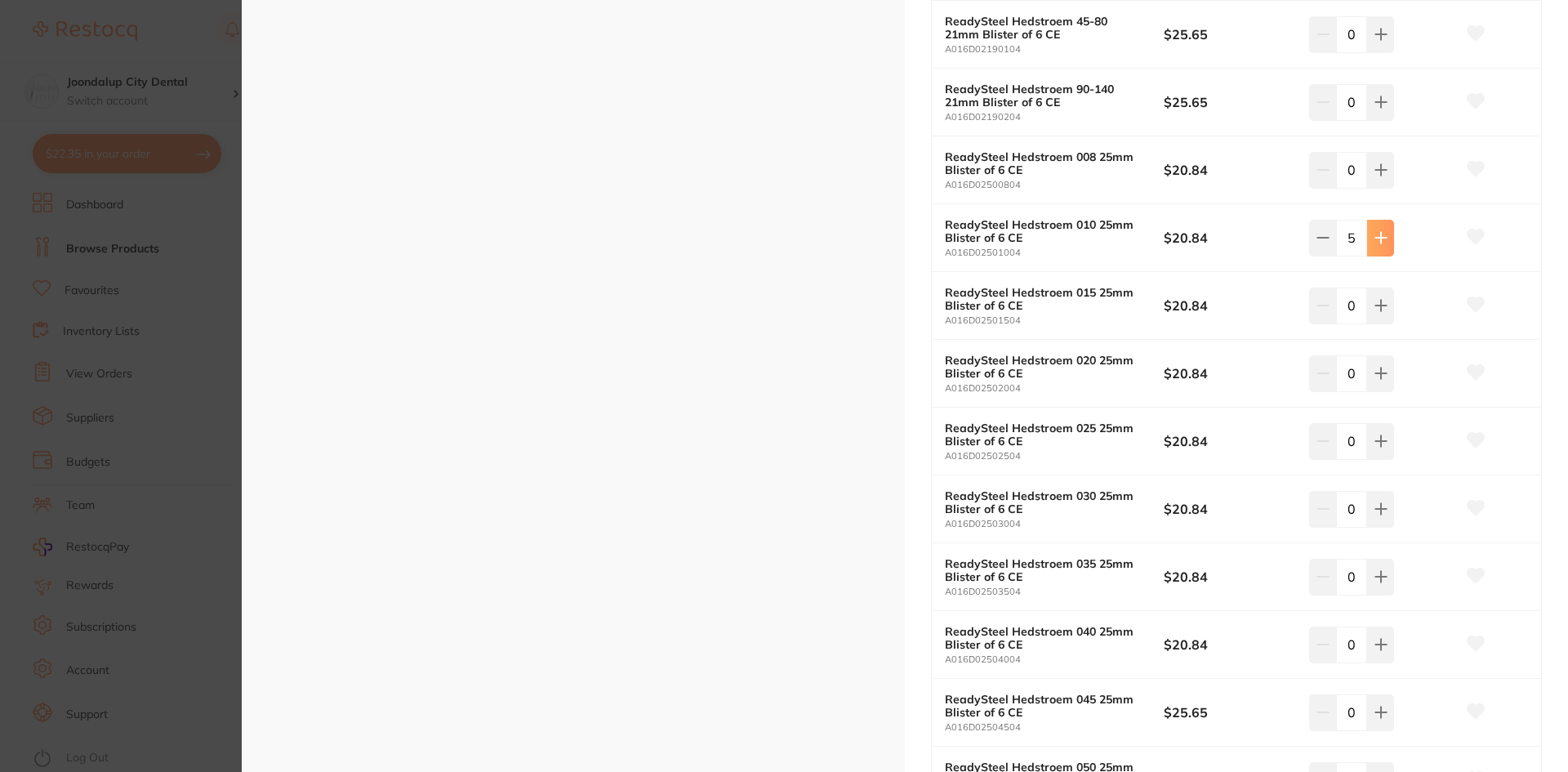 click 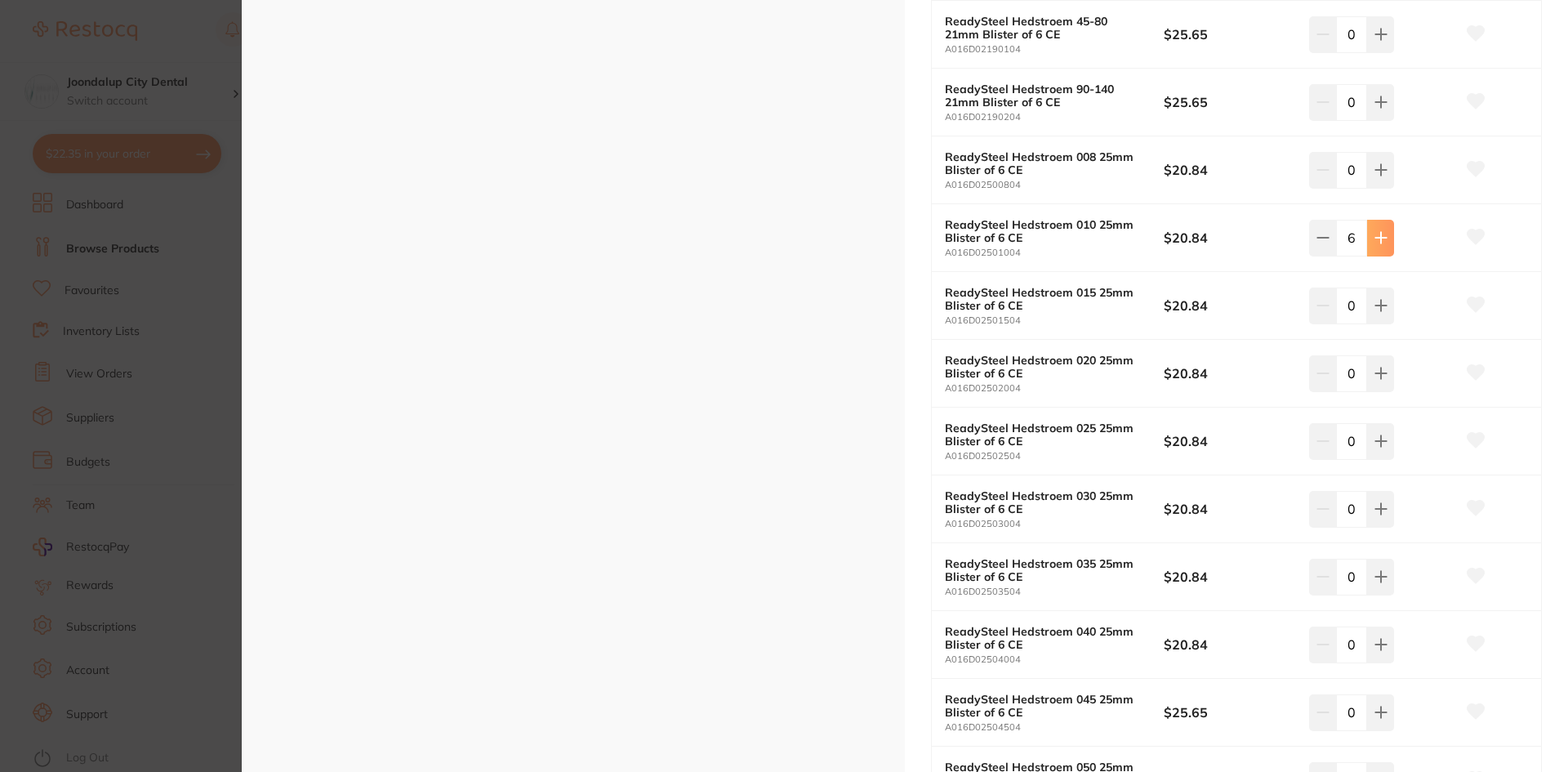 click 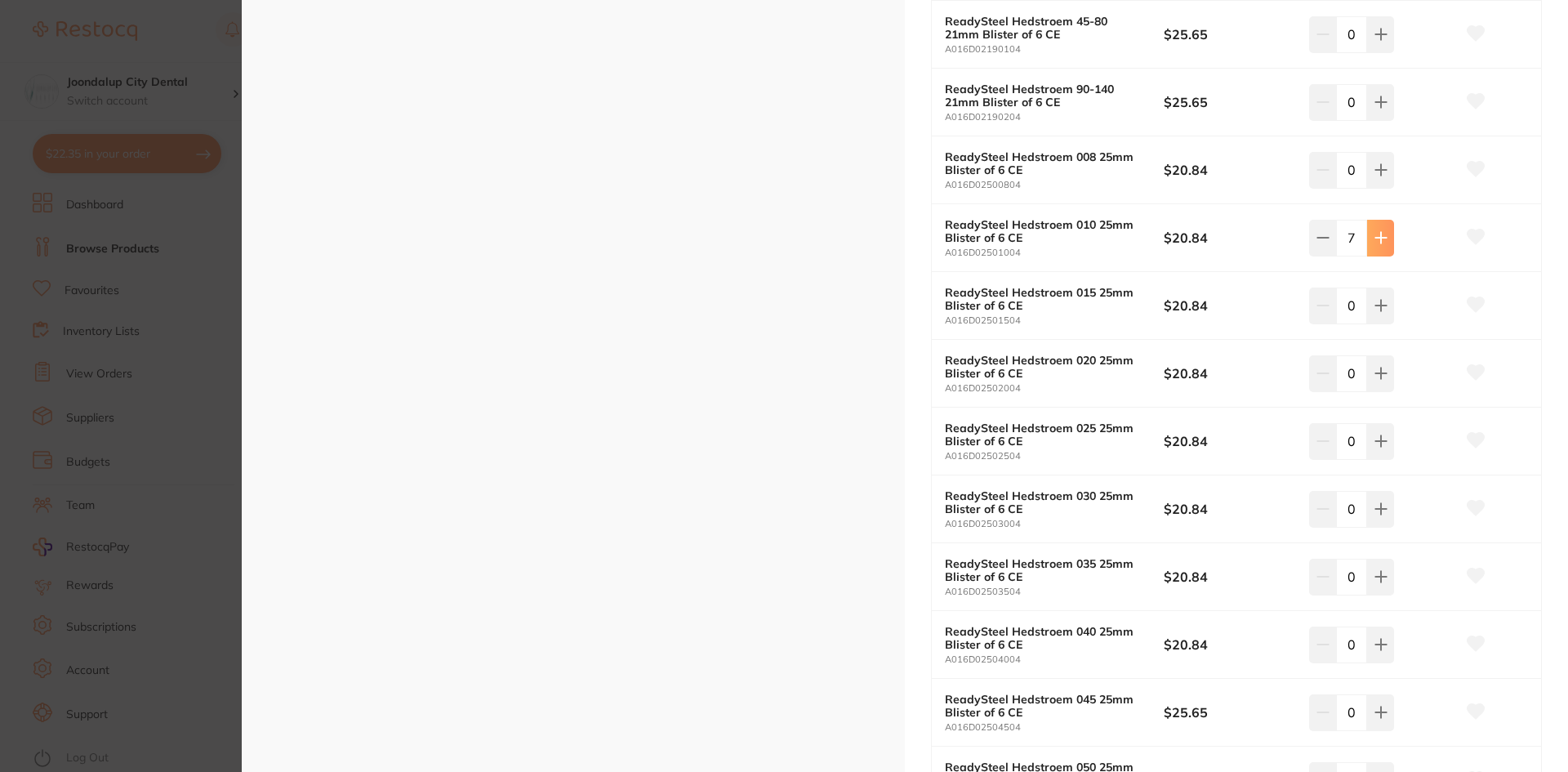 click 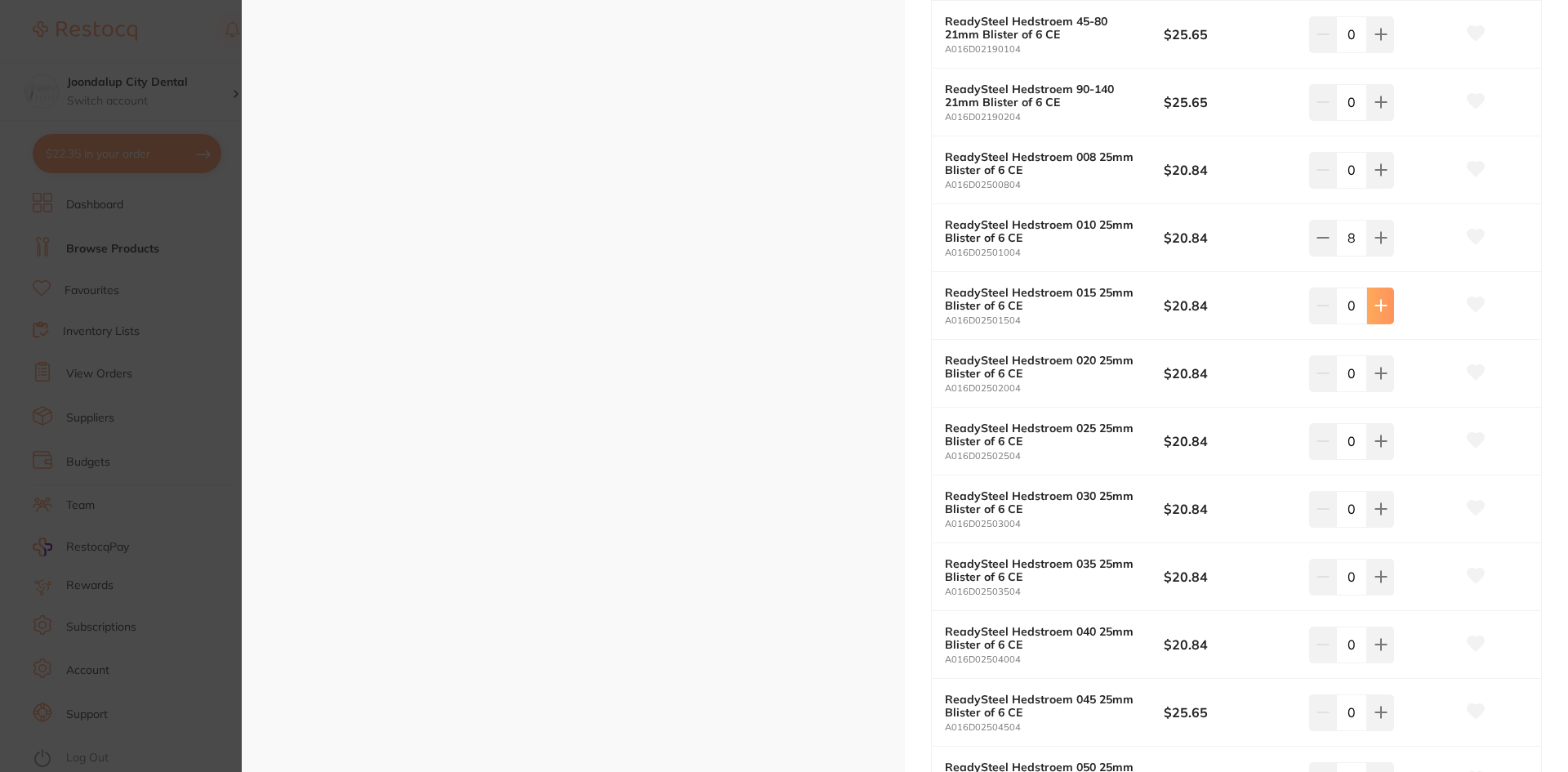 click 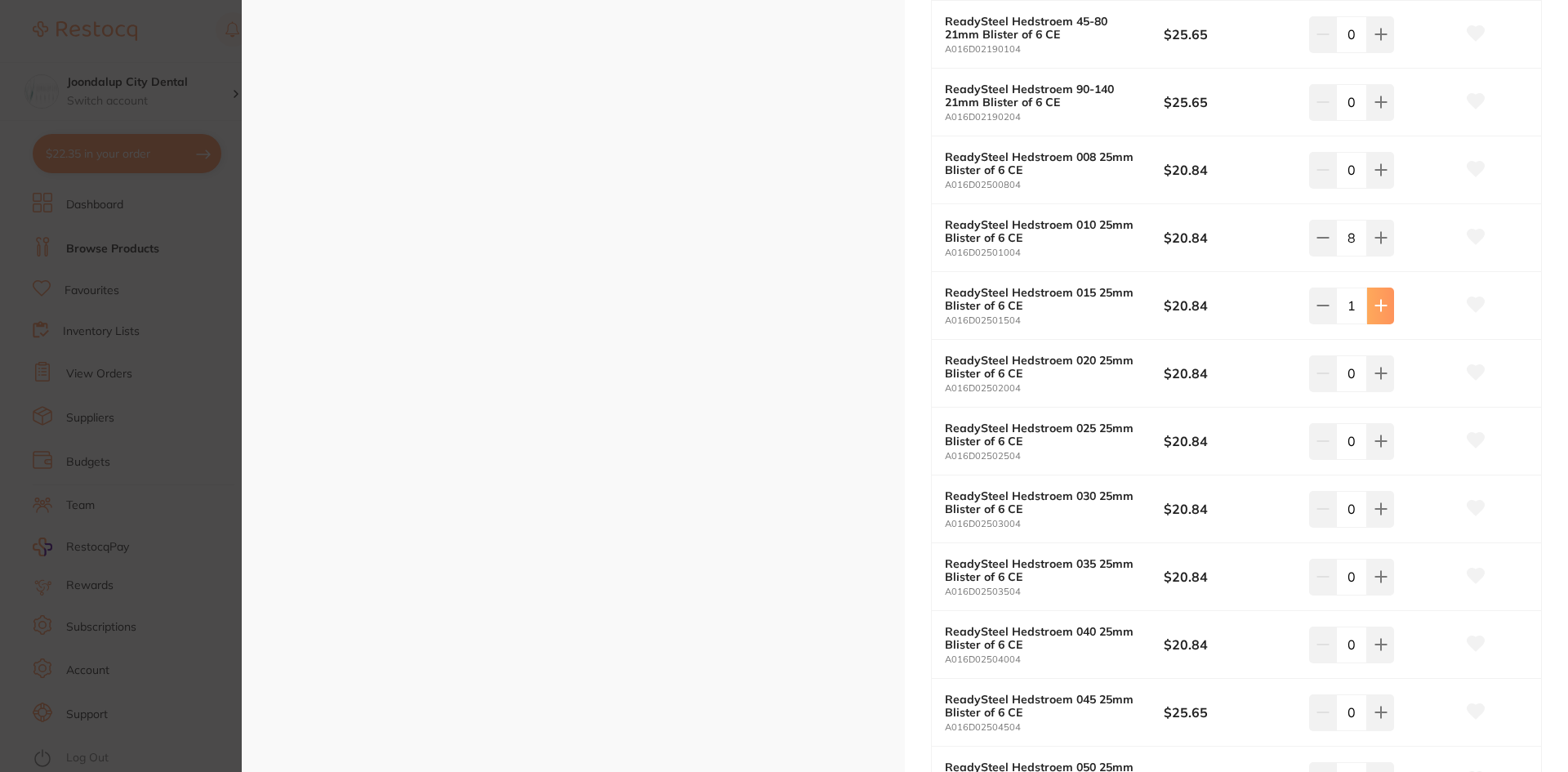 click 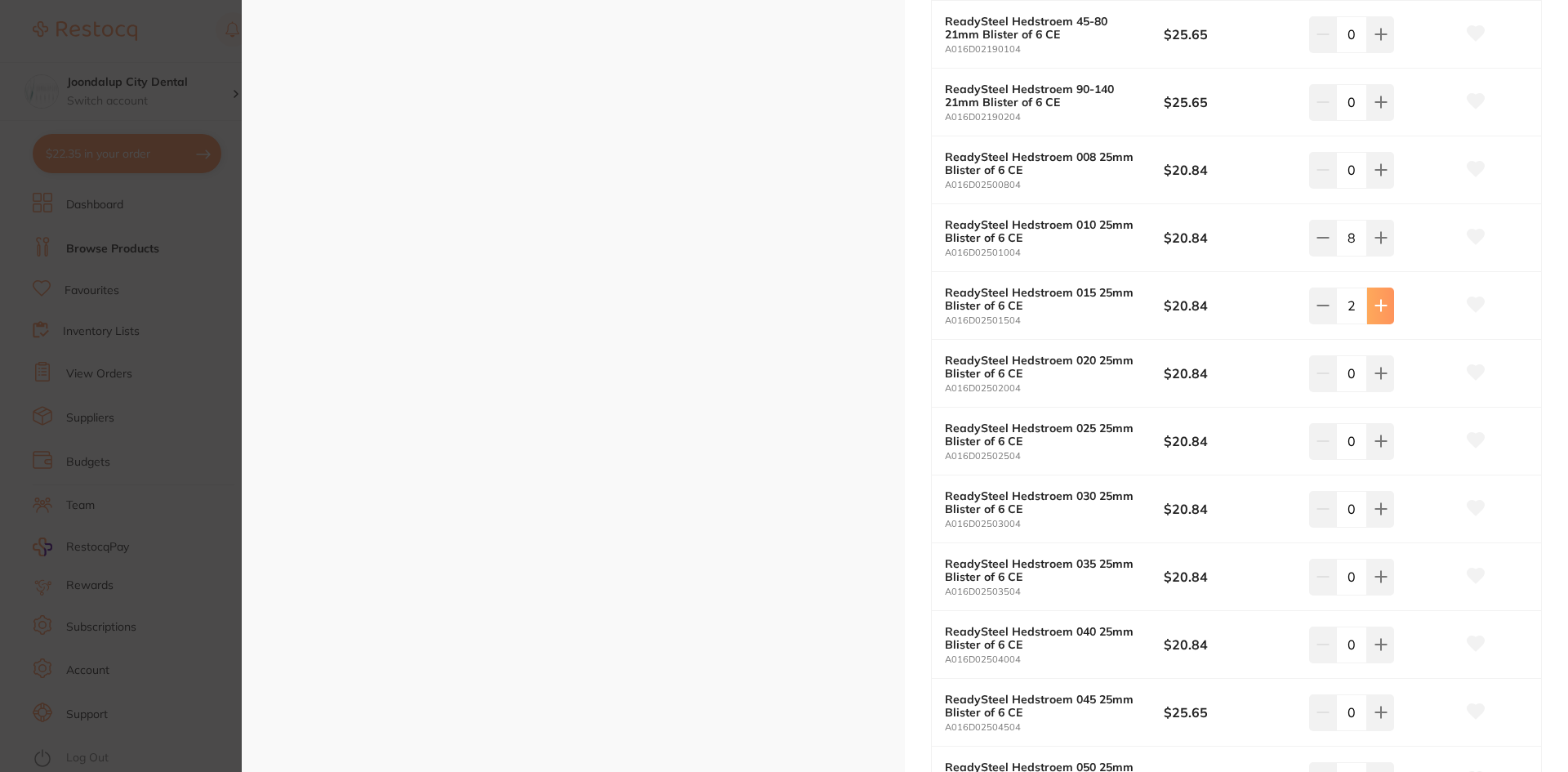 click 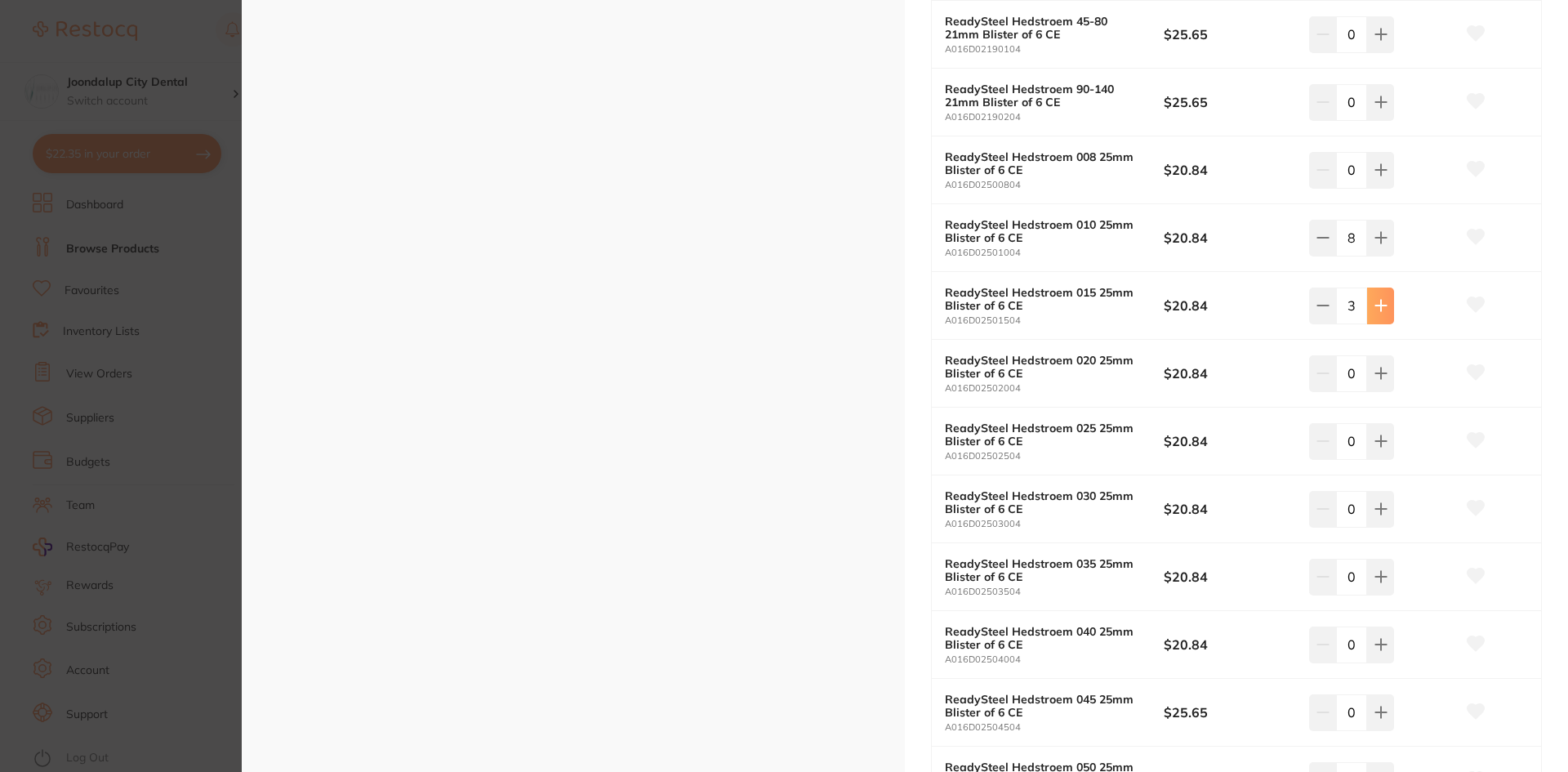 click 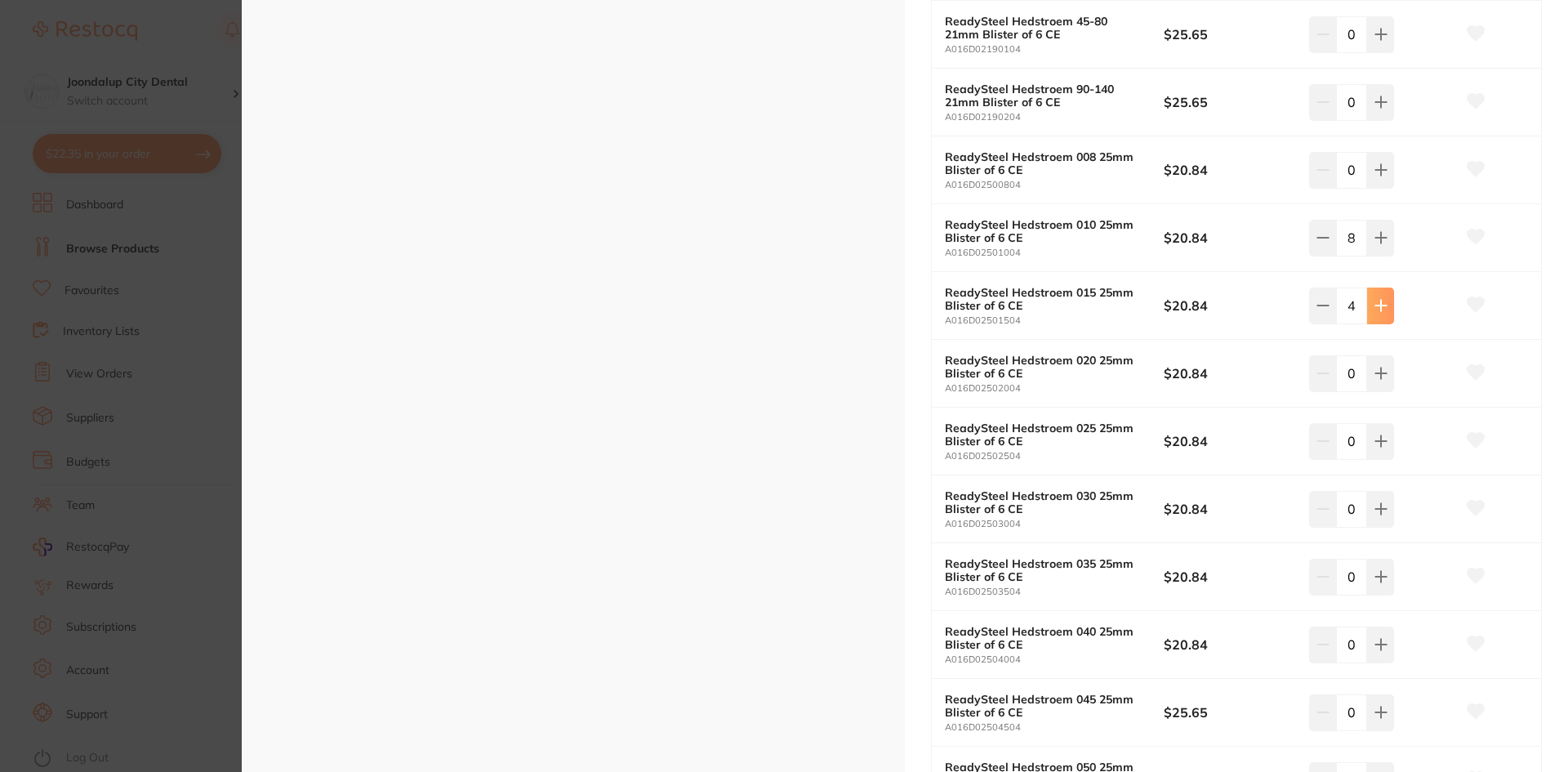 click 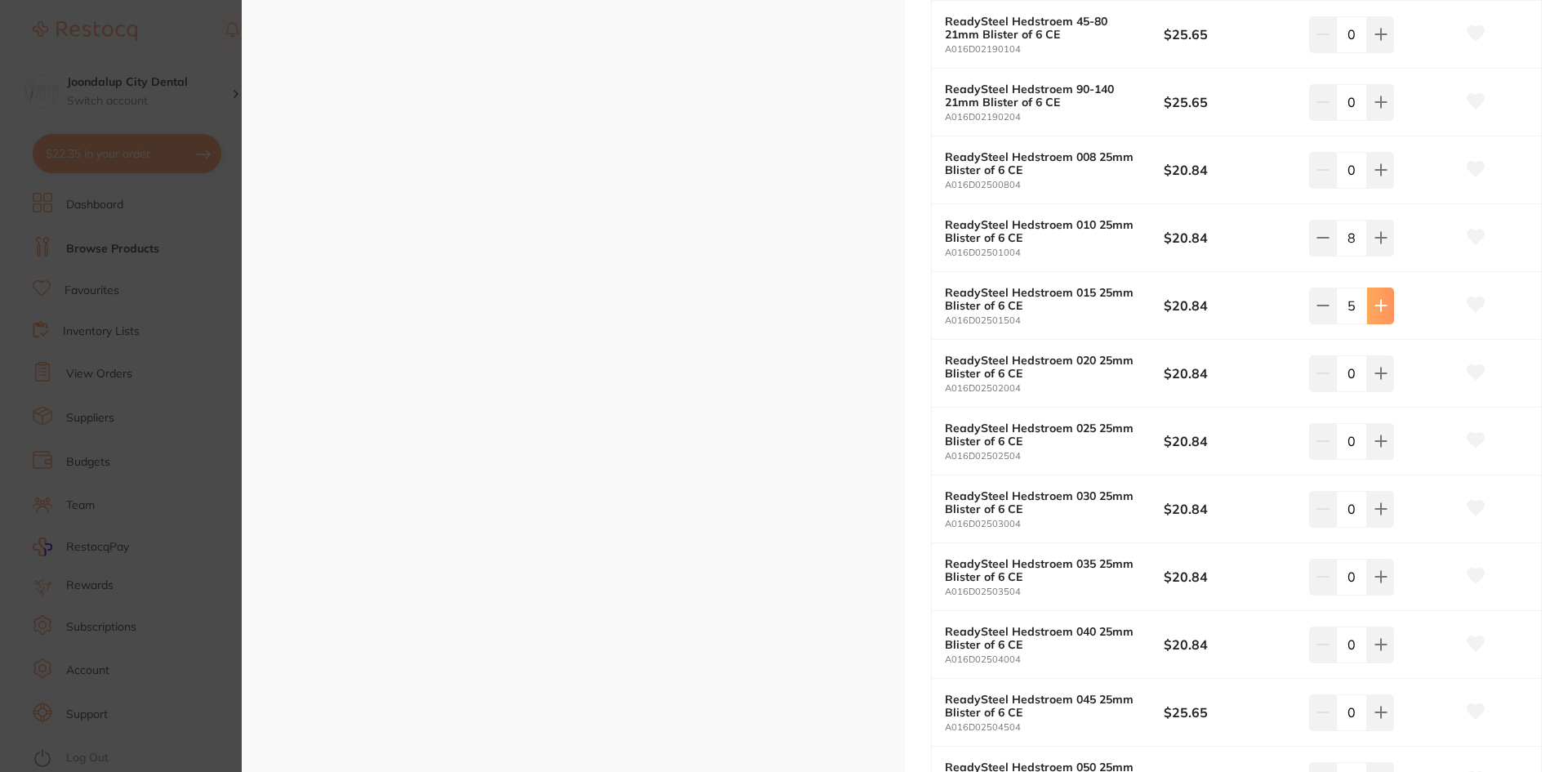 click 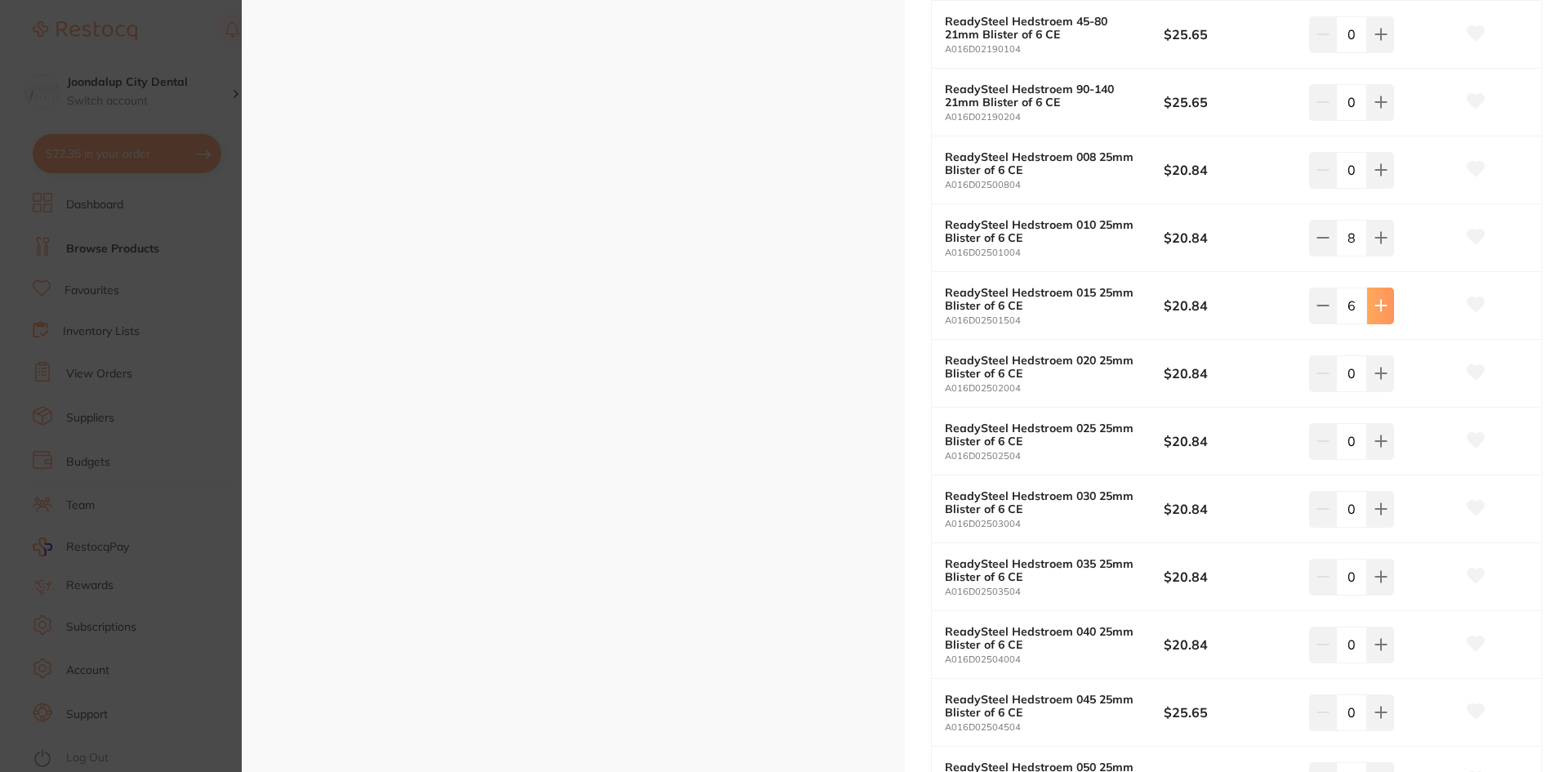 click 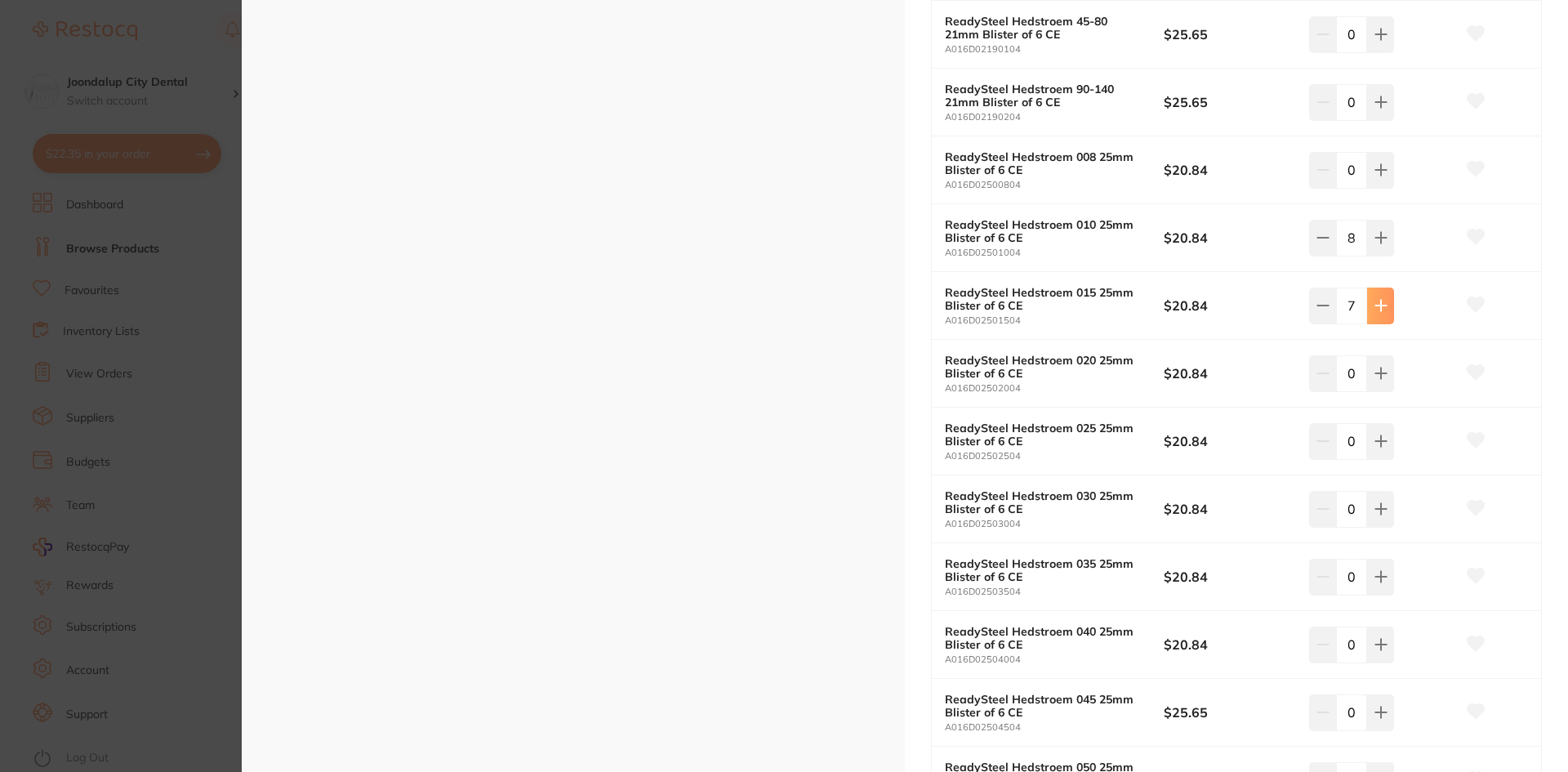 click 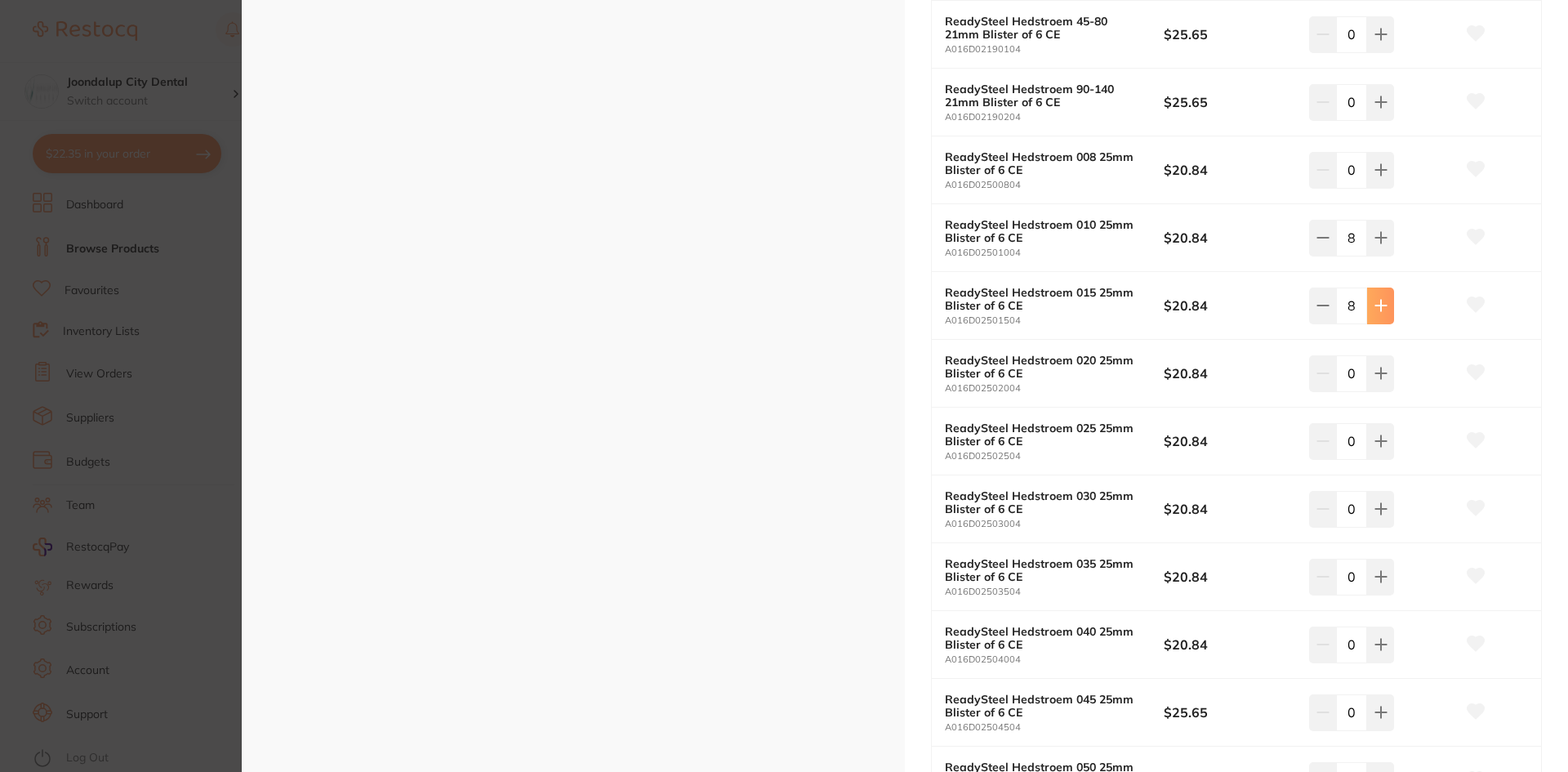 click 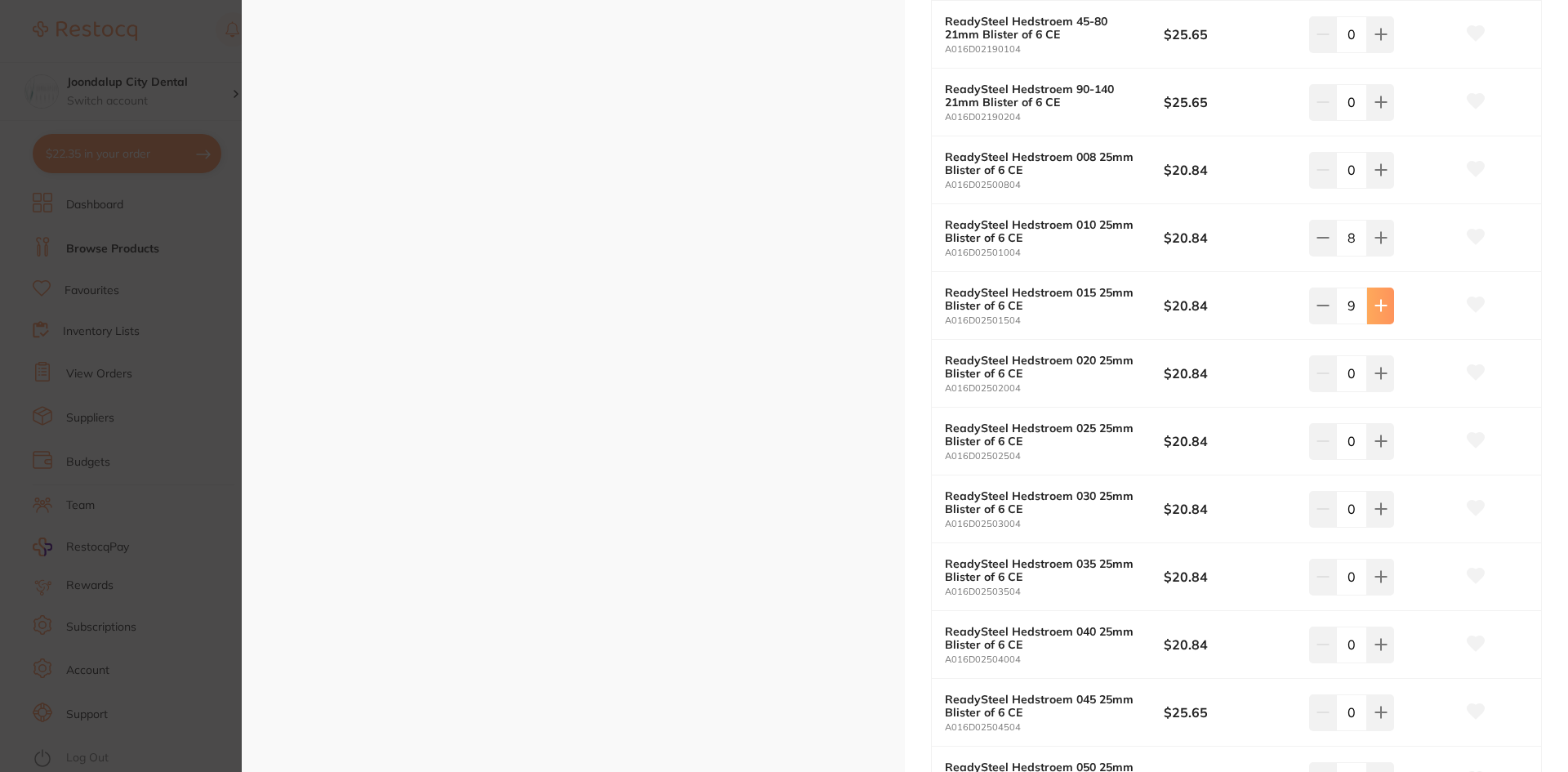 click 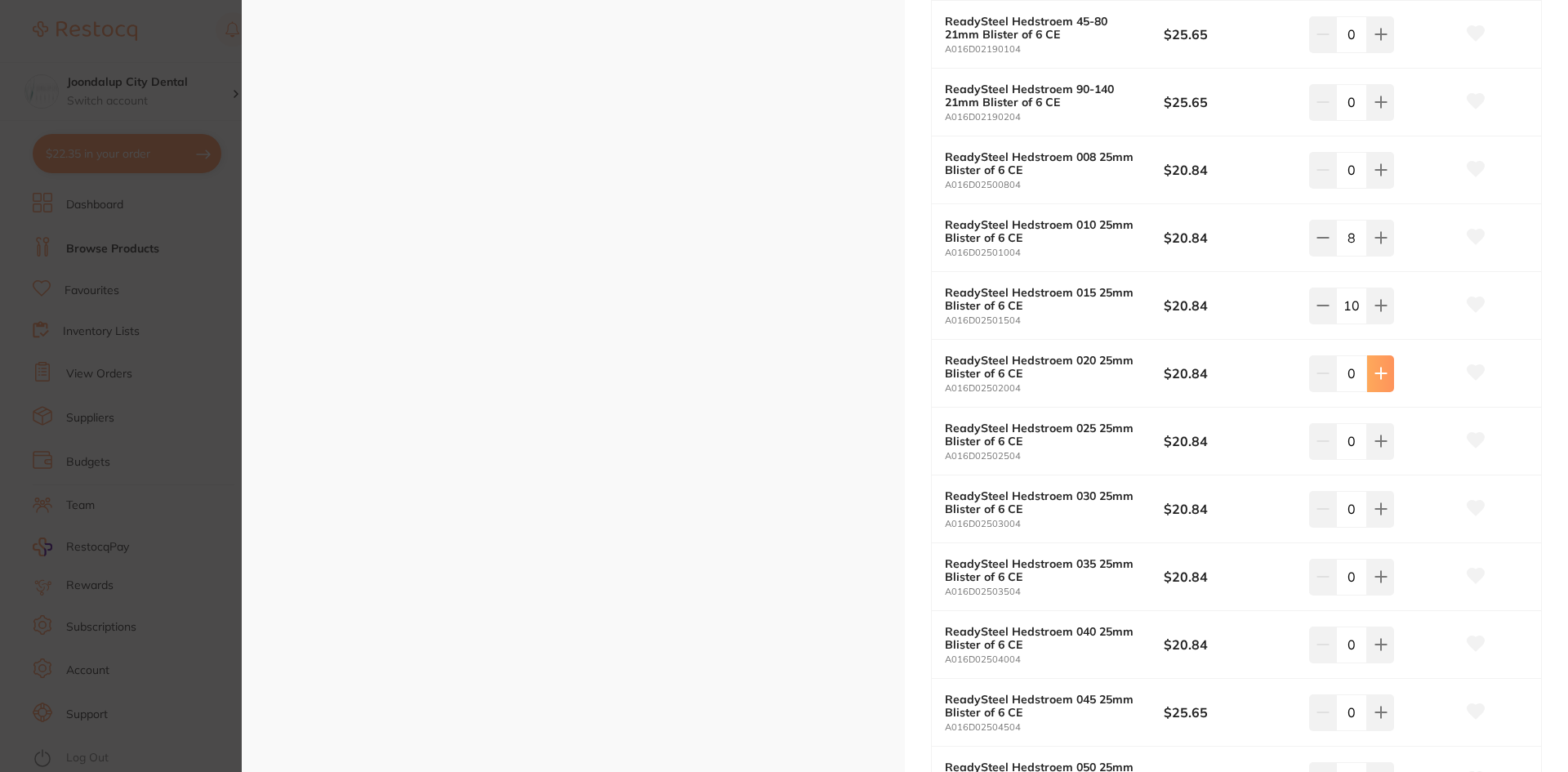 click 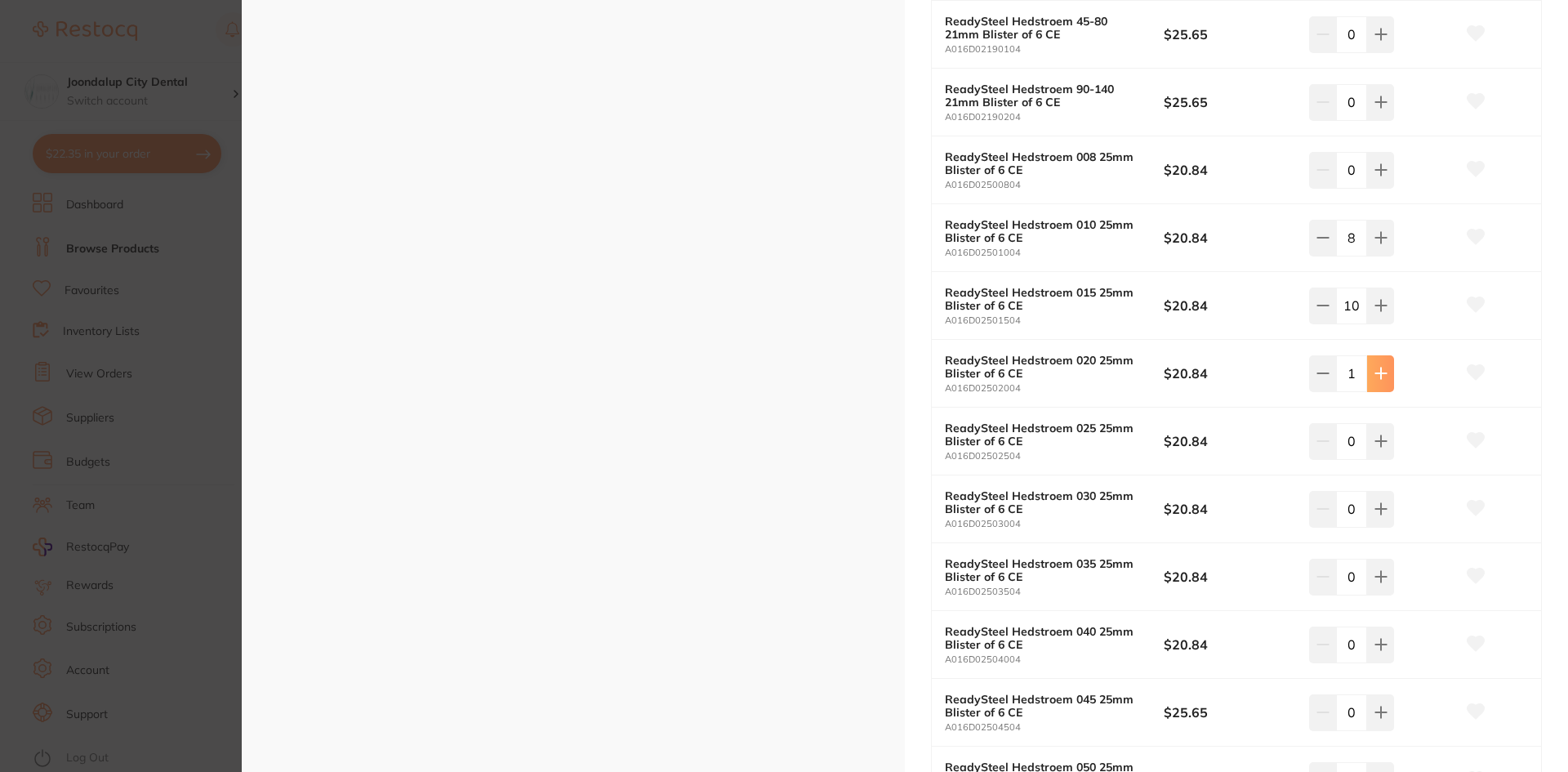 click 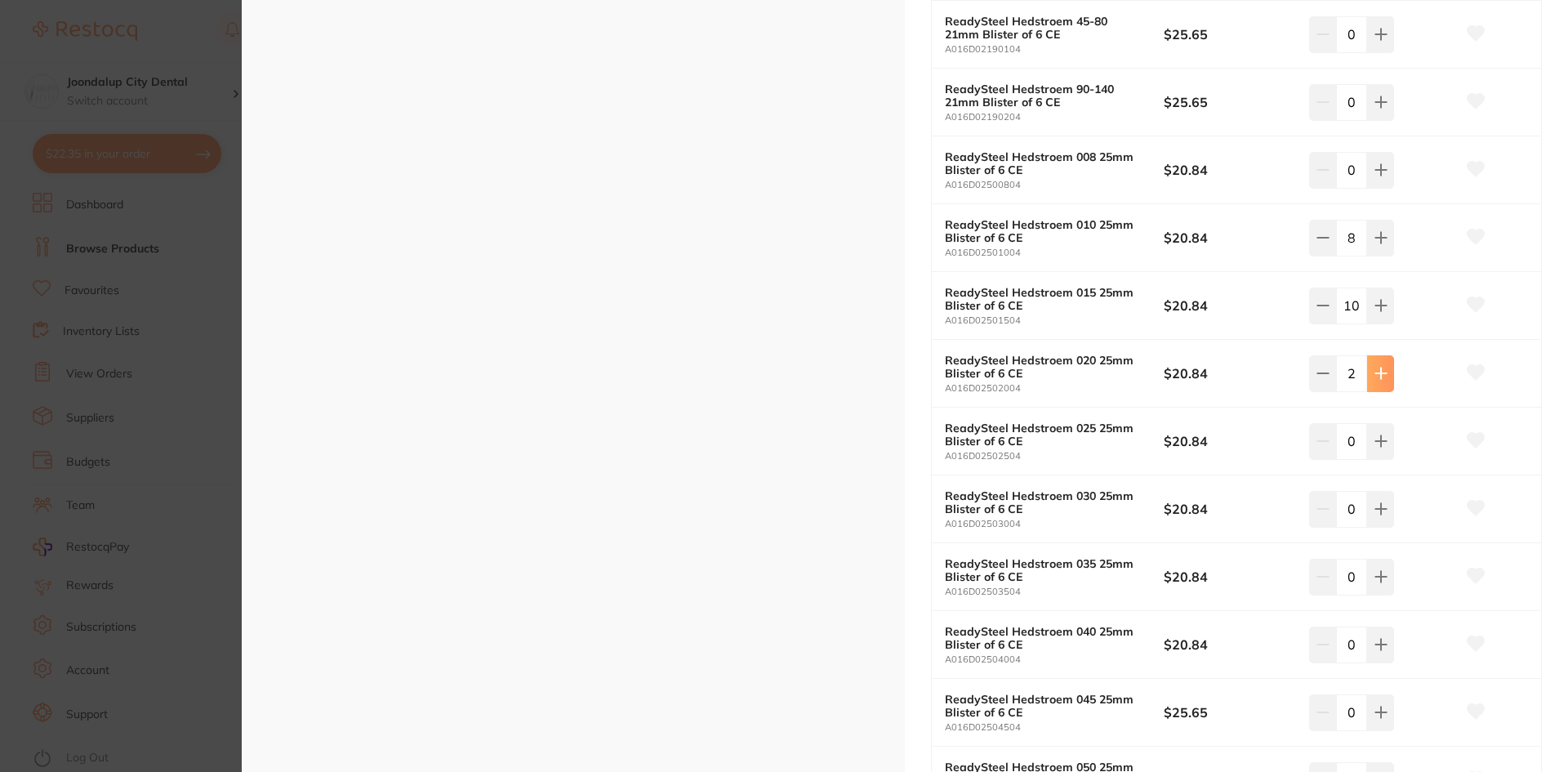 click 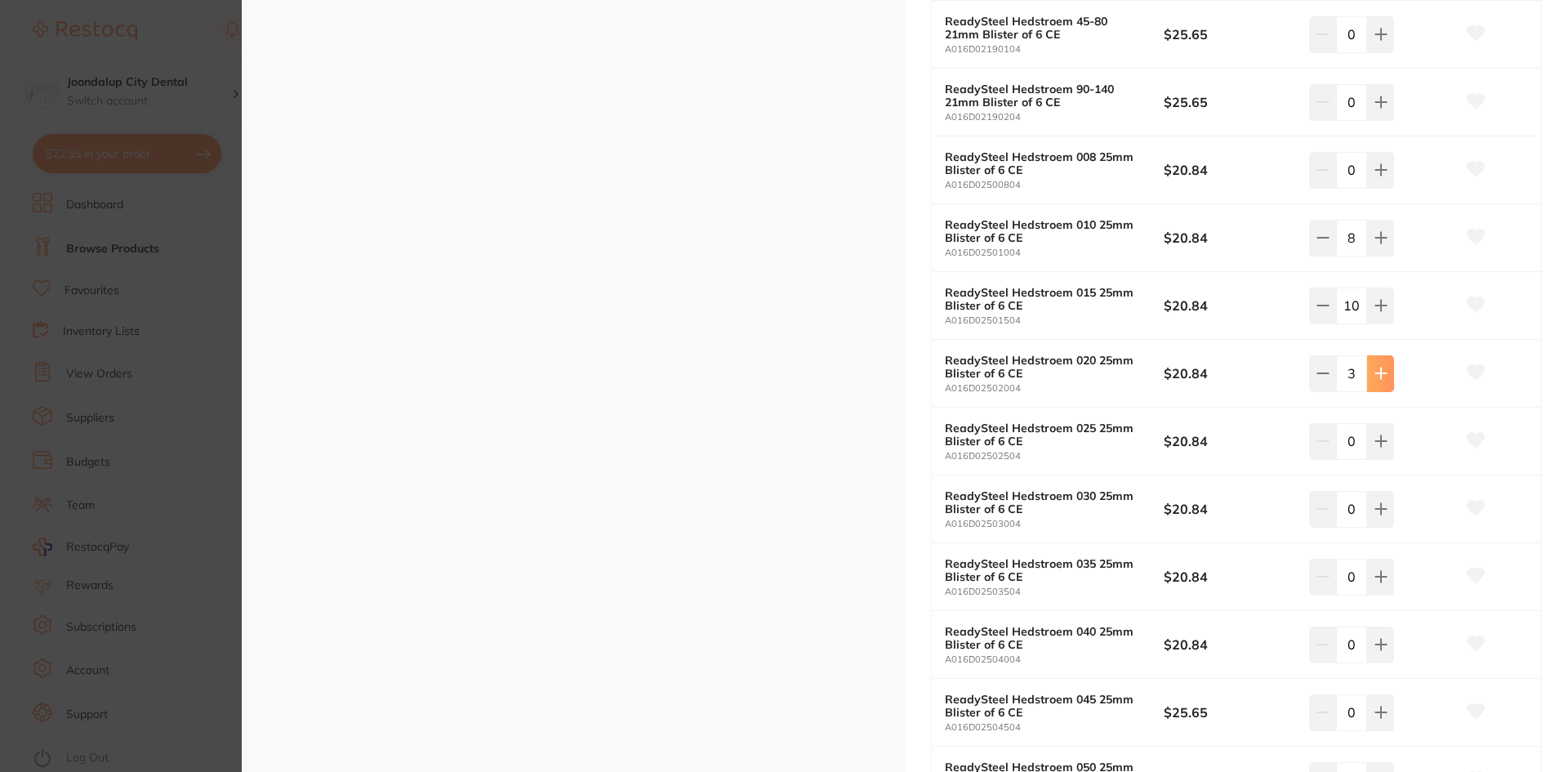 click 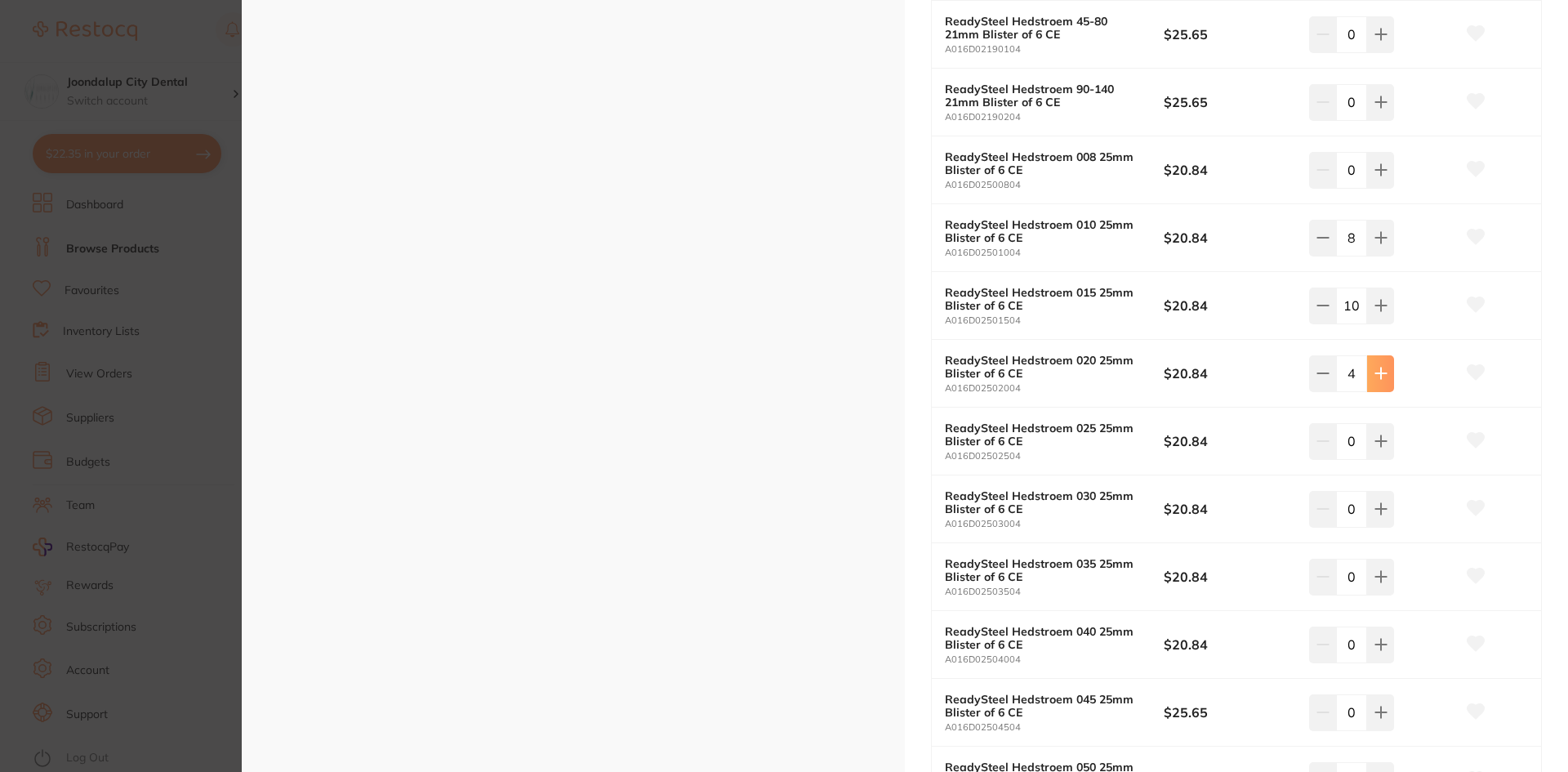 click 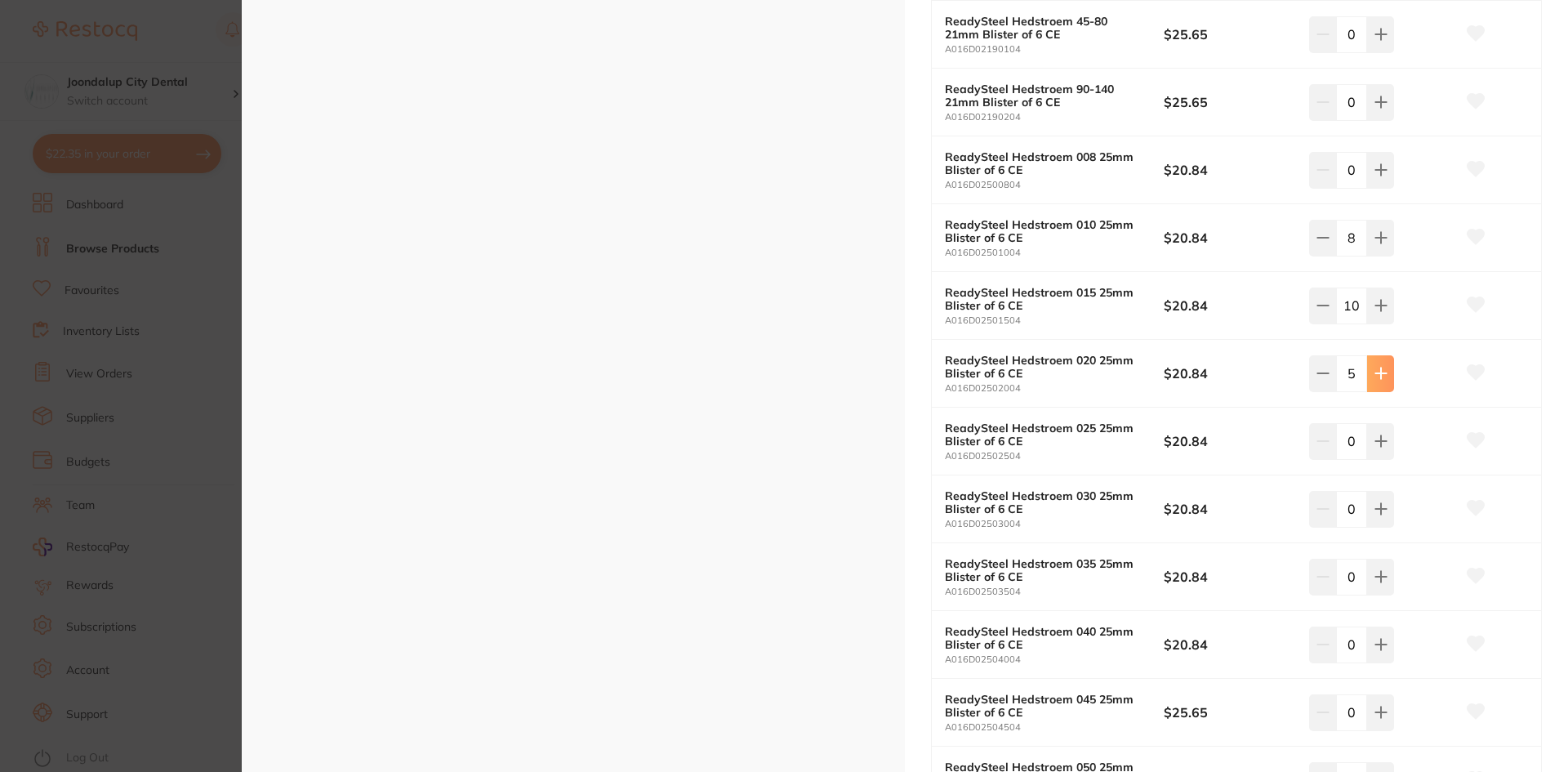 click 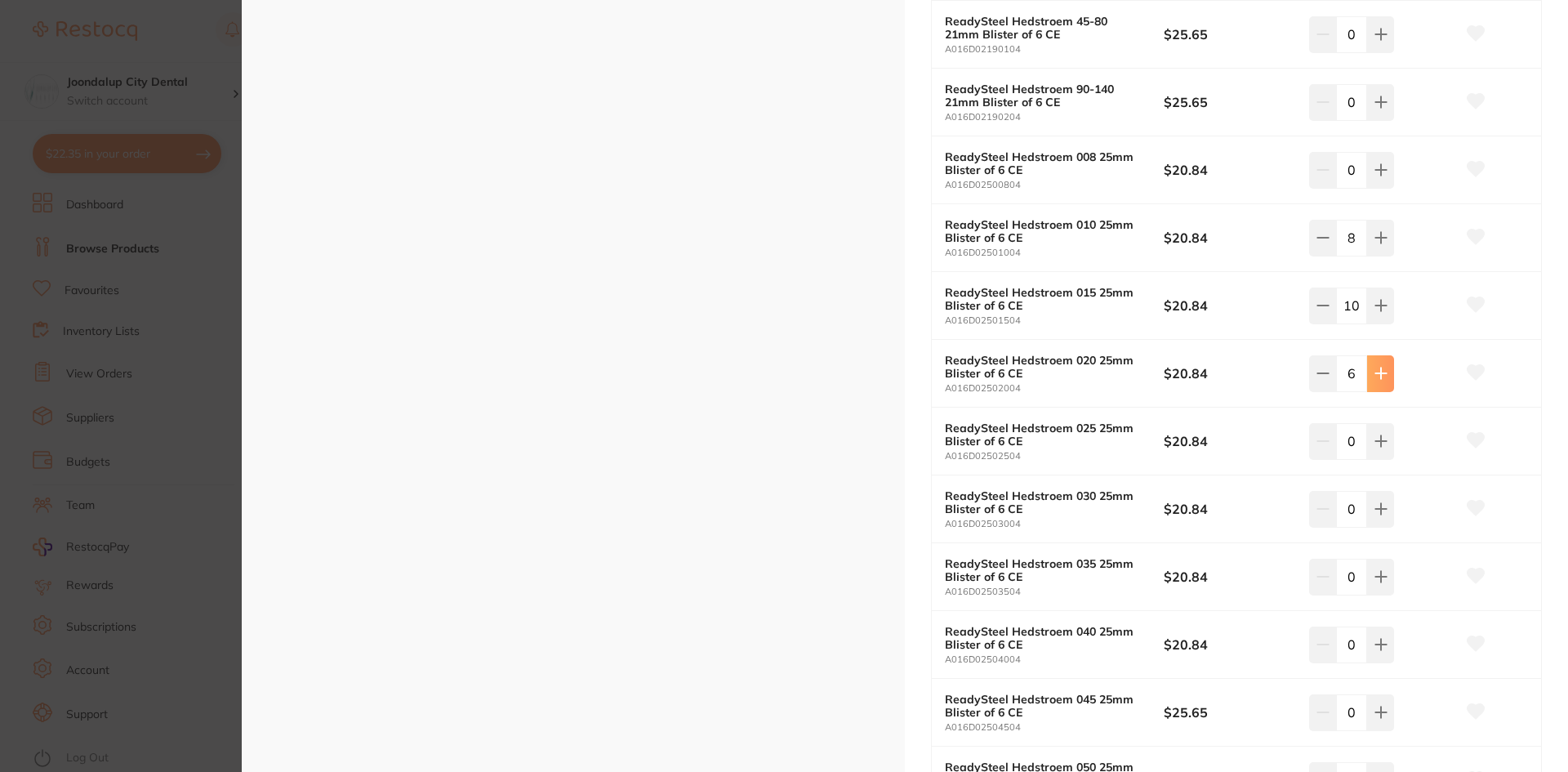 click 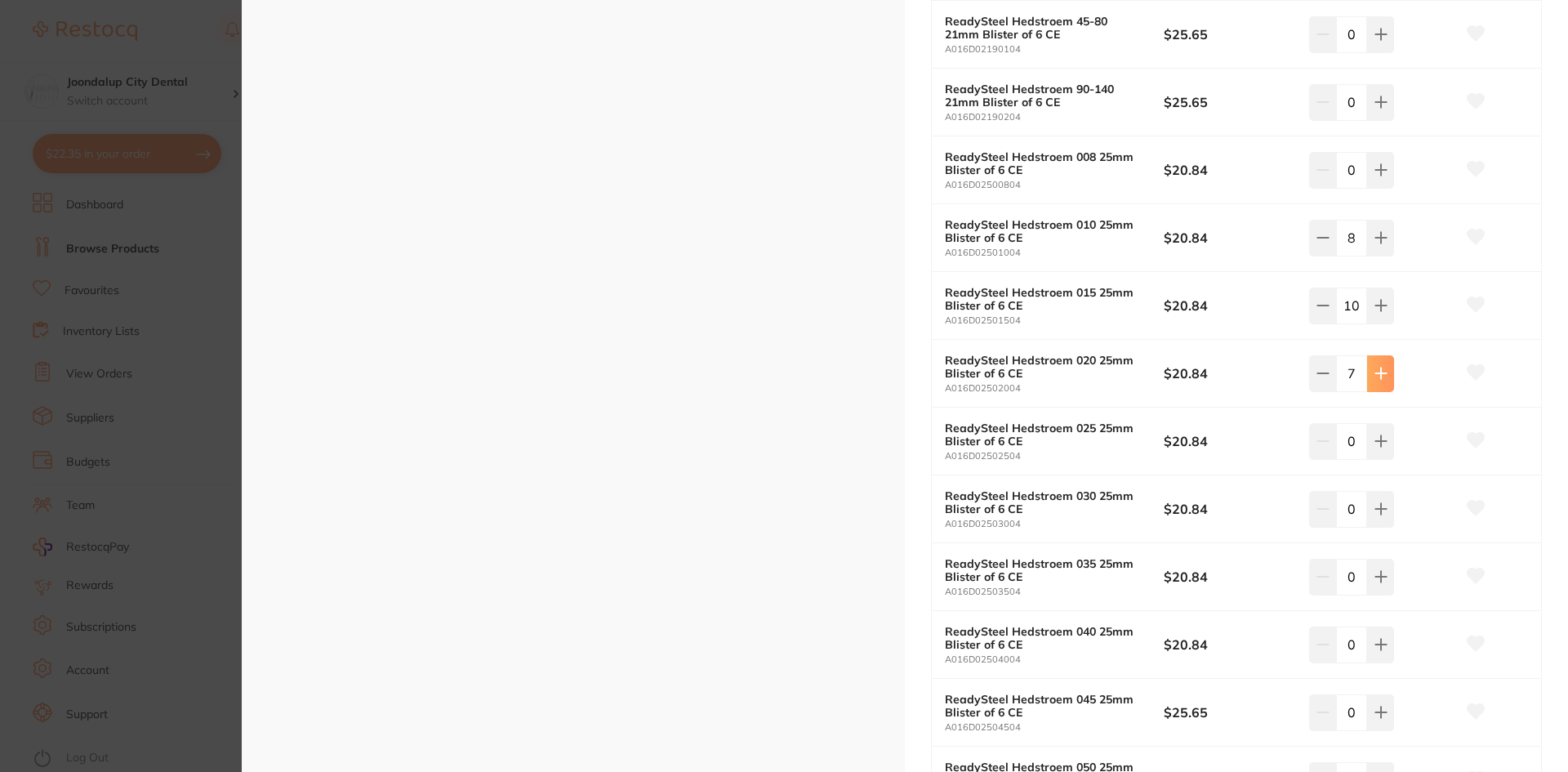 click 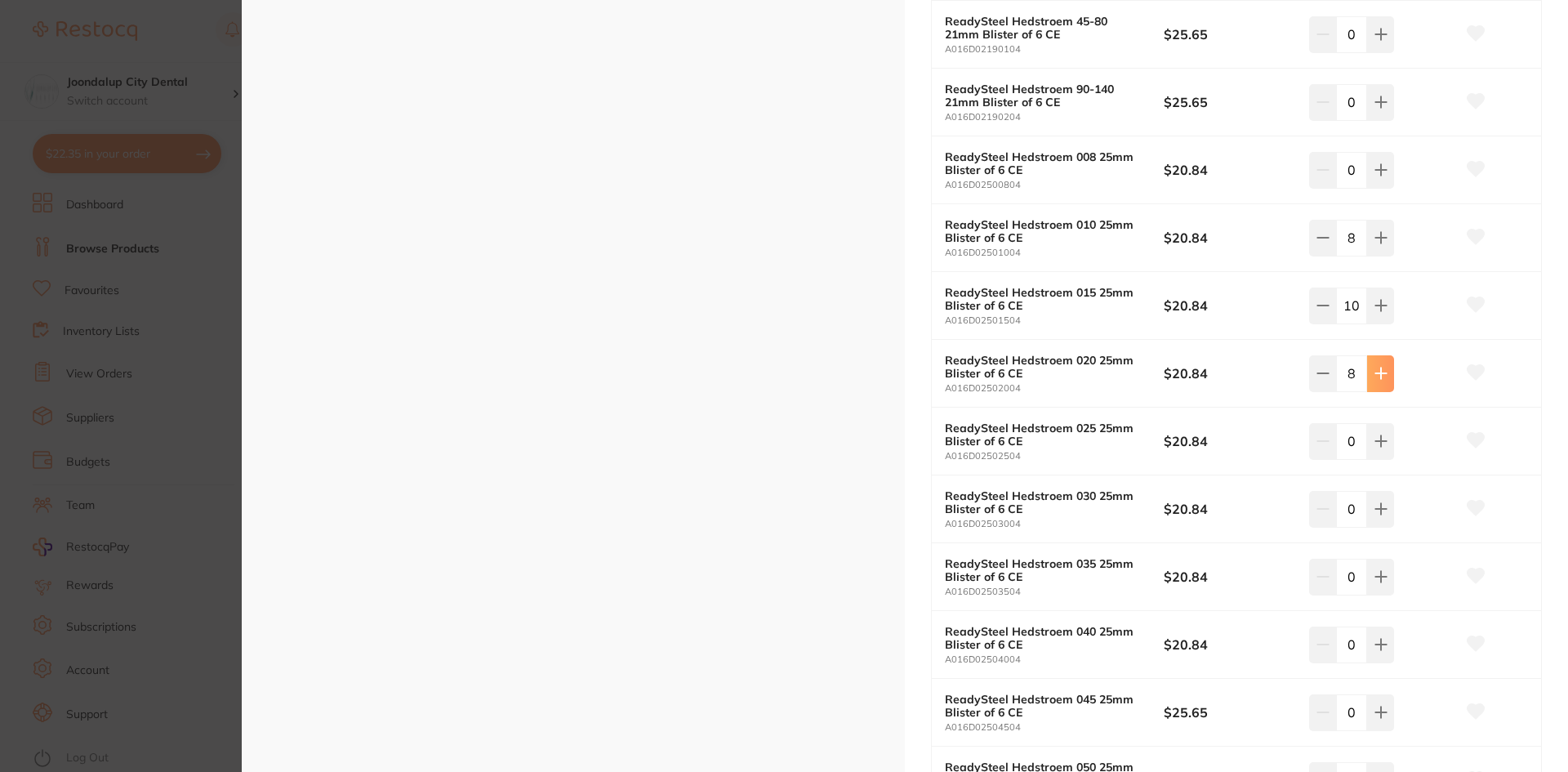 click 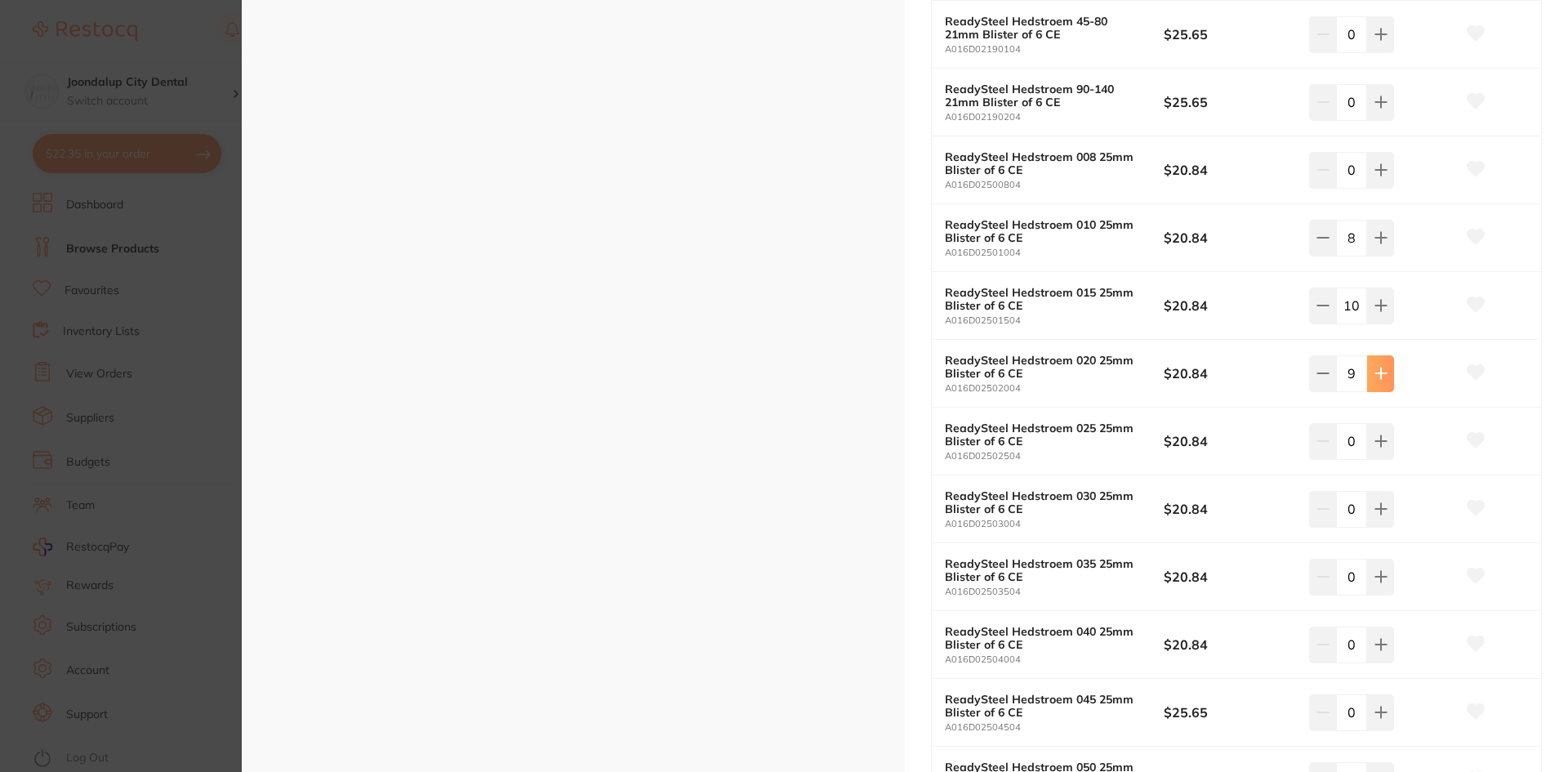 click 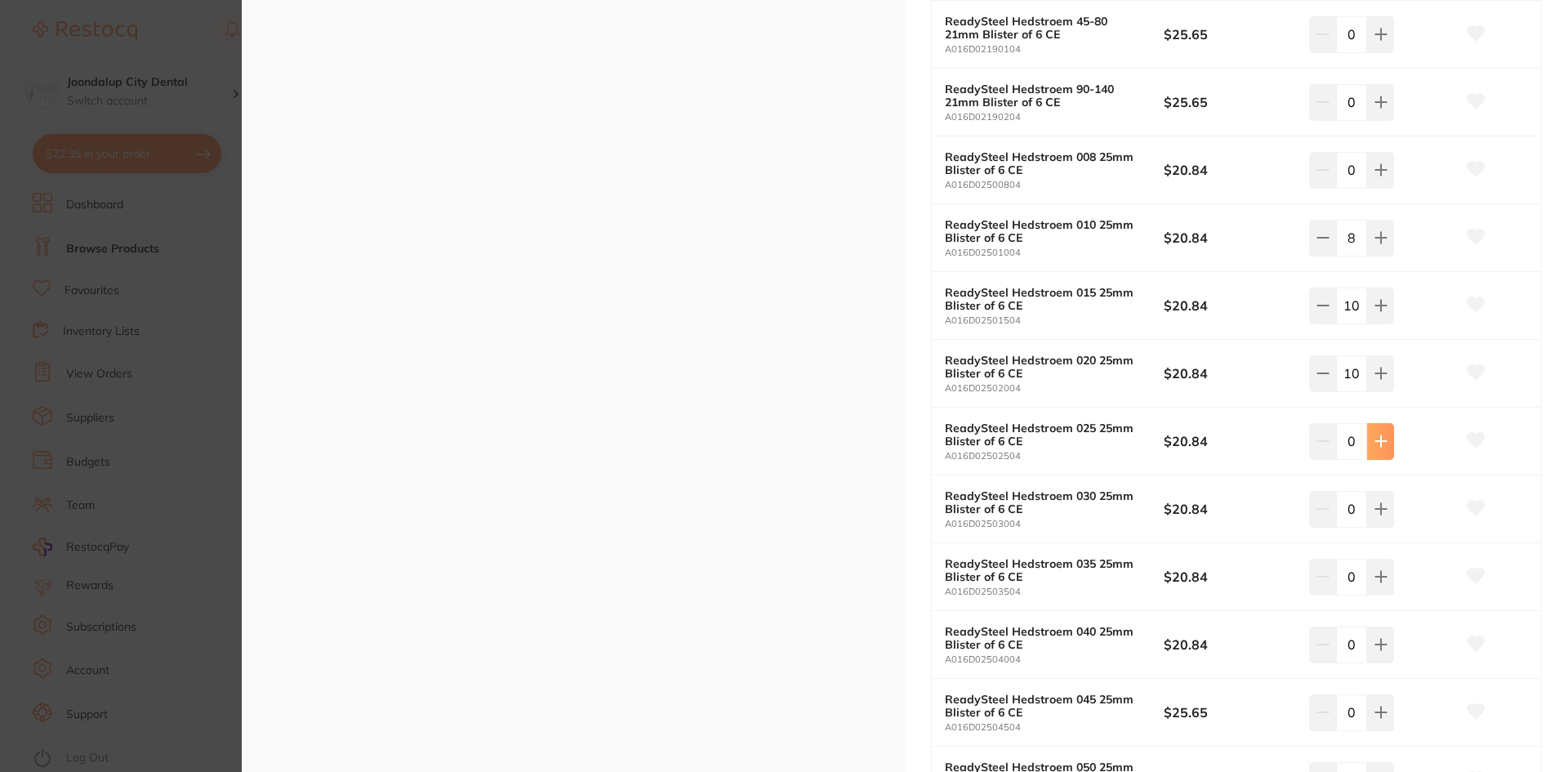 click at bounding box center (1380, -1390) 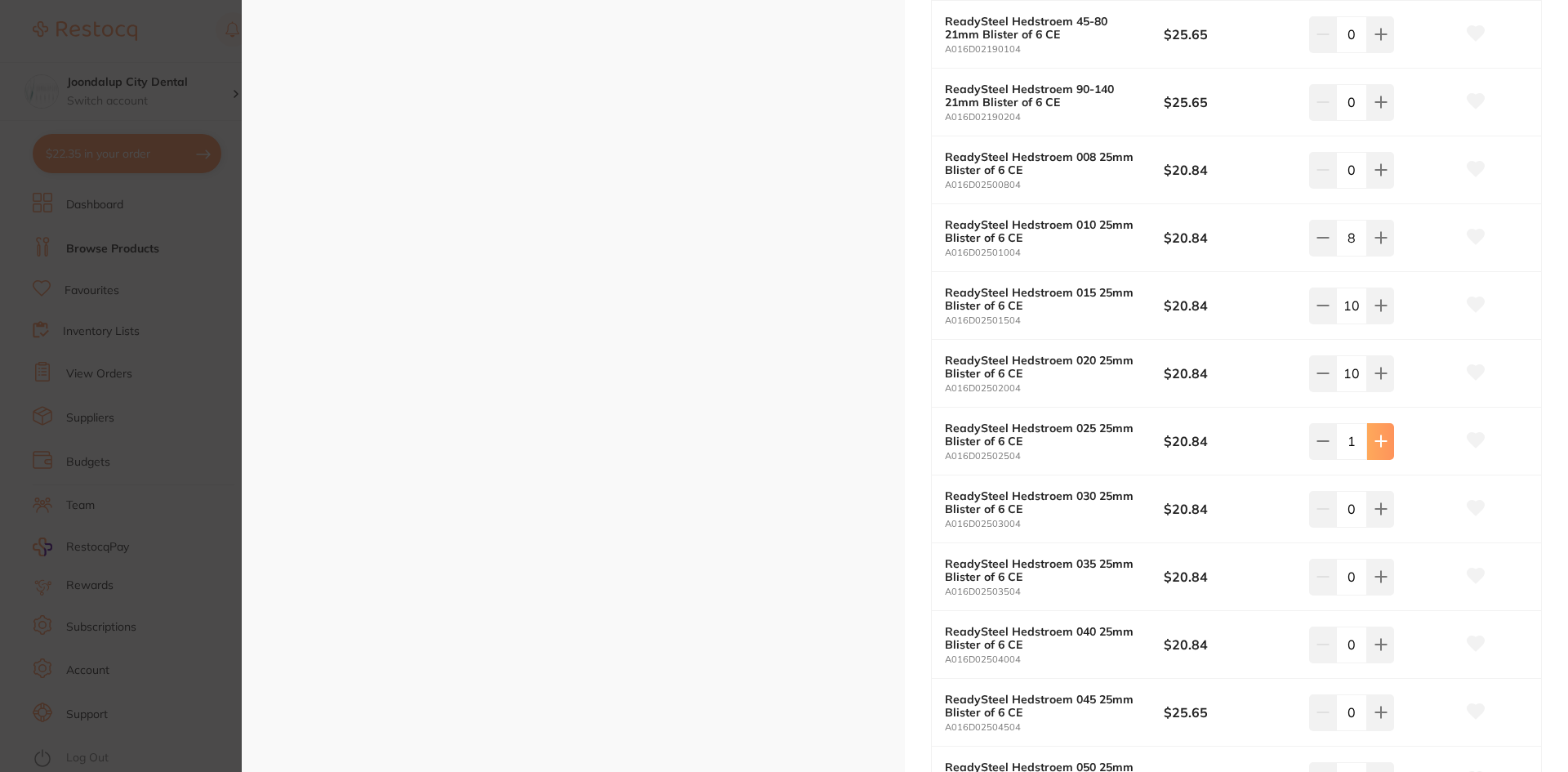 click at bounding box center [1380, -1390] 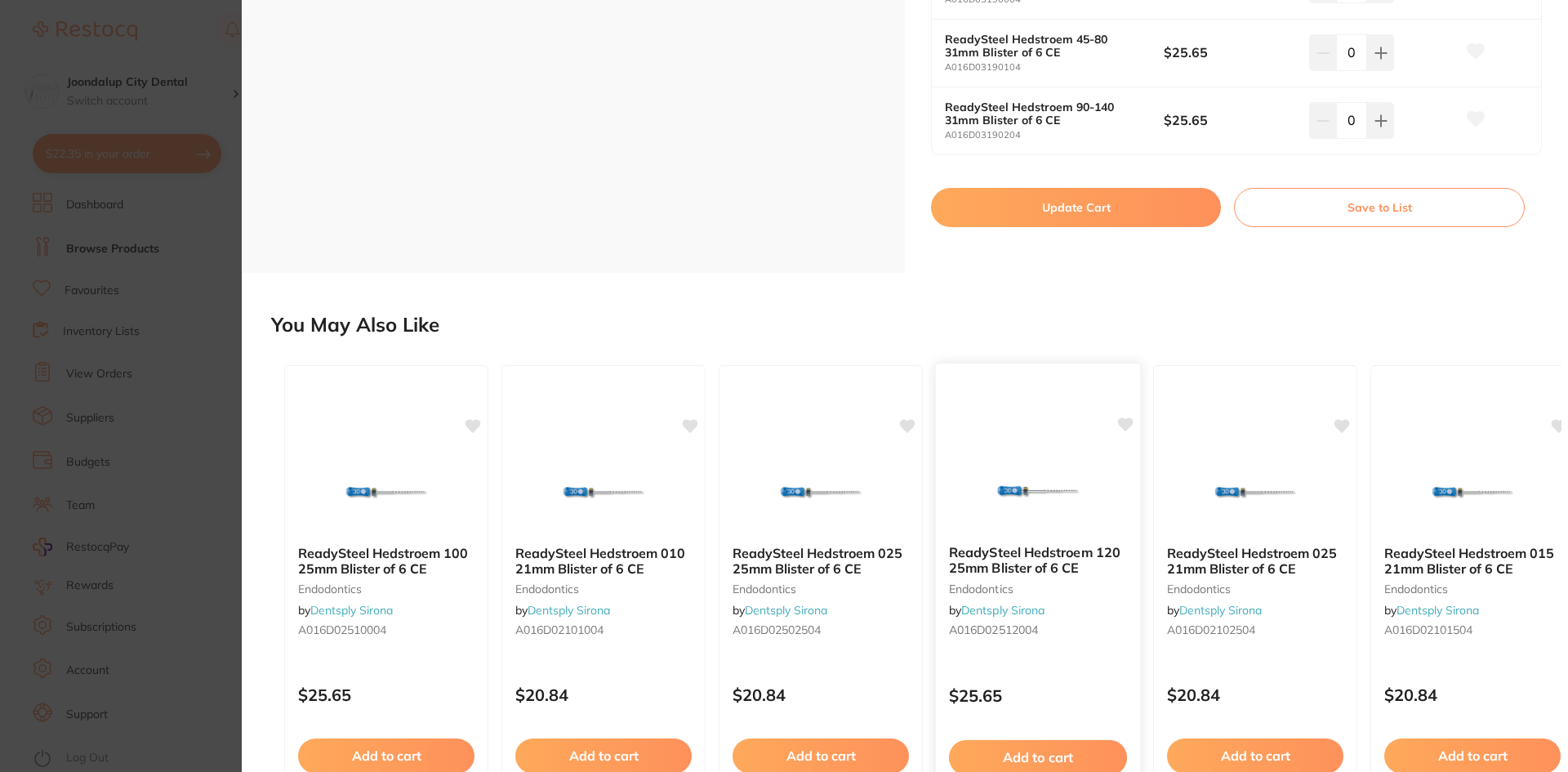 scroll, scrollTop: 4811, scrollLeft: 0, axis: vertical 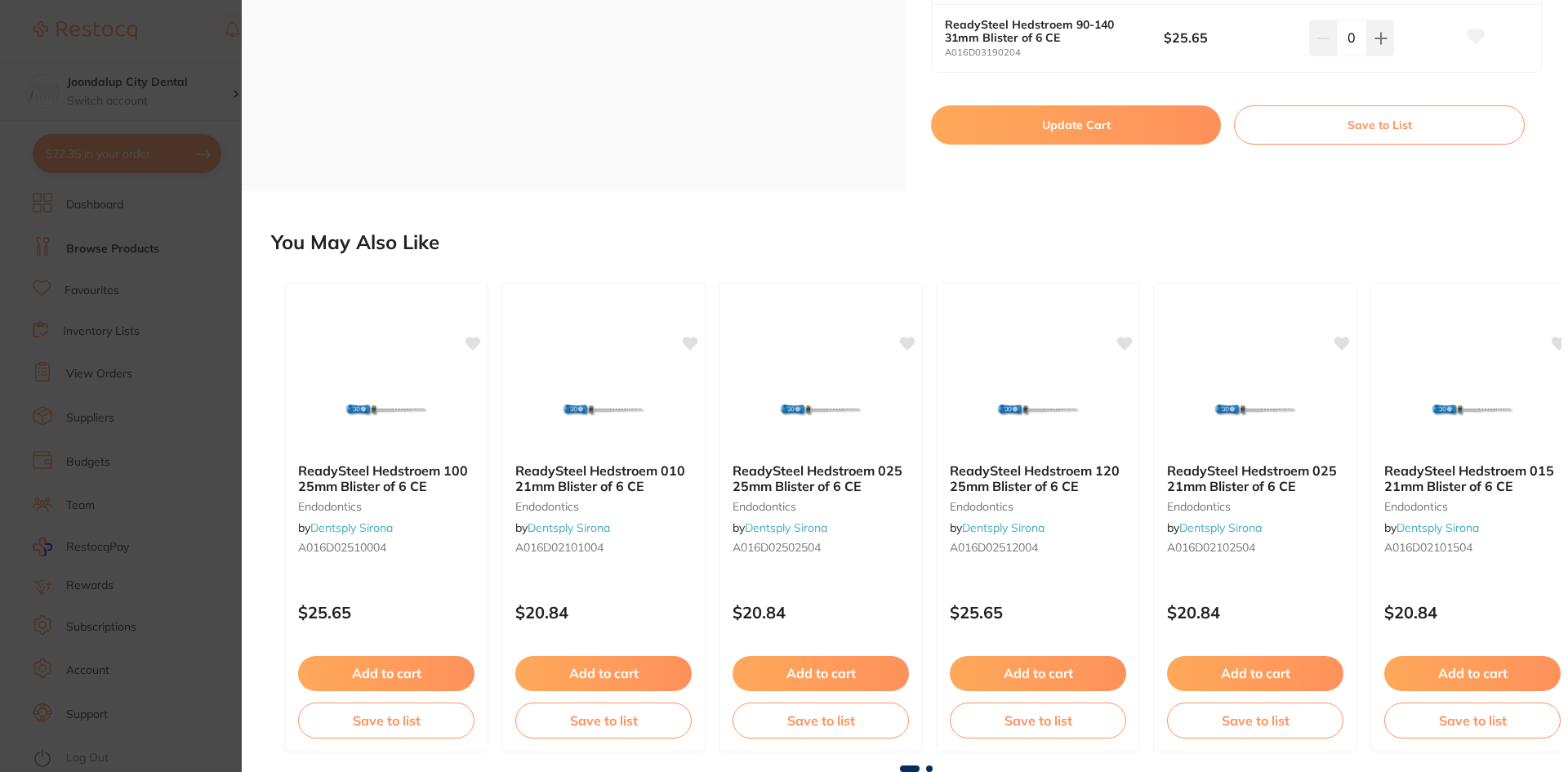 click on "Update Cart" at bounding box center [1076, 125] 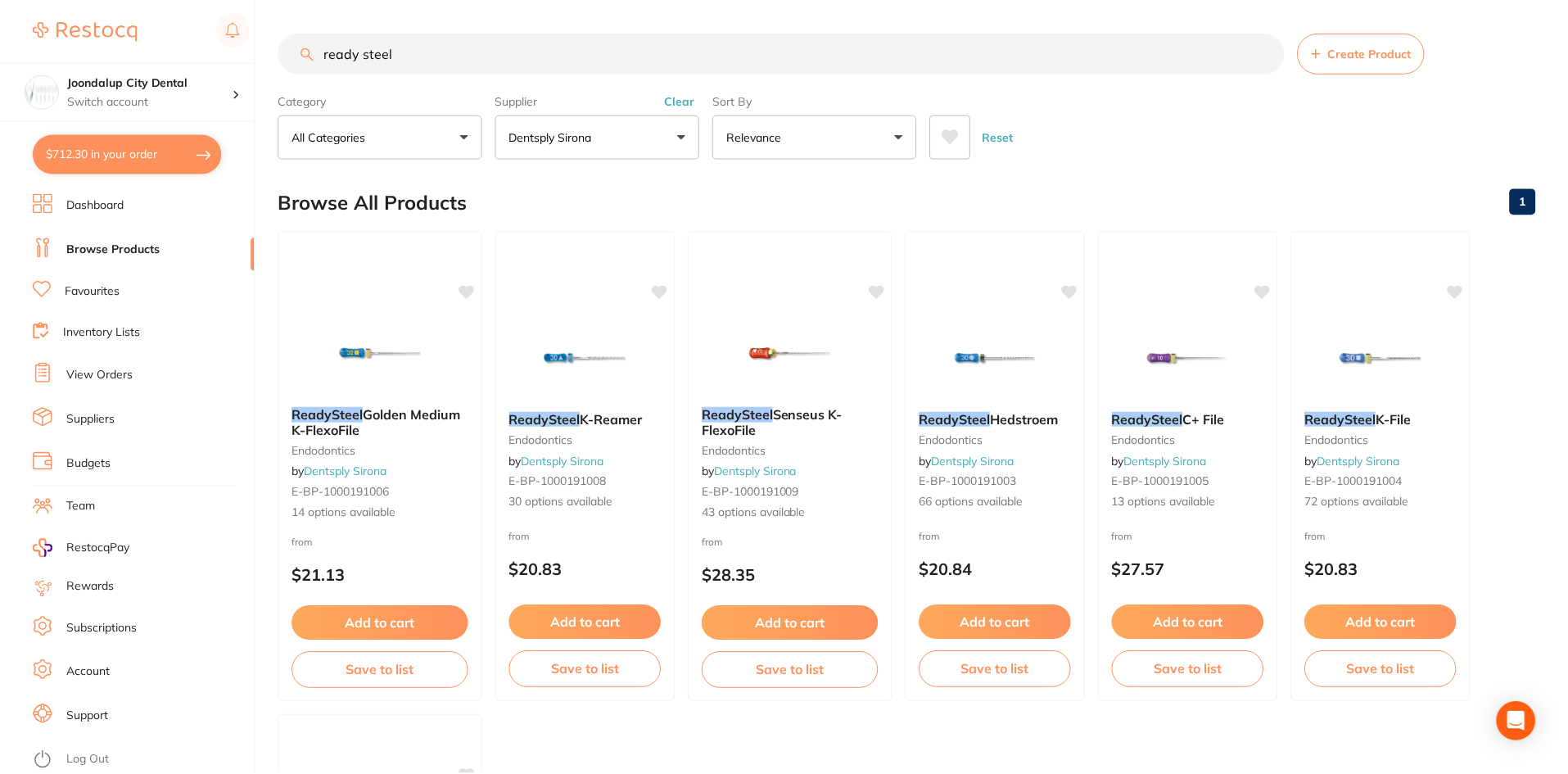 scroll, scrollTop: 3, scrollLeft: 0, axis: vertical 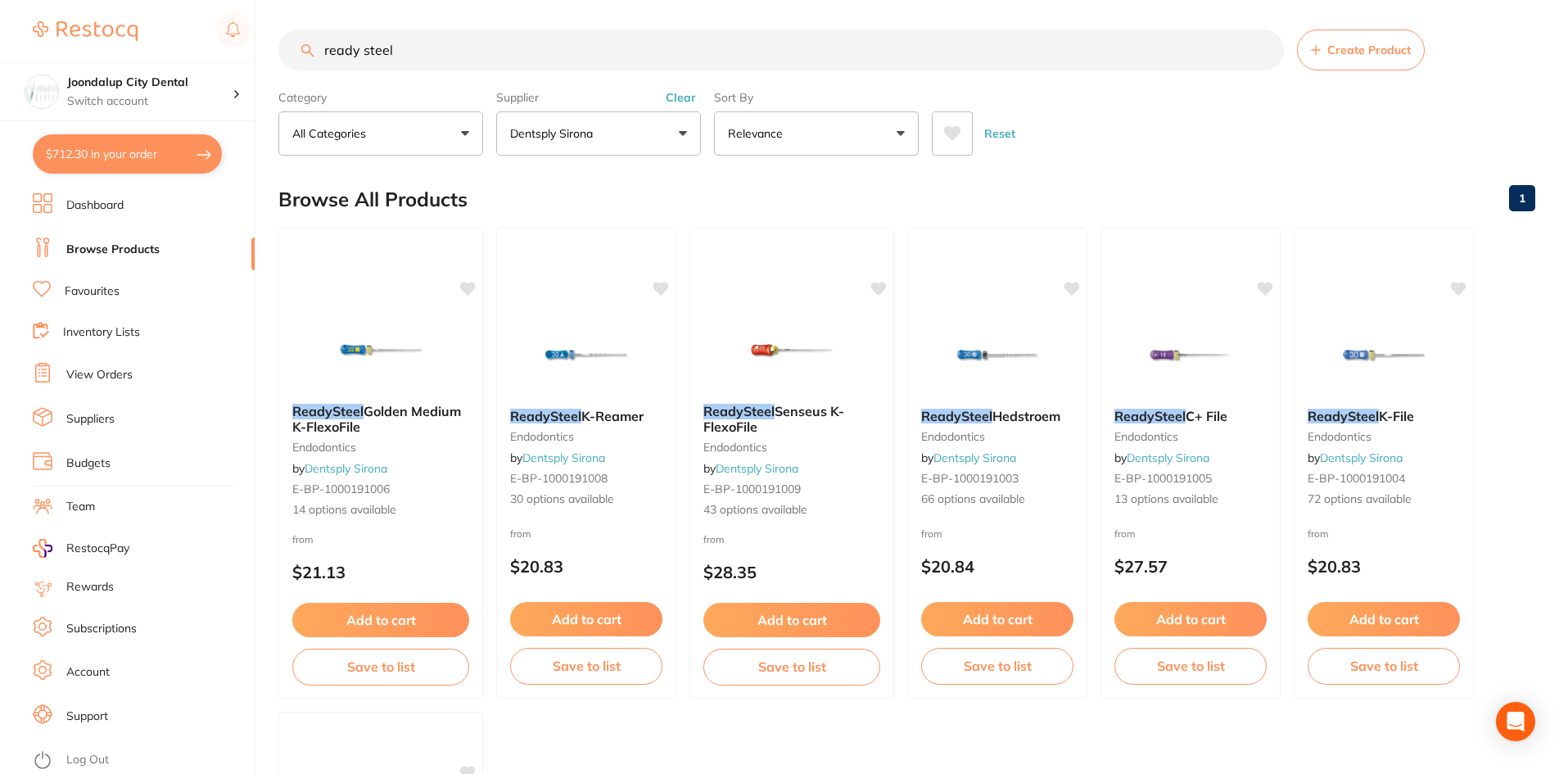 drag, startPoint x: 393, startPoint y: 52, endPoint x: 310, endPoint y: 54, distance: 83.024093 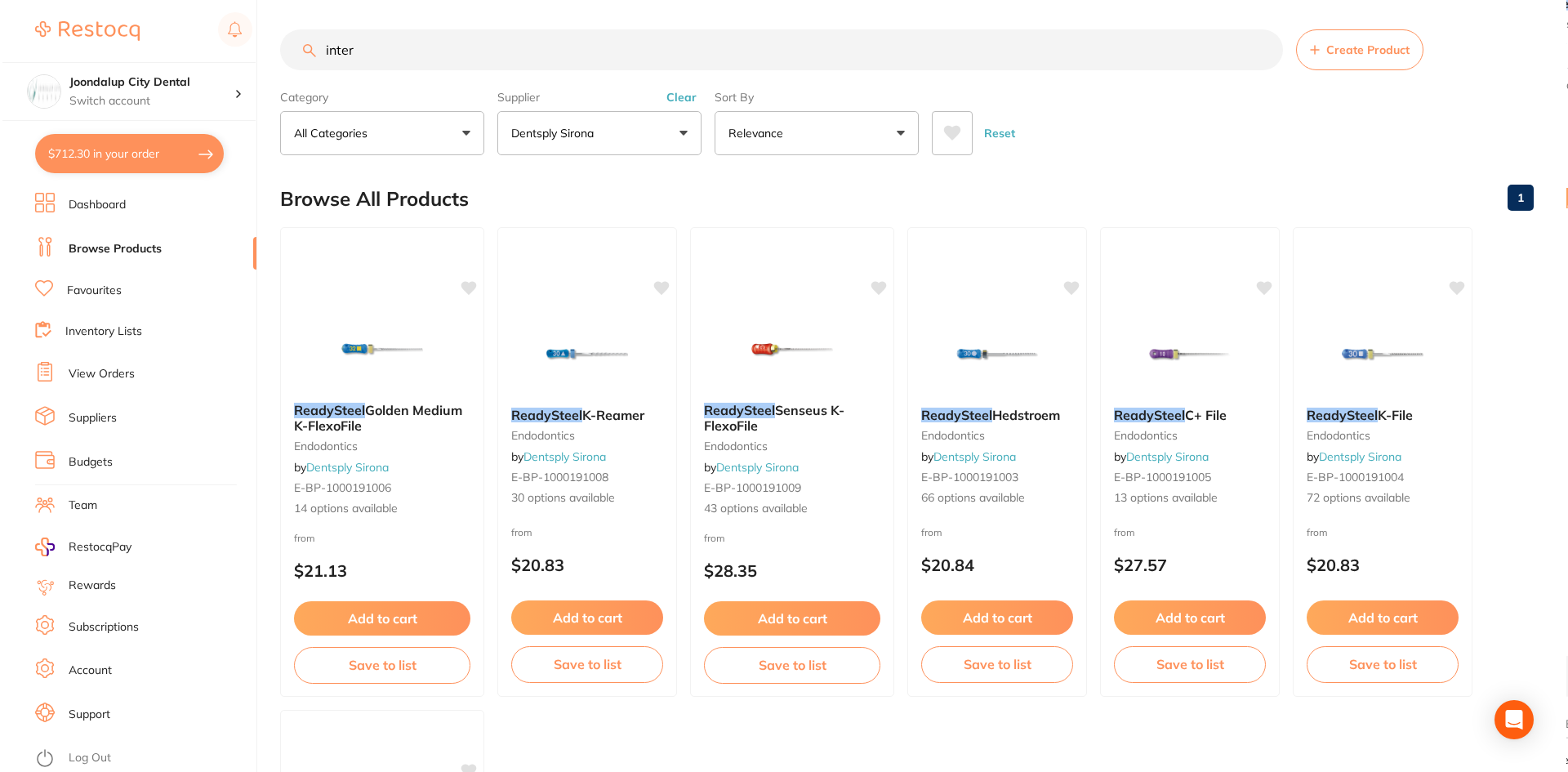 scroll, scrollTop: 0, scrollLeft: 0, axis: both 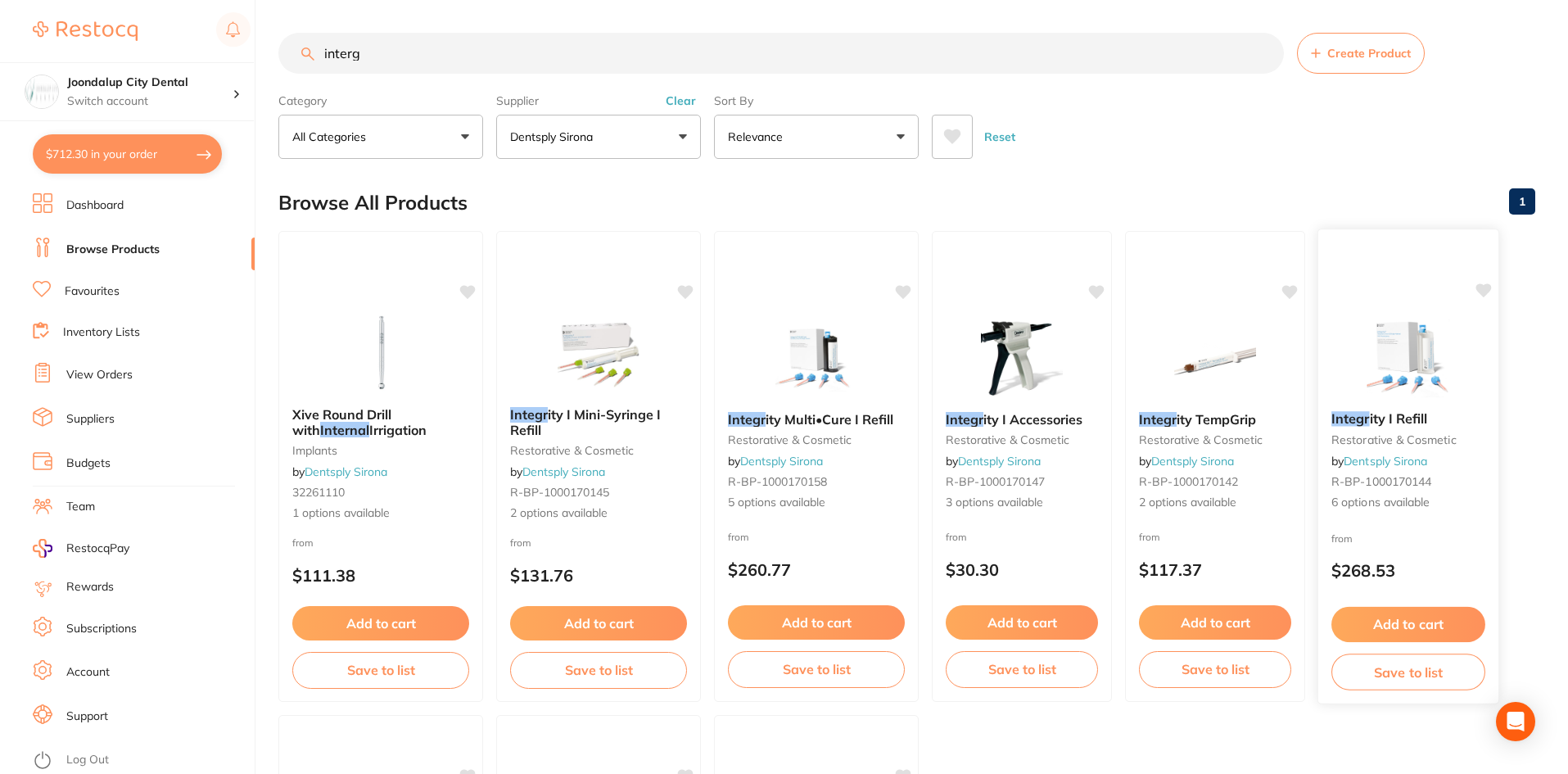 type on "interg" 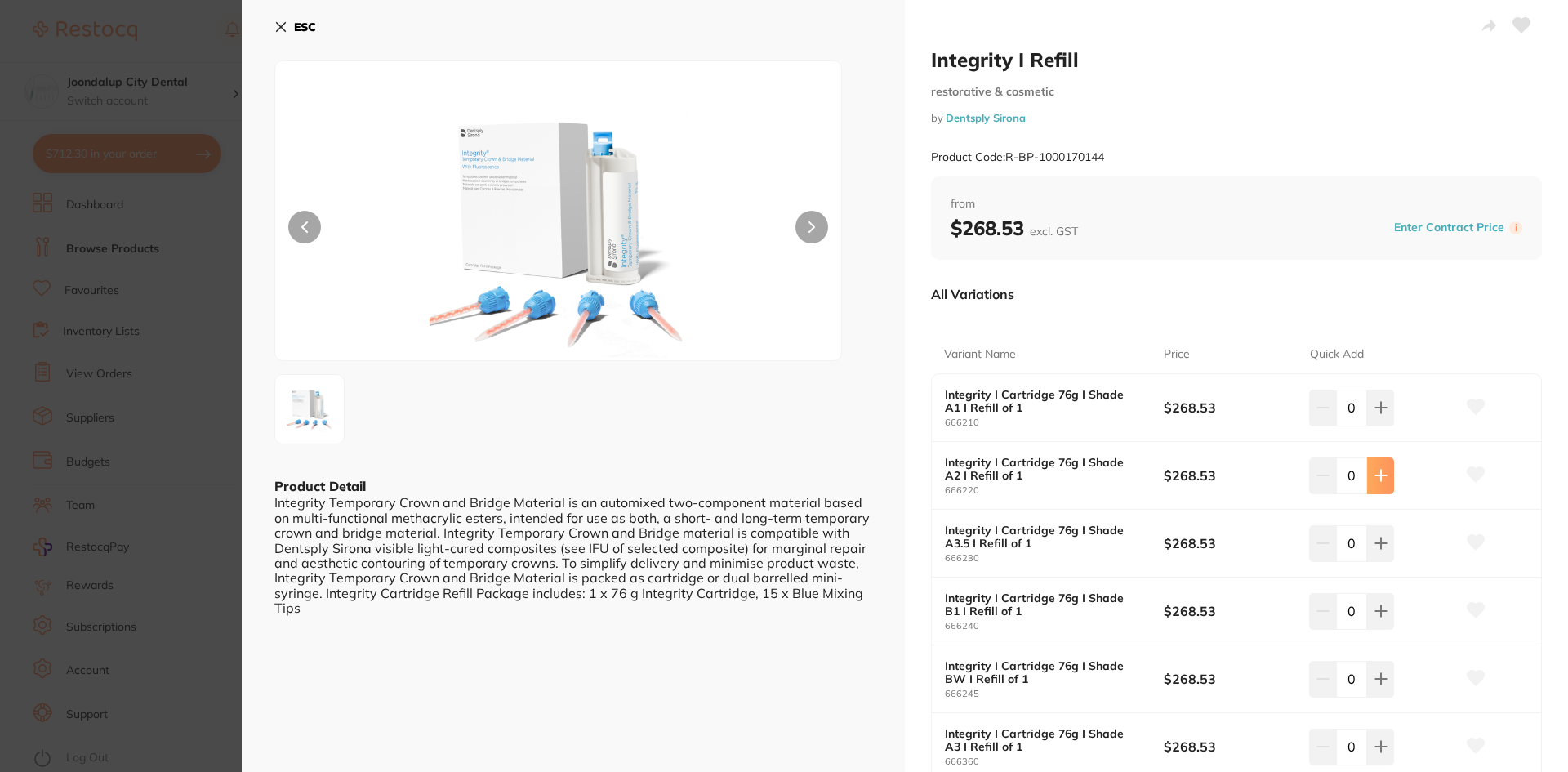 click 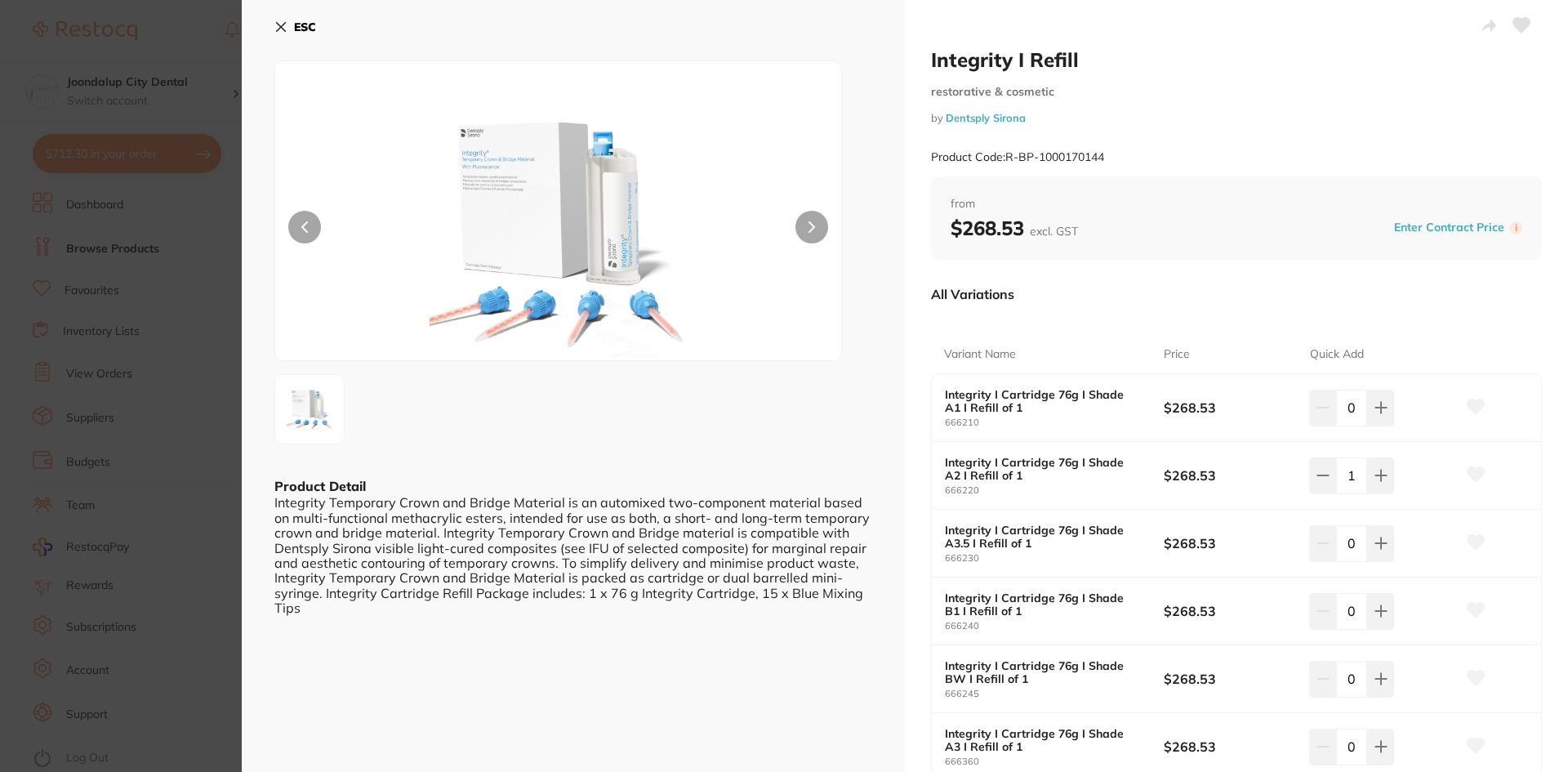 scroll, scrollTop: 82, scrollLeft: 0, axis: vertical 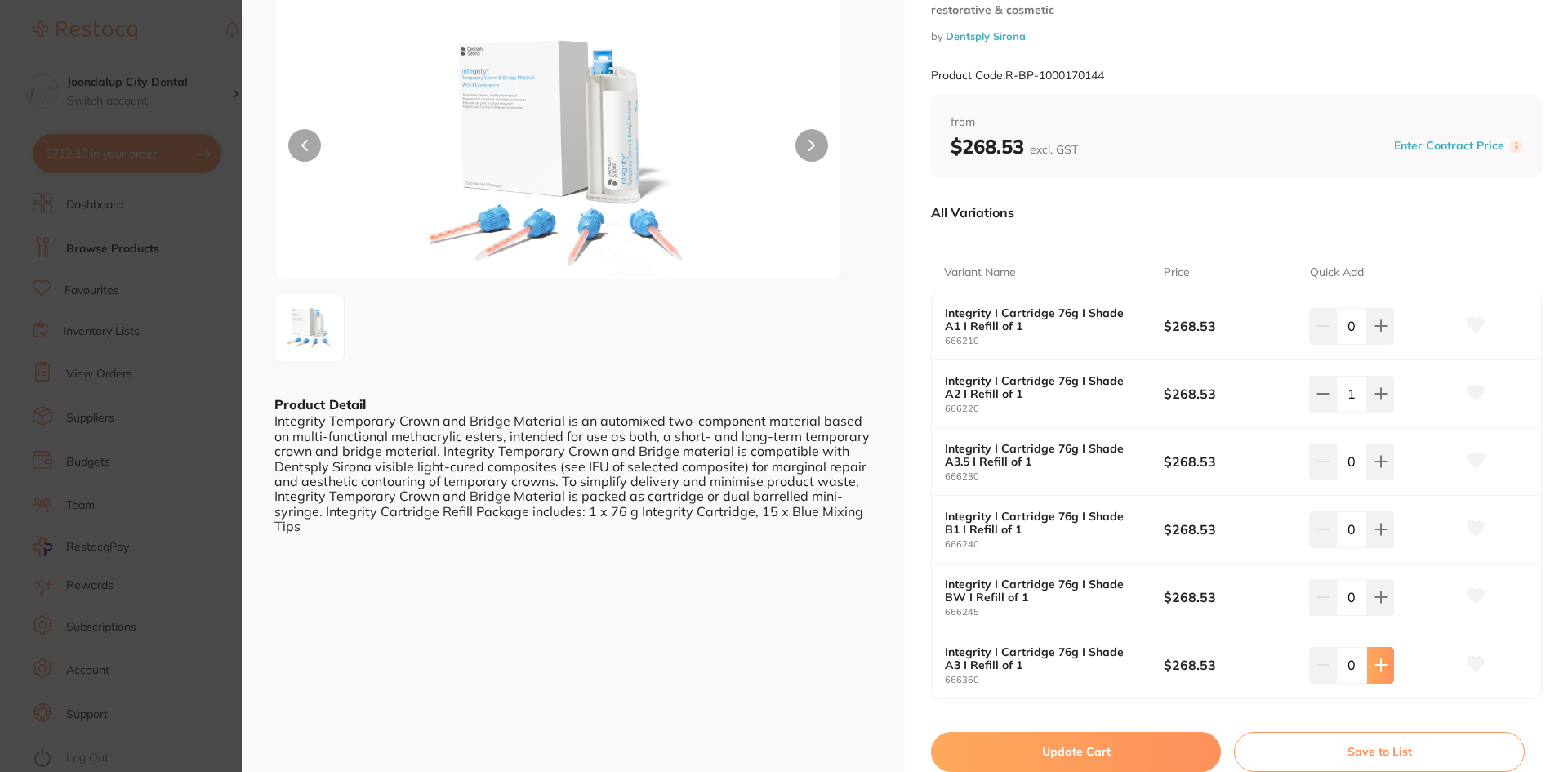 click at bounding box center [1380, 326] 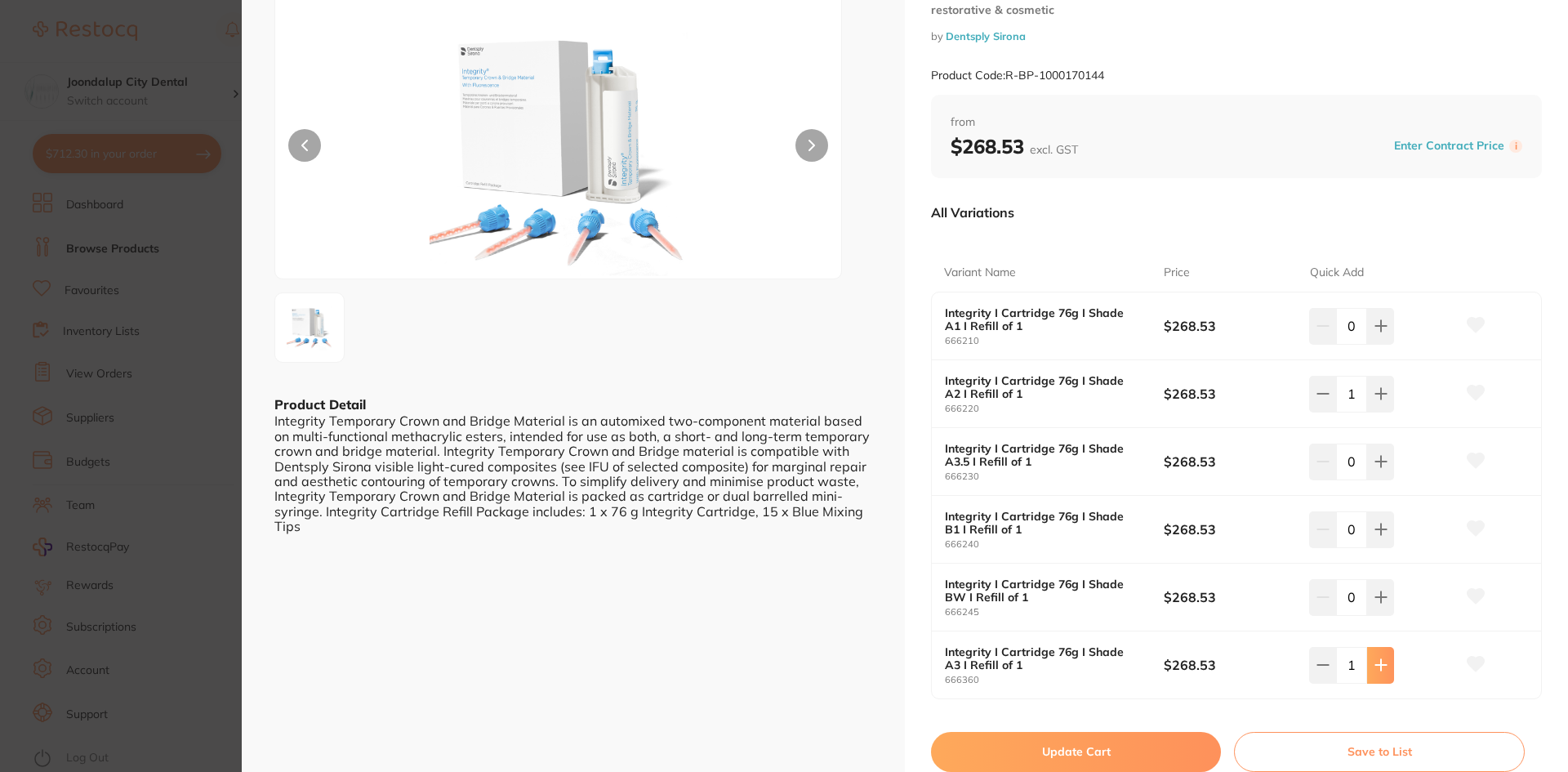 click at bounding box center [1380, 326] 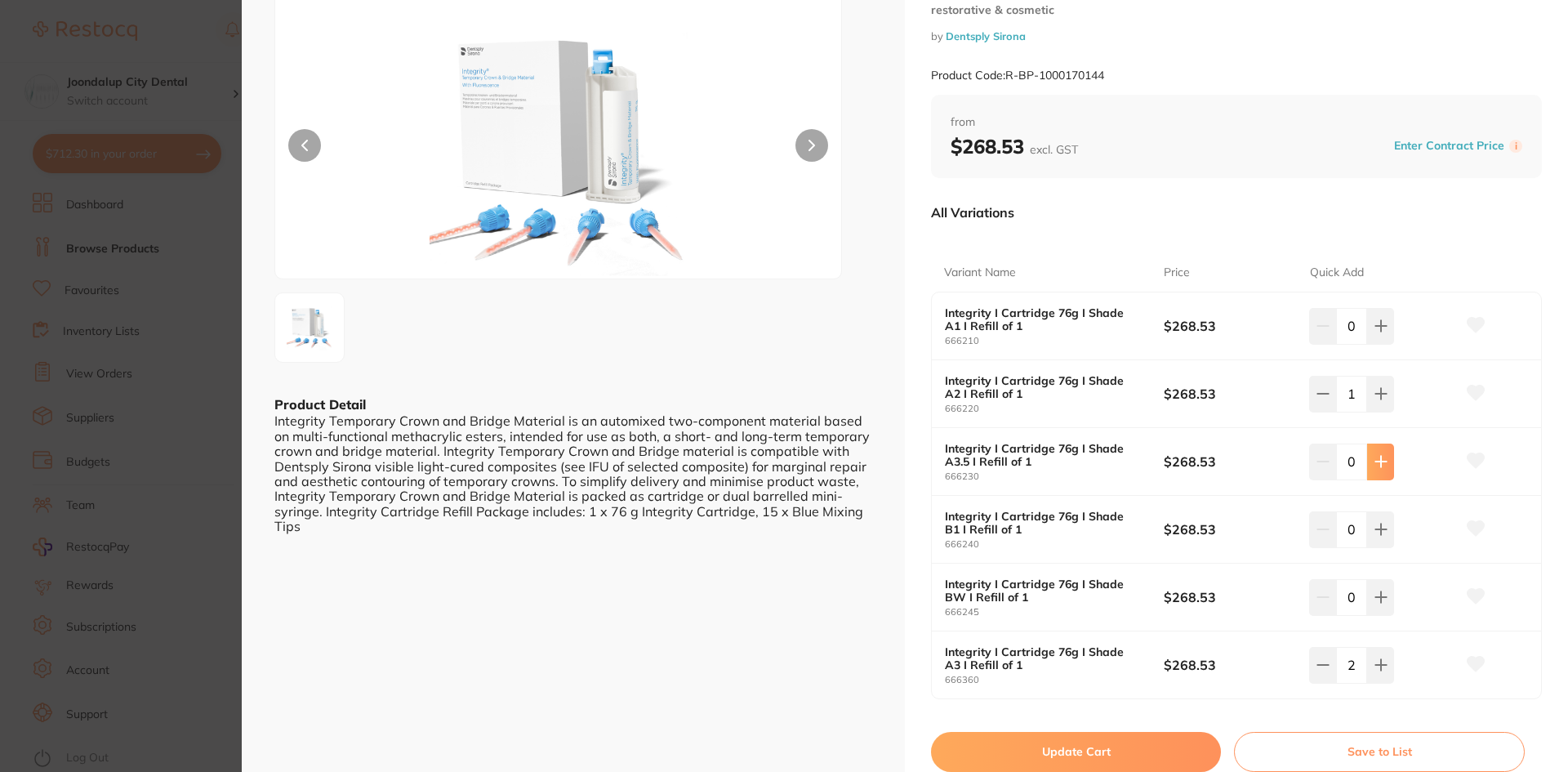click 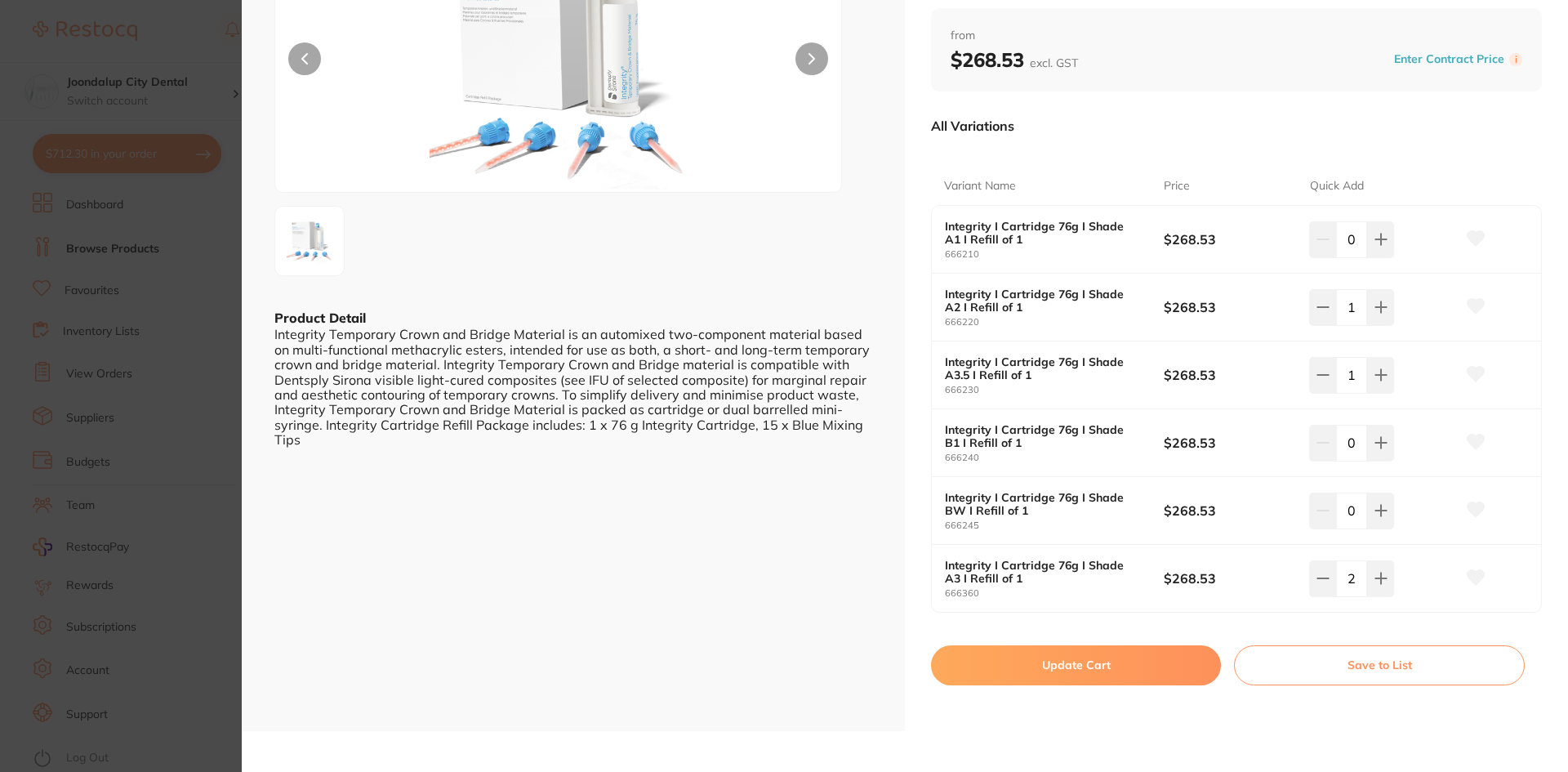 scroll, scrollTop: 490, scrollLeft: 0, axis: vertical 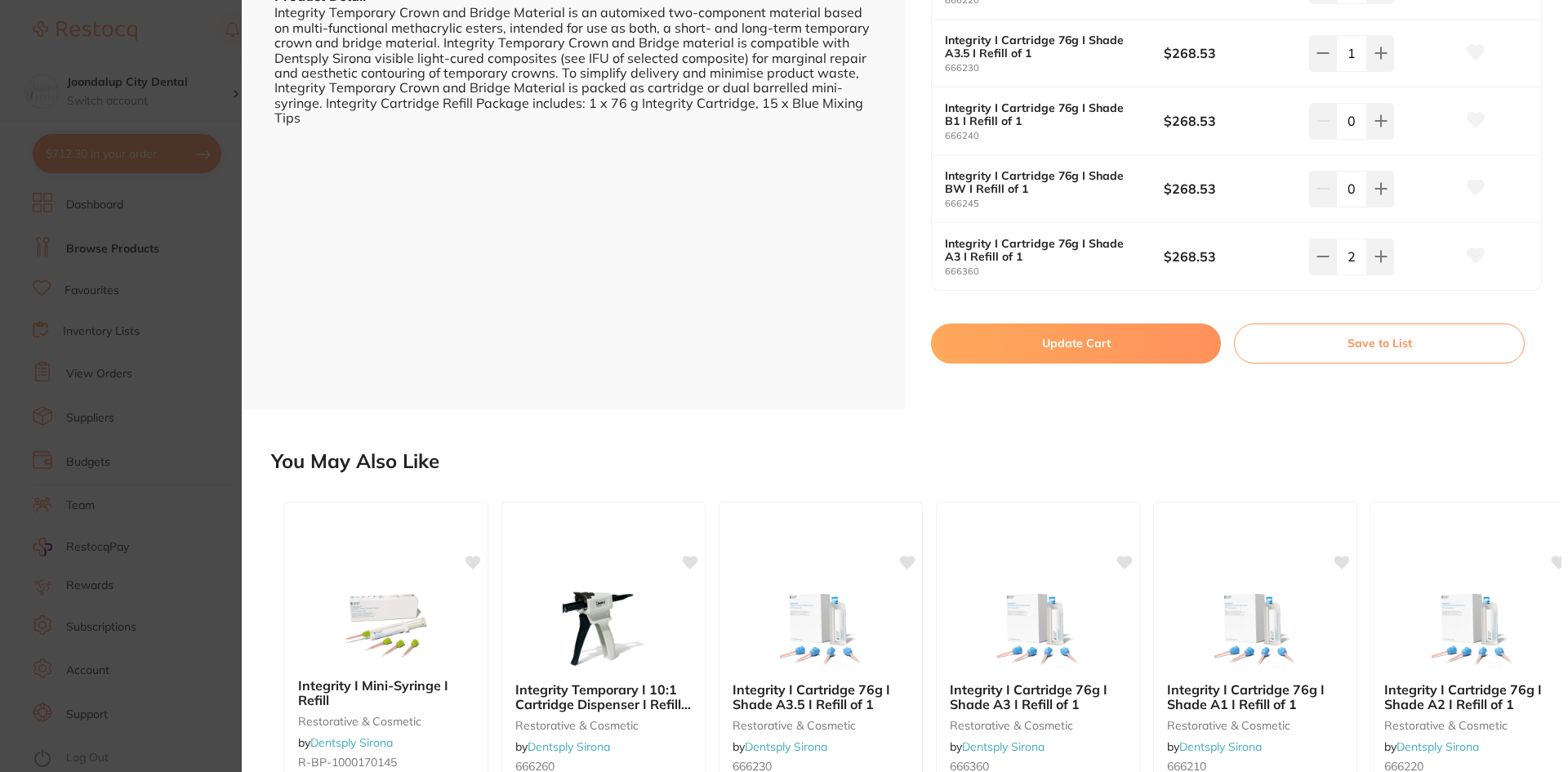 click on "Update Cart" at bounding box center (1076, 343) 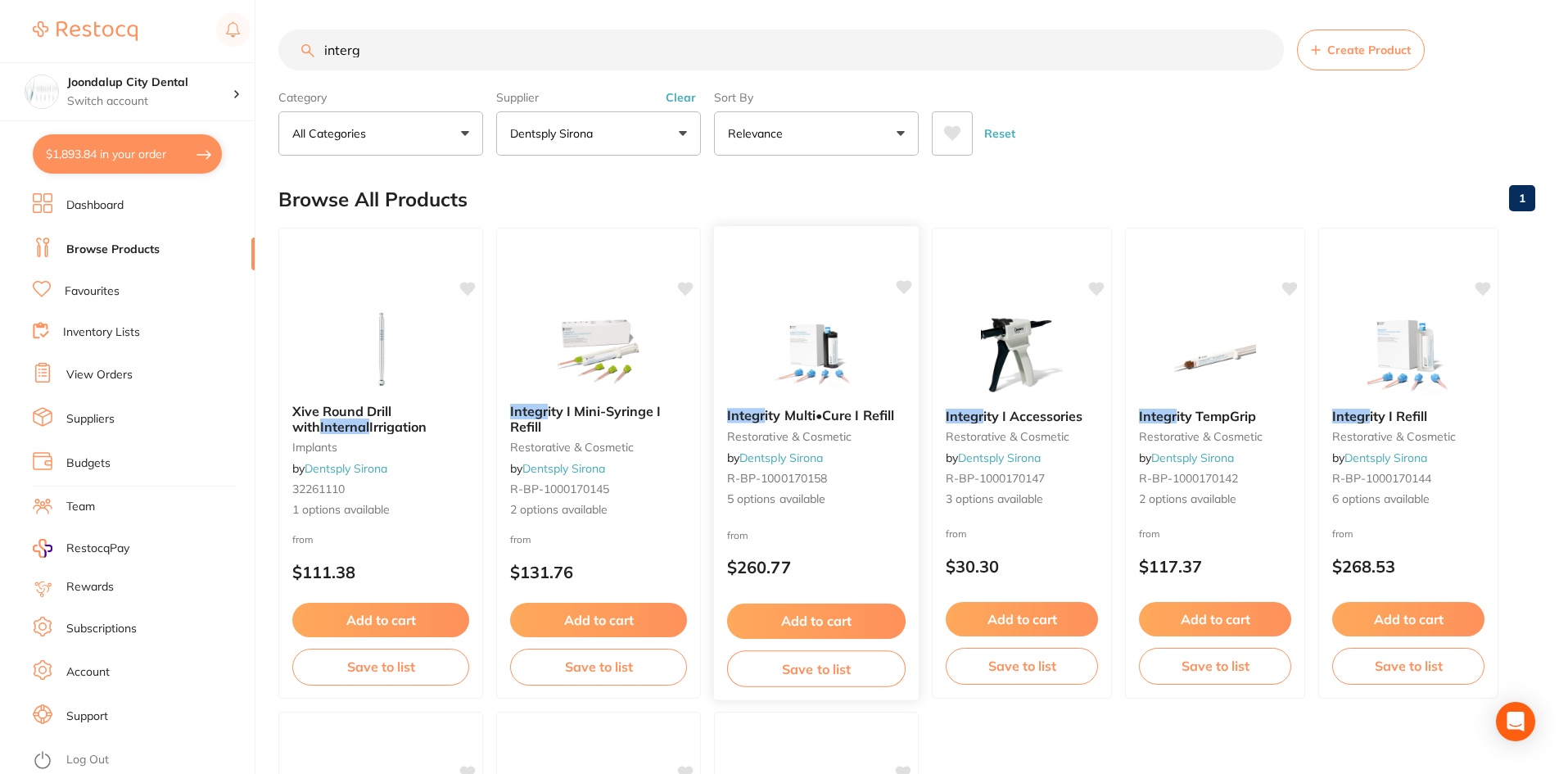 scroll, scrollTop: 0, scrollLeft: 0, axis: both 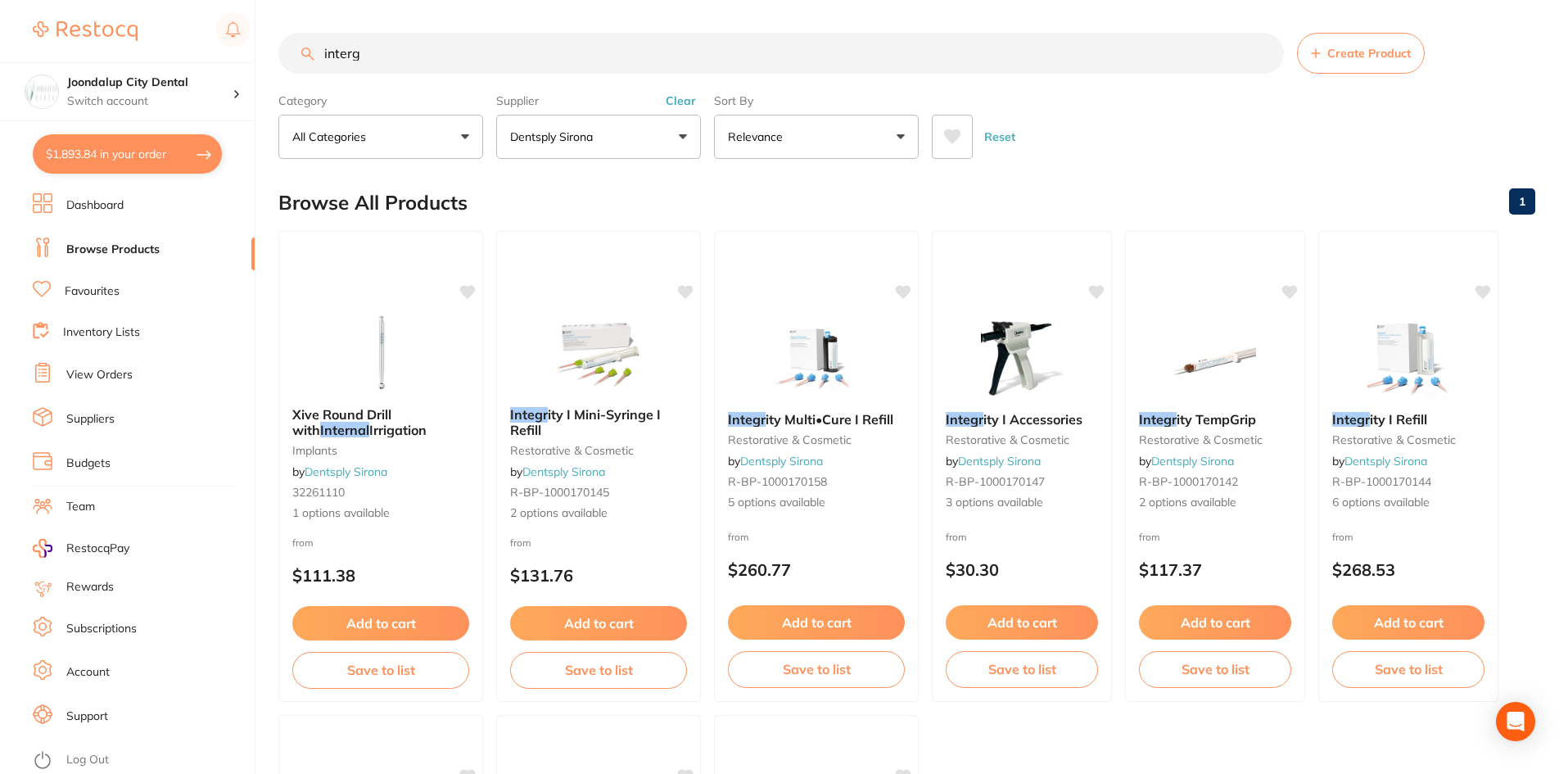 drag, startPoint x: 415, startPoint y: 64, endPoint x: 236, endPoint y: 61, distance: 179.02514 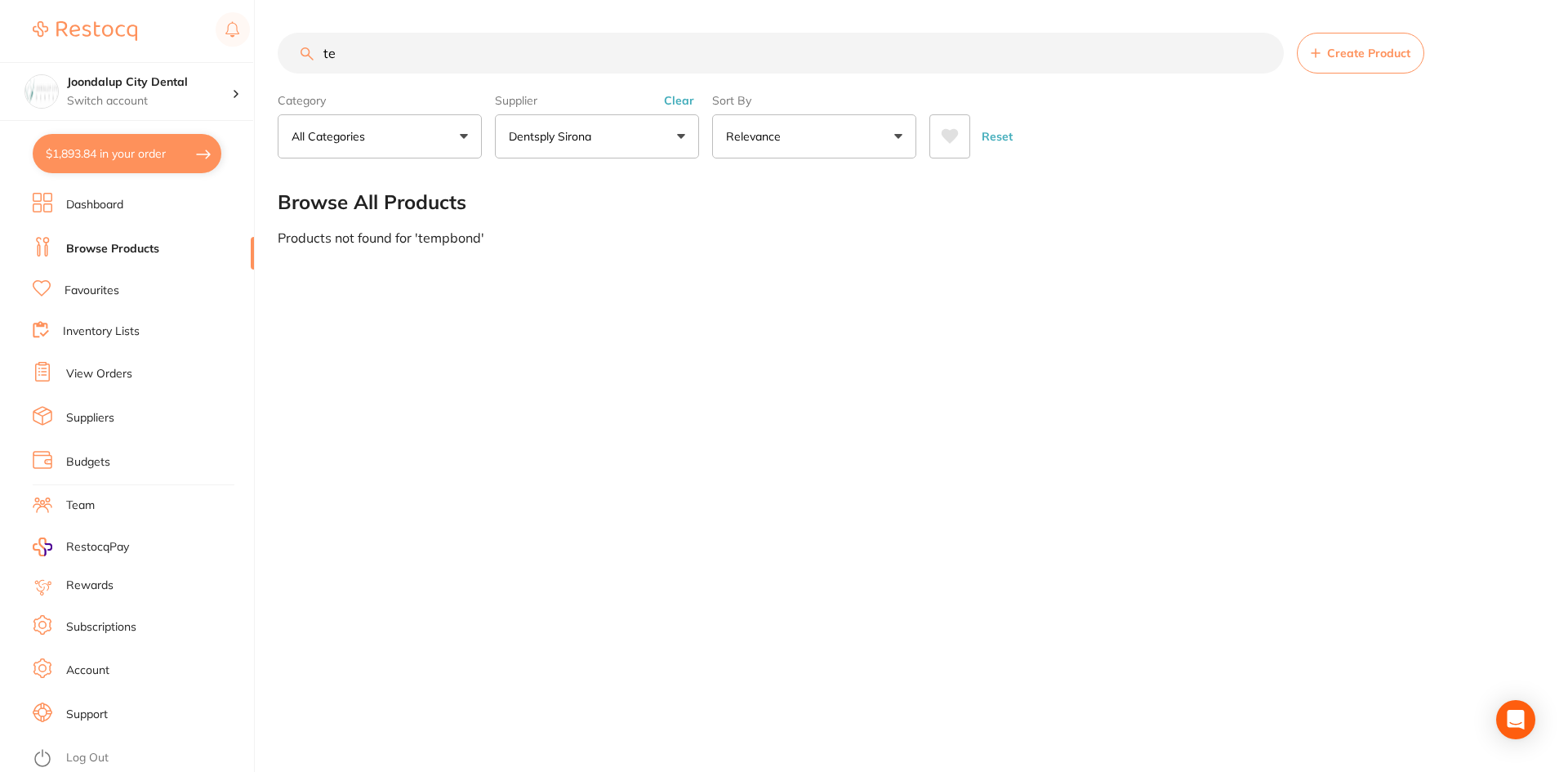 type on "t" 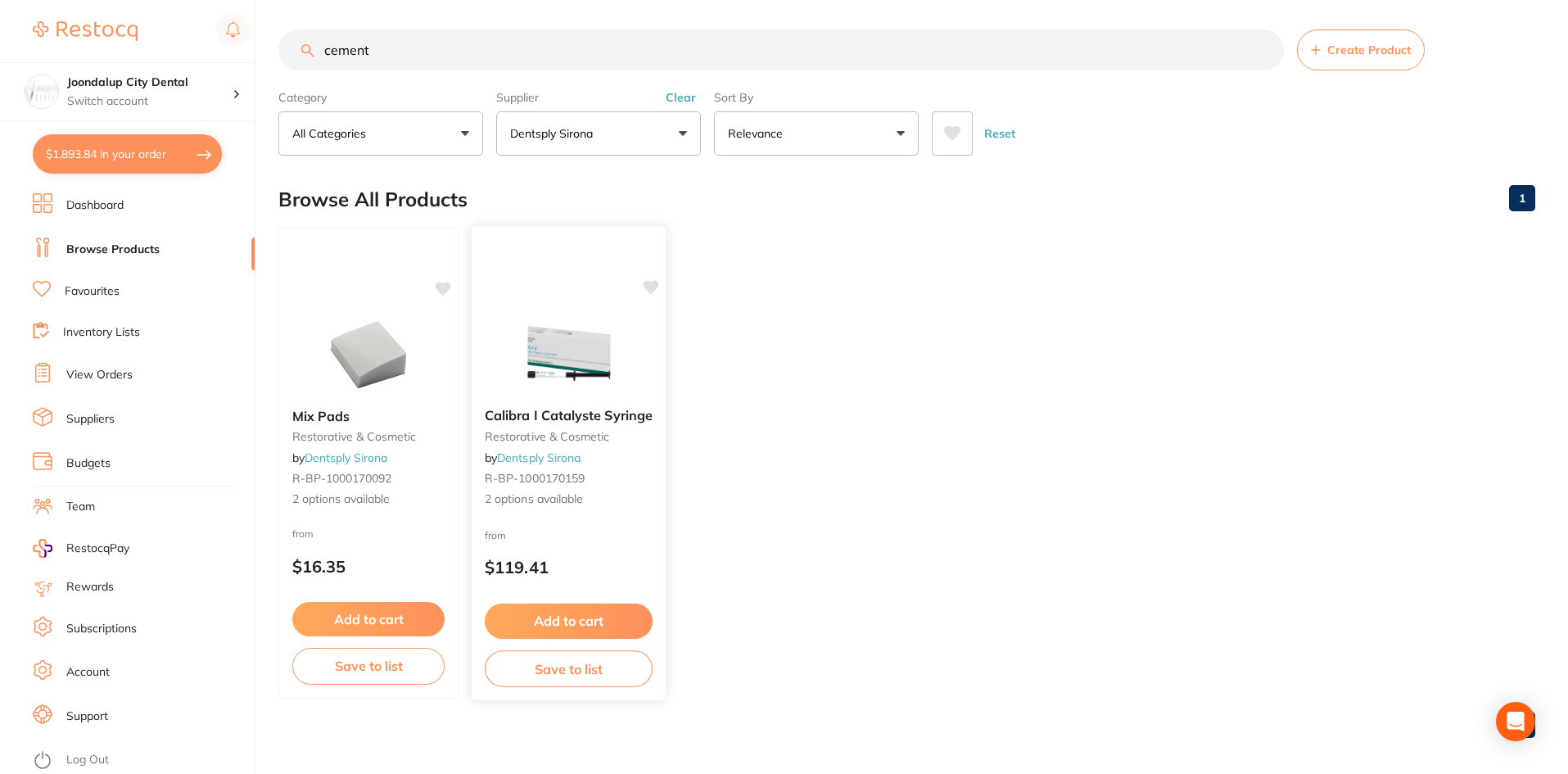 scroll, scrollTop: 0, scrollLeft: 0, axis: both 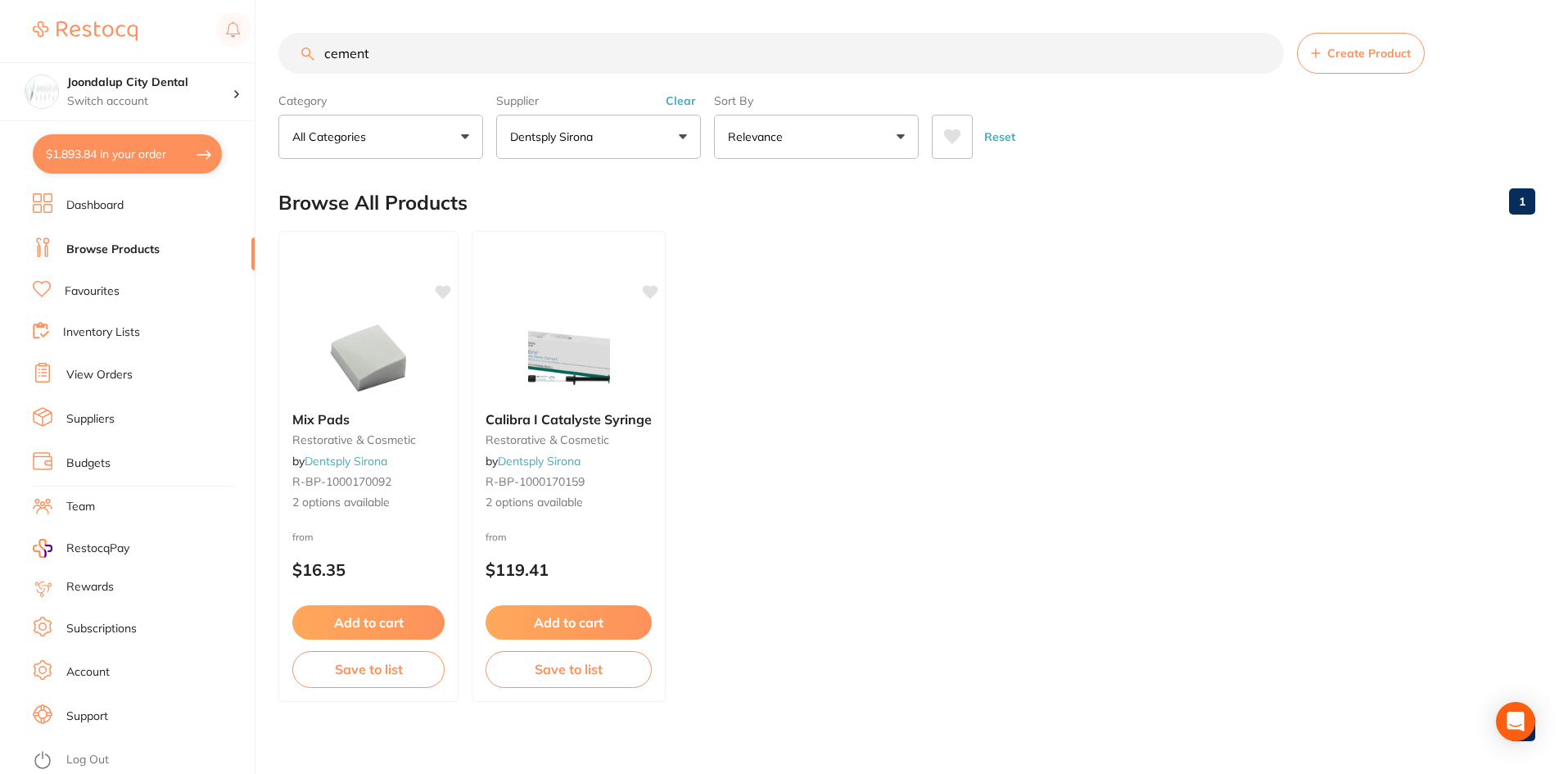 click on "Clear" at bounding box center (680, 101) 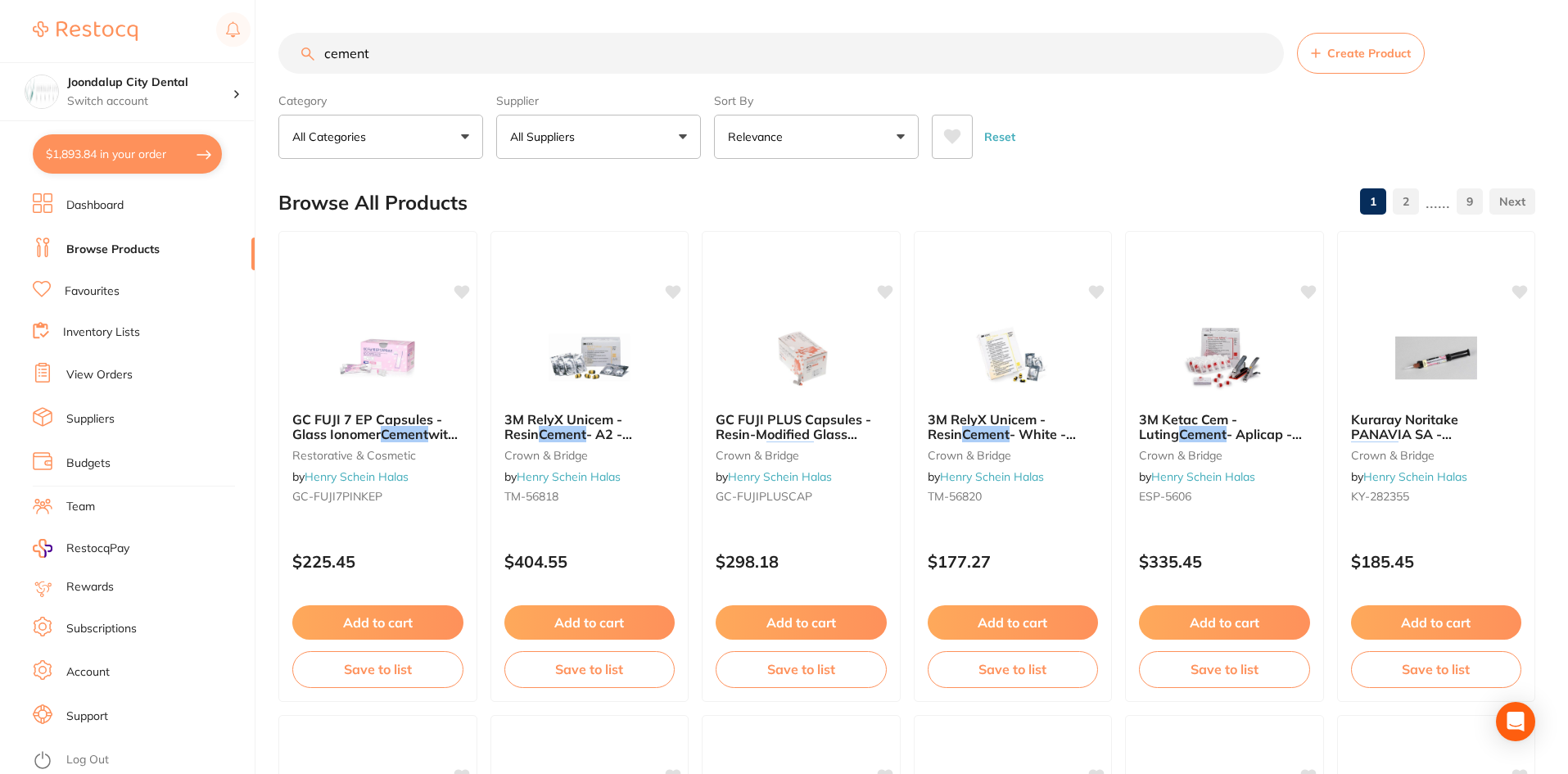 click on "All Suppliers" at bounding box center [599, 137] 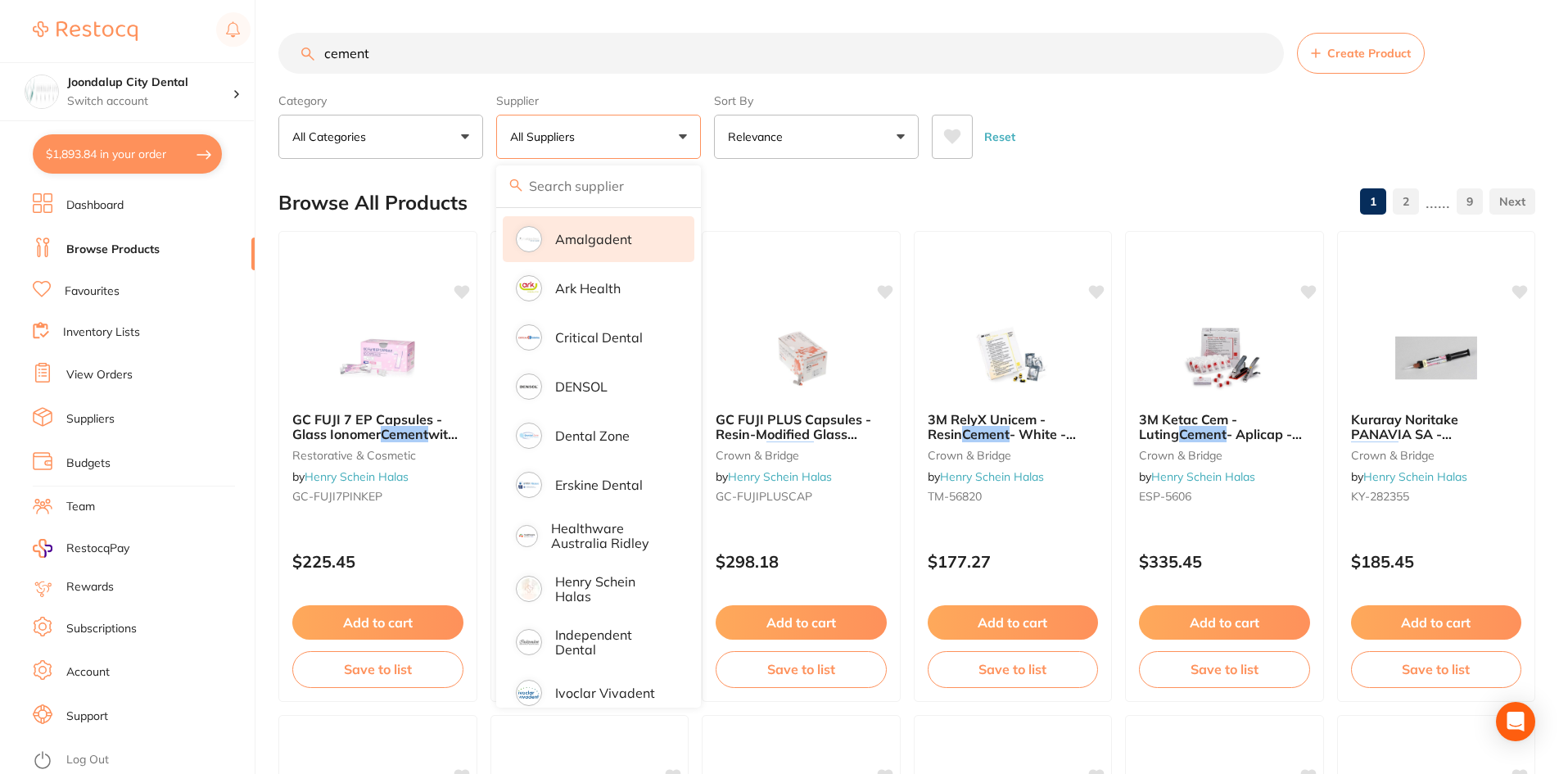 scroll, scrollTop: 328, scrollLeft: 0, axis: vertical 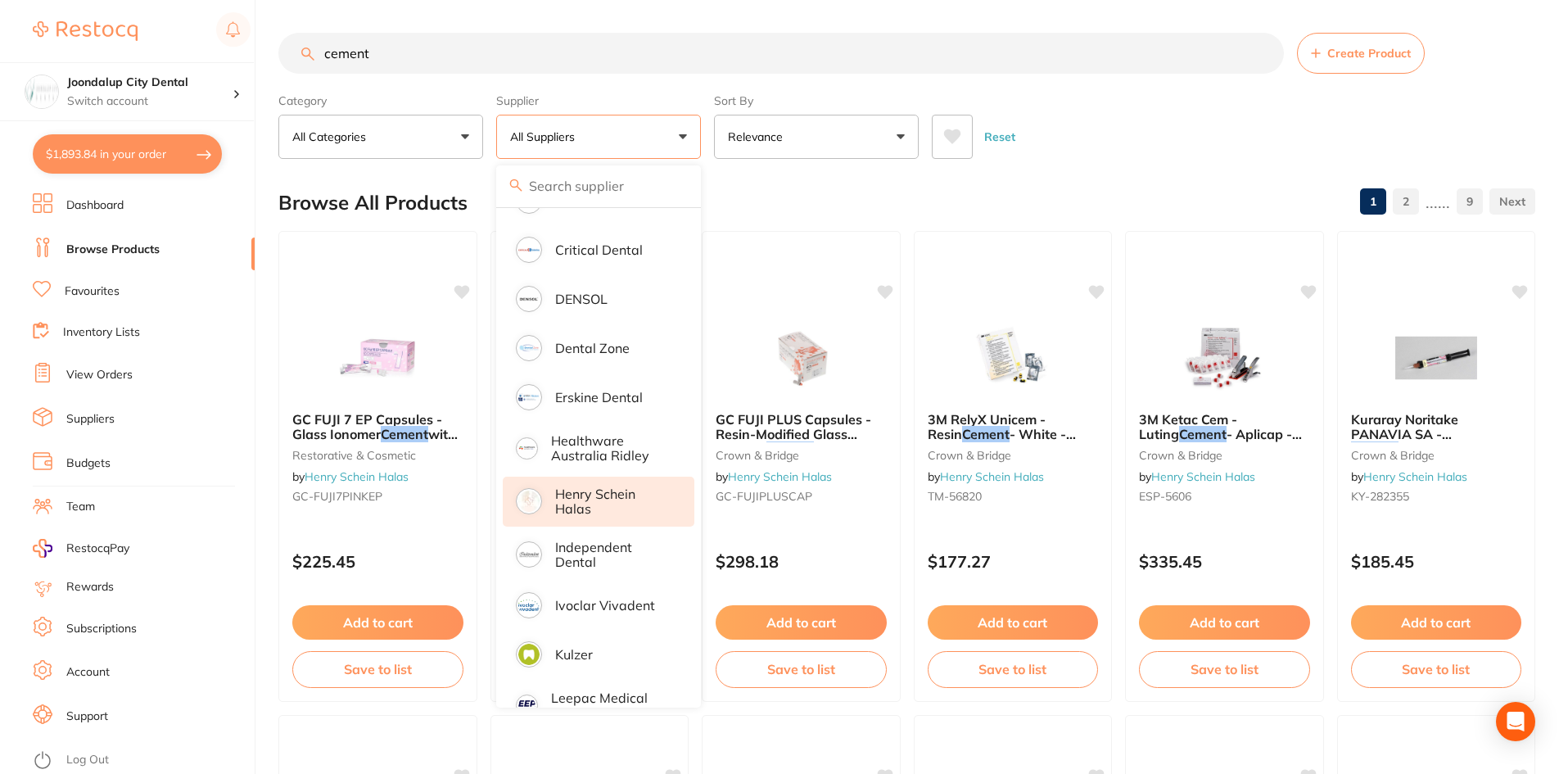 click on "Henry Schein Halas" at bounding box center (613, 501) 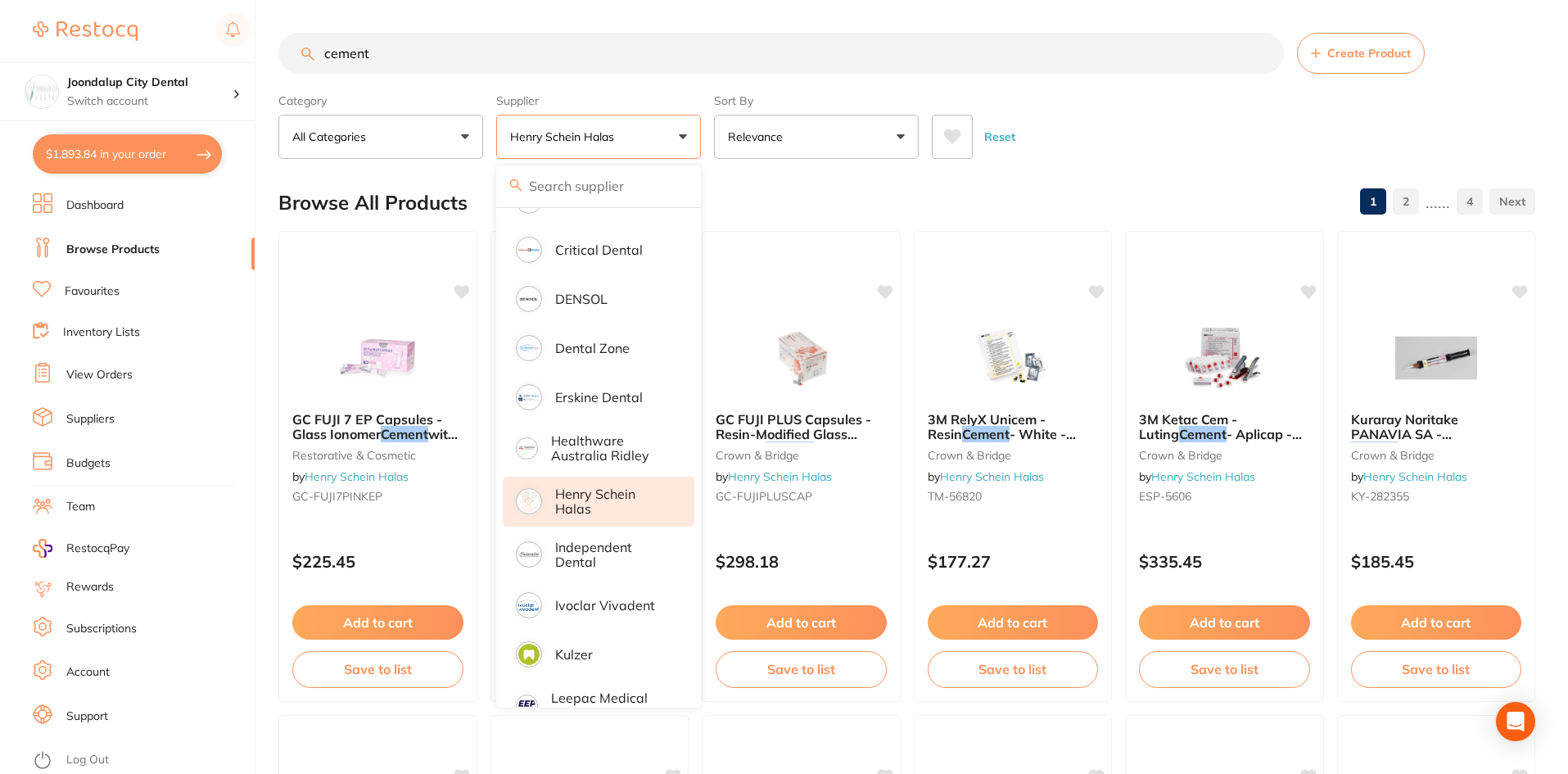 drag, startPoint x: 445, startPoint y: 63, endPoint x: 269, endPoint y: 53, distance: 176.28386 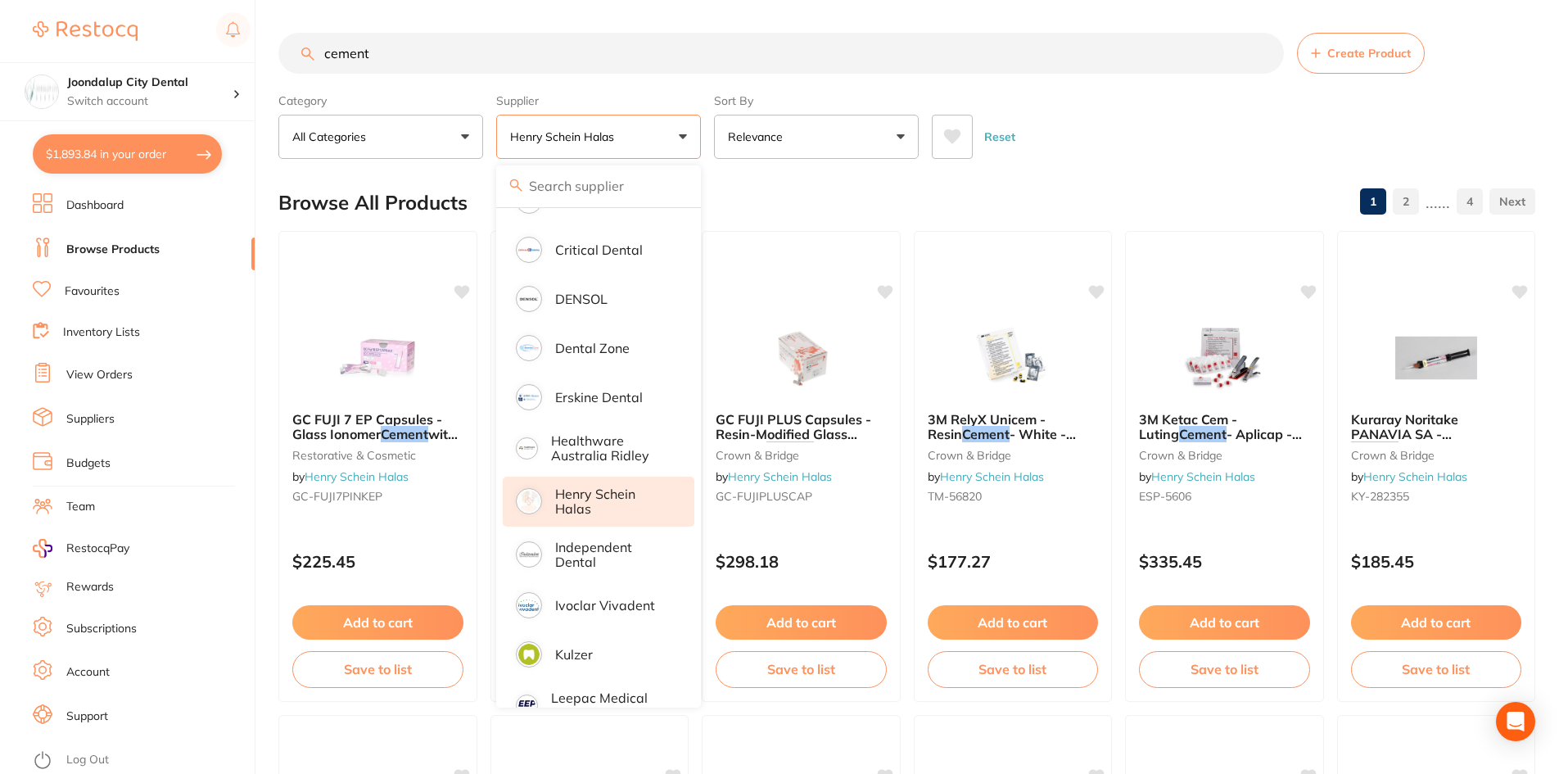click on "$1,893.84 [BUSINESS_NAME] Switch account [BUSINESS_NAME] $1,893.84   in your order Dashboard Browse Products Favourites Inventory Lists View Orders Suppliers Budgets Team RestocqPay Rewards Subscriptions Account Support Log Out cement         Create Product Category All Categories All Categories crown & bridge endodontics infection control instruments oral surgery orthodontics preventative restorative & cosmetic Clear Category   false    All Categories Category All Categories crown & bridge endodontics infection control instruments oral surgery orthodontics preventative restorative & cosmetic Supplier [SUPPLIER_NAME] All Suppliers [SUPPLIER_NAME] [SUPPLIER_NAME] [SUPPLIER_NAME] [SUPPLIER_NAME] [SUPPLIER_NAME] [SUPPLIER_NAME] [SUPPLIER_NAME] [SUPPLIER_NAME] [SUPPLIER_NAME] [SUPPLIER_NAME] [SUPPLIER_NAME] [SUPPLIER_NAME] [SUPPLIER_NAME] [SUPPLIER_NAME] [SUPPLIER_NAME] [SUPPLIER_NAME] [SUPPLIER_NAME] [SUPPLIER_NAME] [SUPPLIER_NAME] [SUPPLIER_NAME] [SUPPLIER_NAME] [SUPPLIER_NAME] [SUPPLIER_NAME] [SUPPLIER_NAME] [SUPPLIER_NAME] Clear" at bounding box center [784, 387] 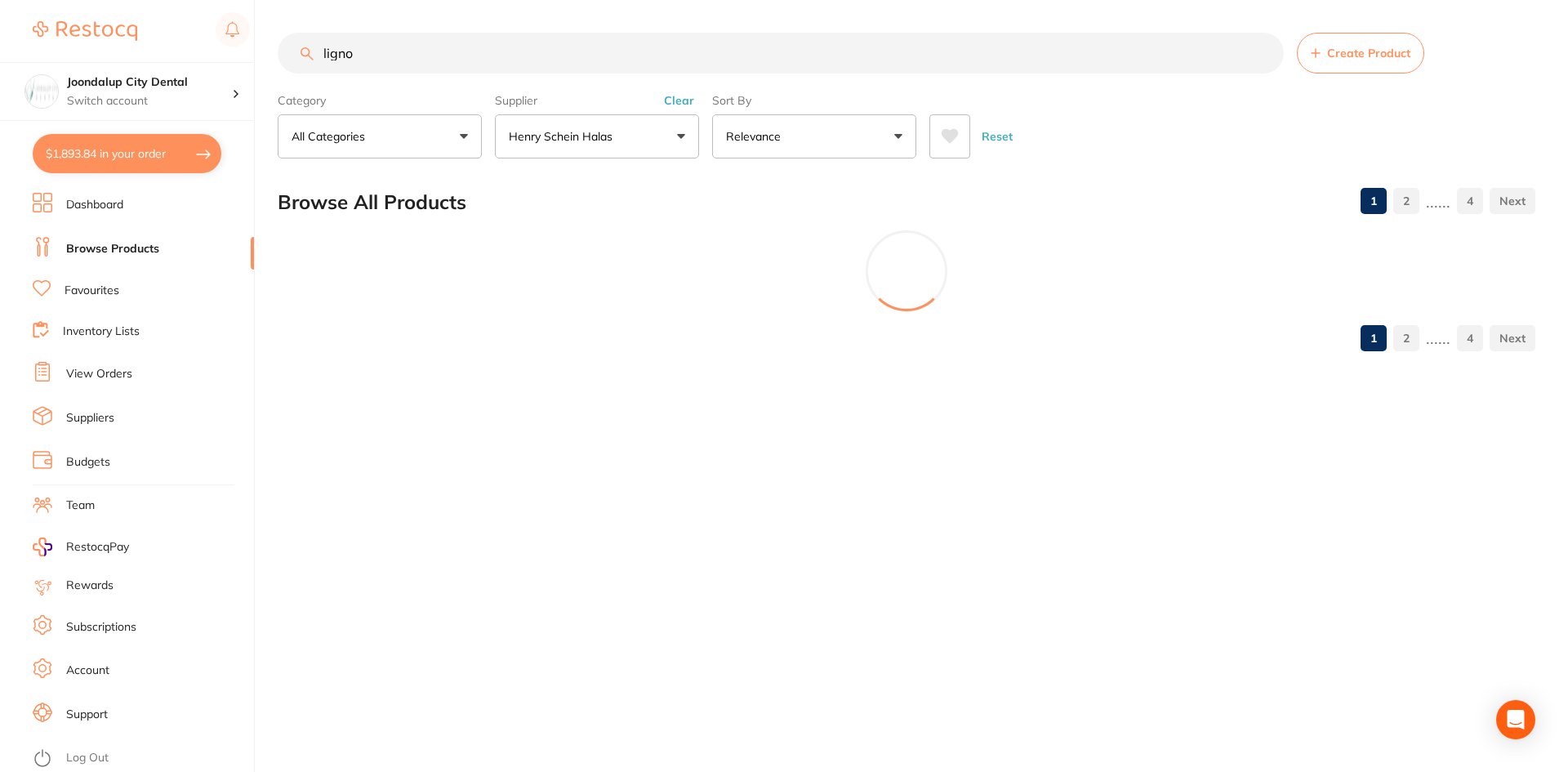 scroll, scrollTop: 0, scrollLeft: 0, axis: both 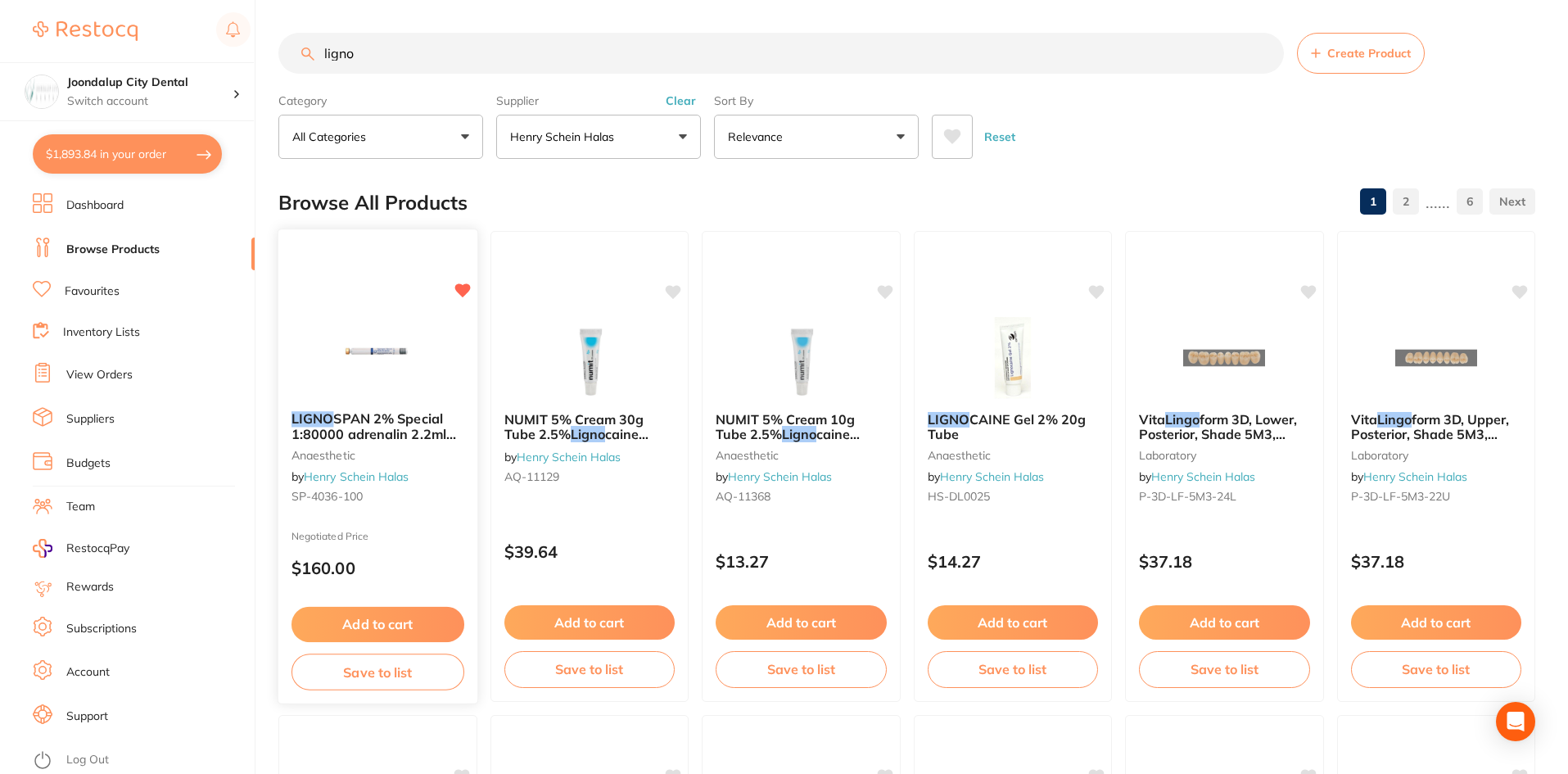 type on "ligno" 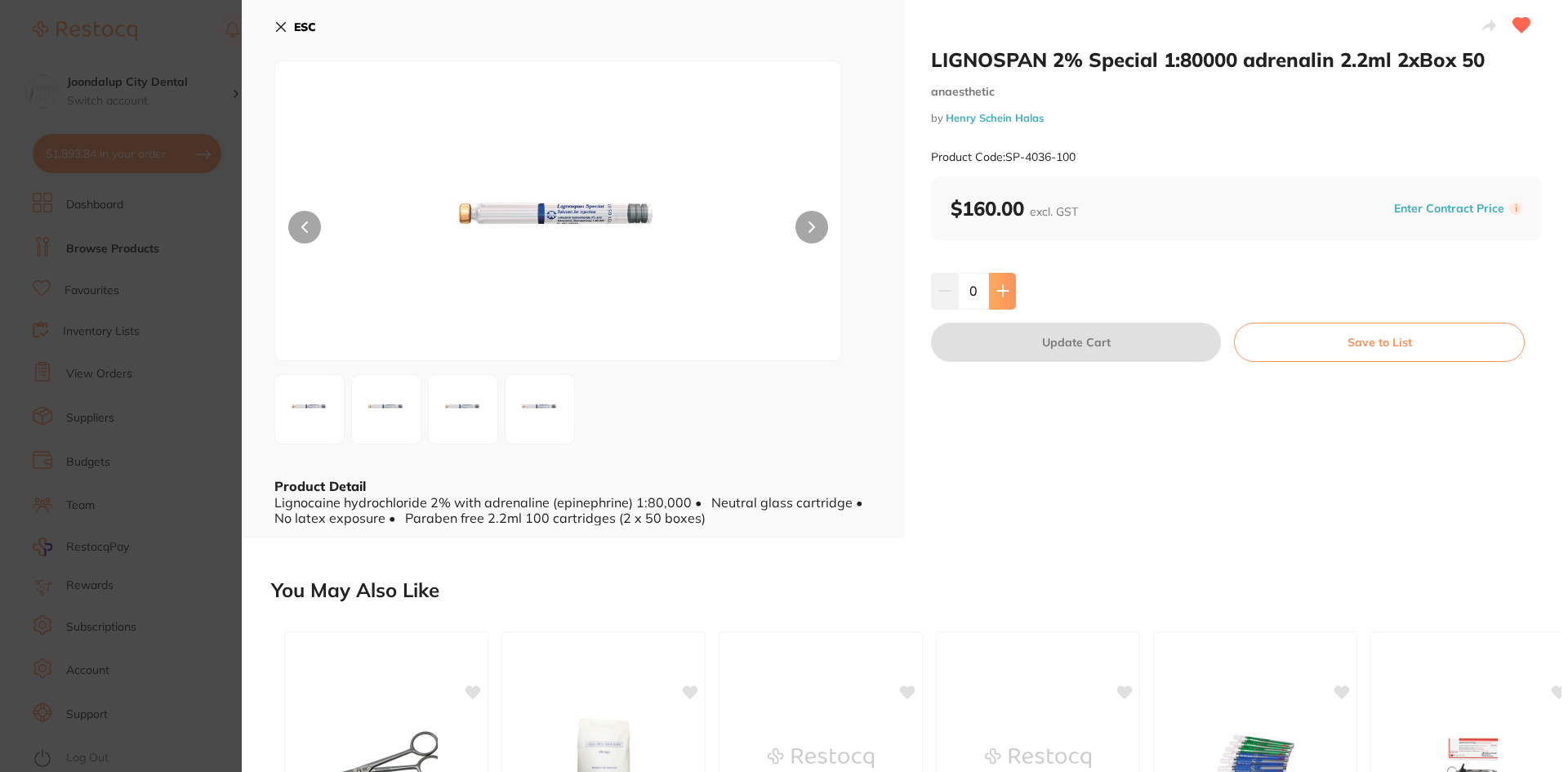 click 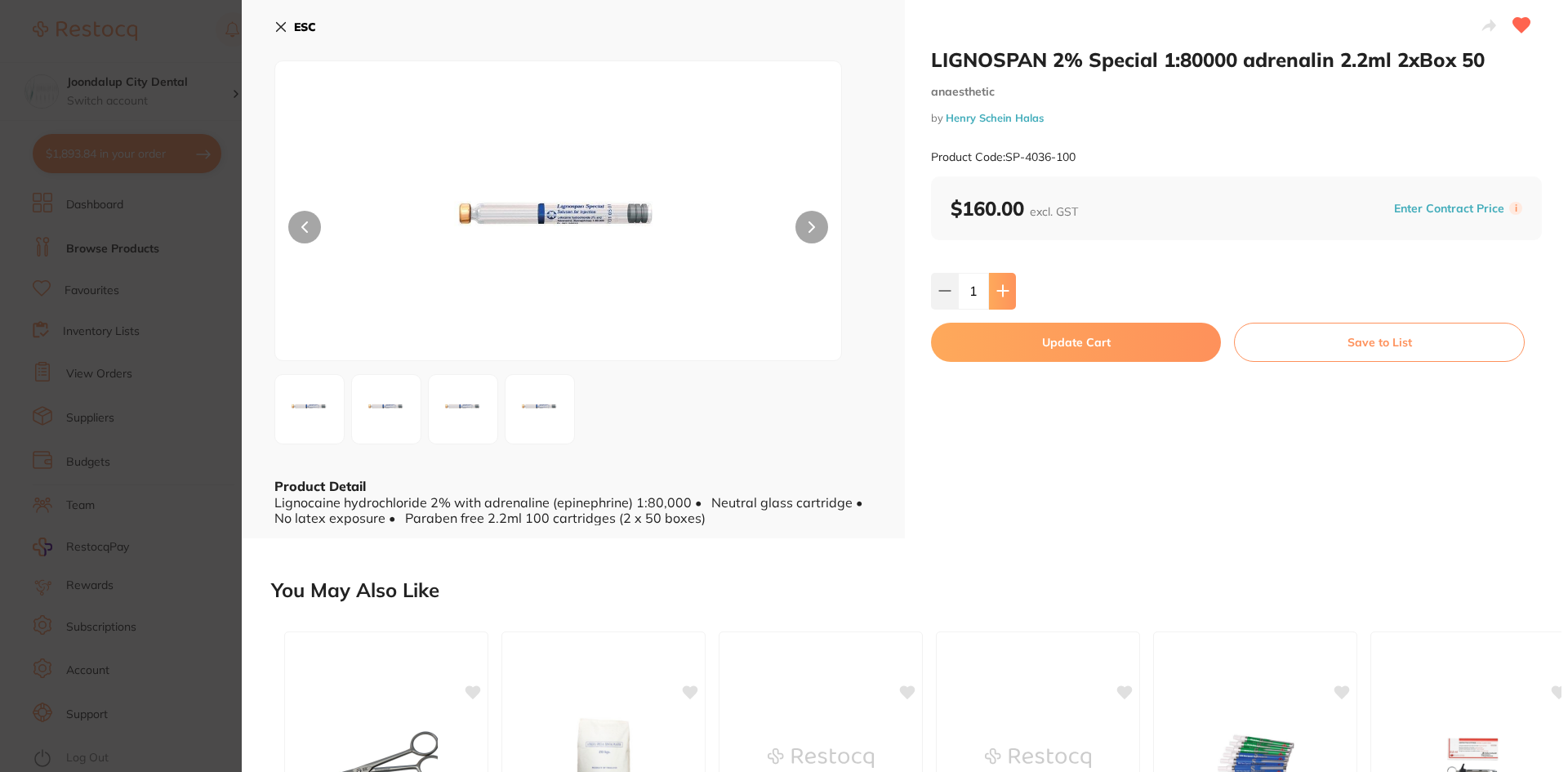 click 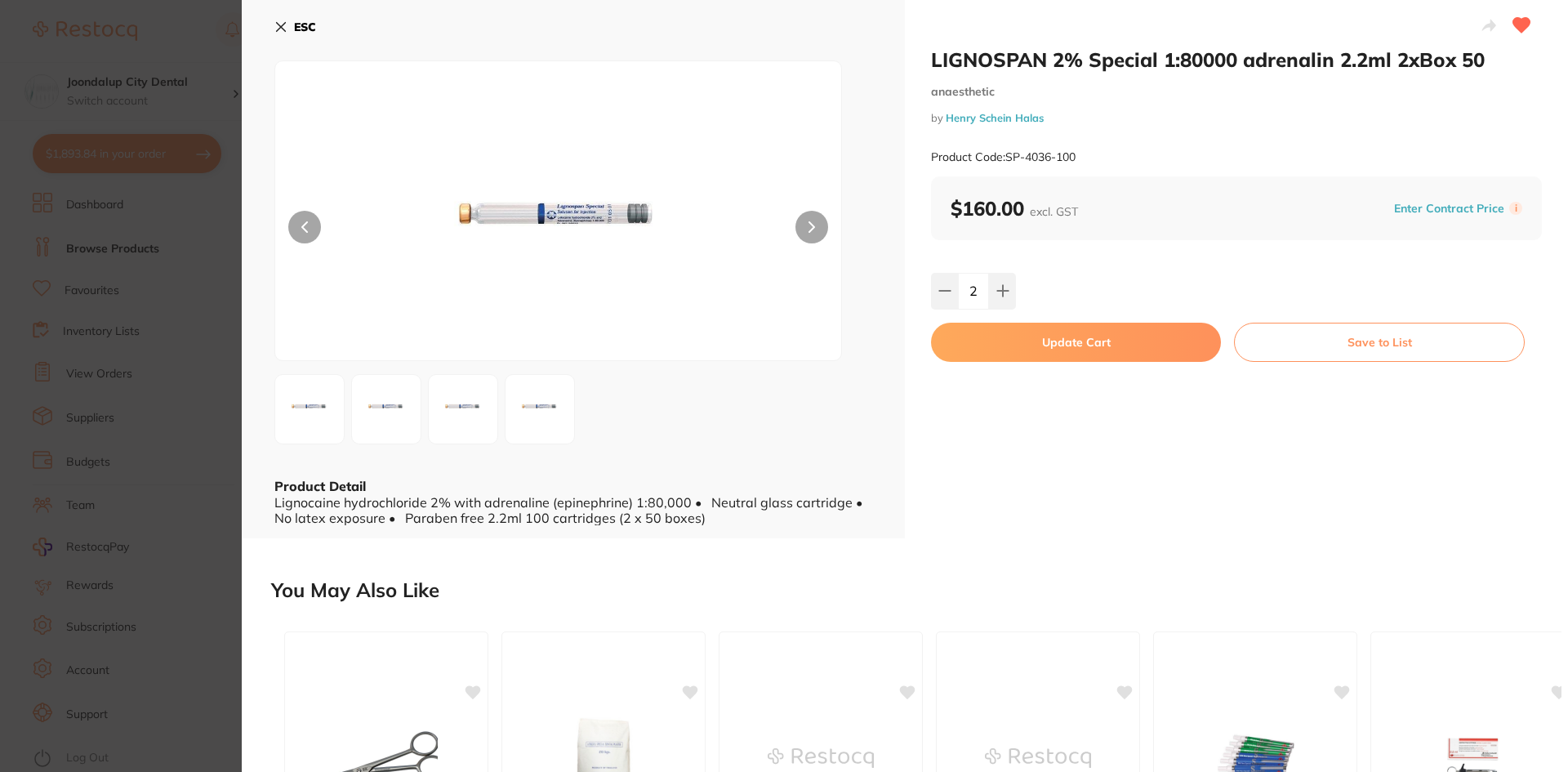click on "Update Cart" at bounding box center [1076, 342] 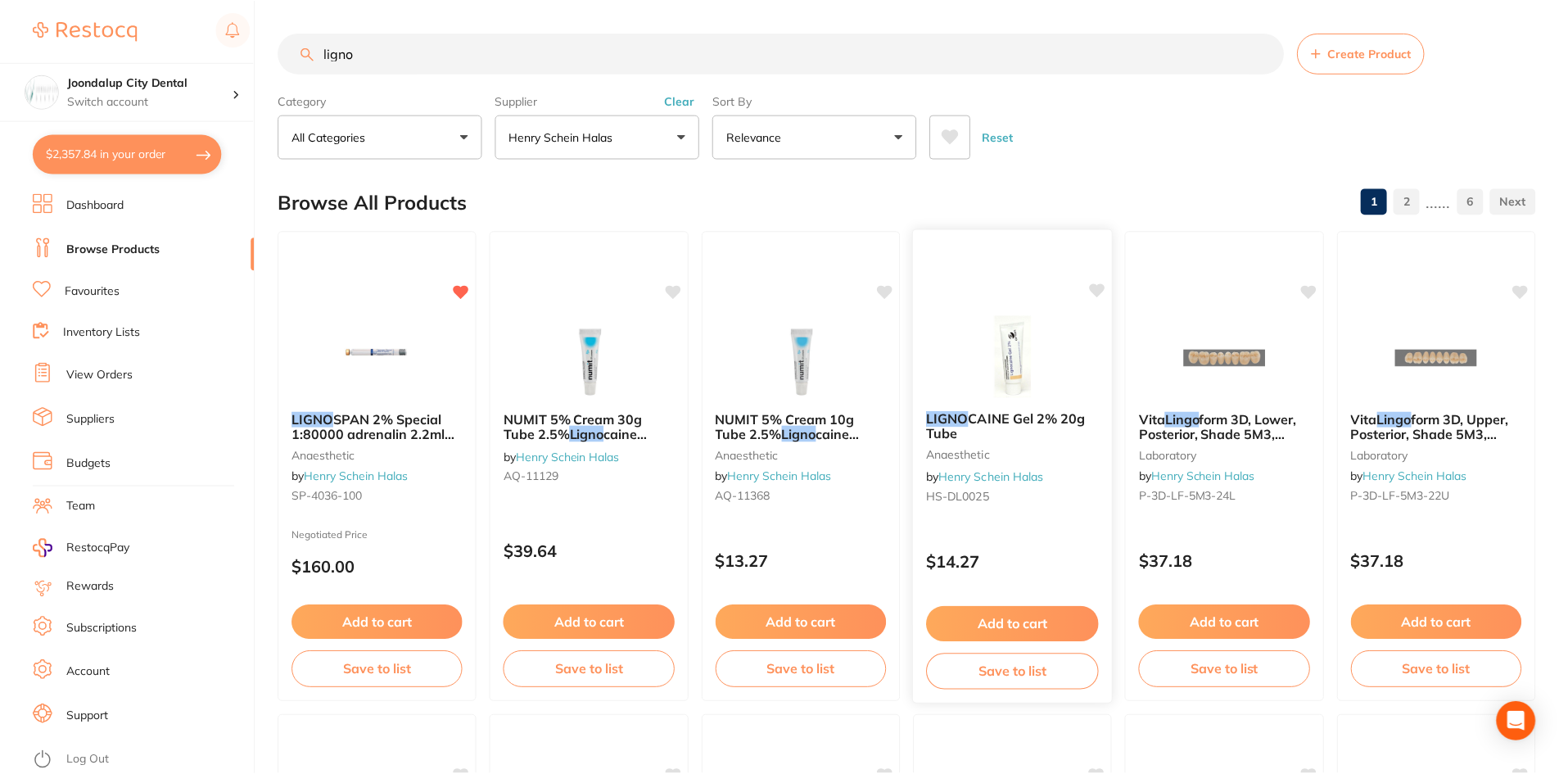 scroll, scrollTop: 1, scrollLeft: 0, axis: vertical 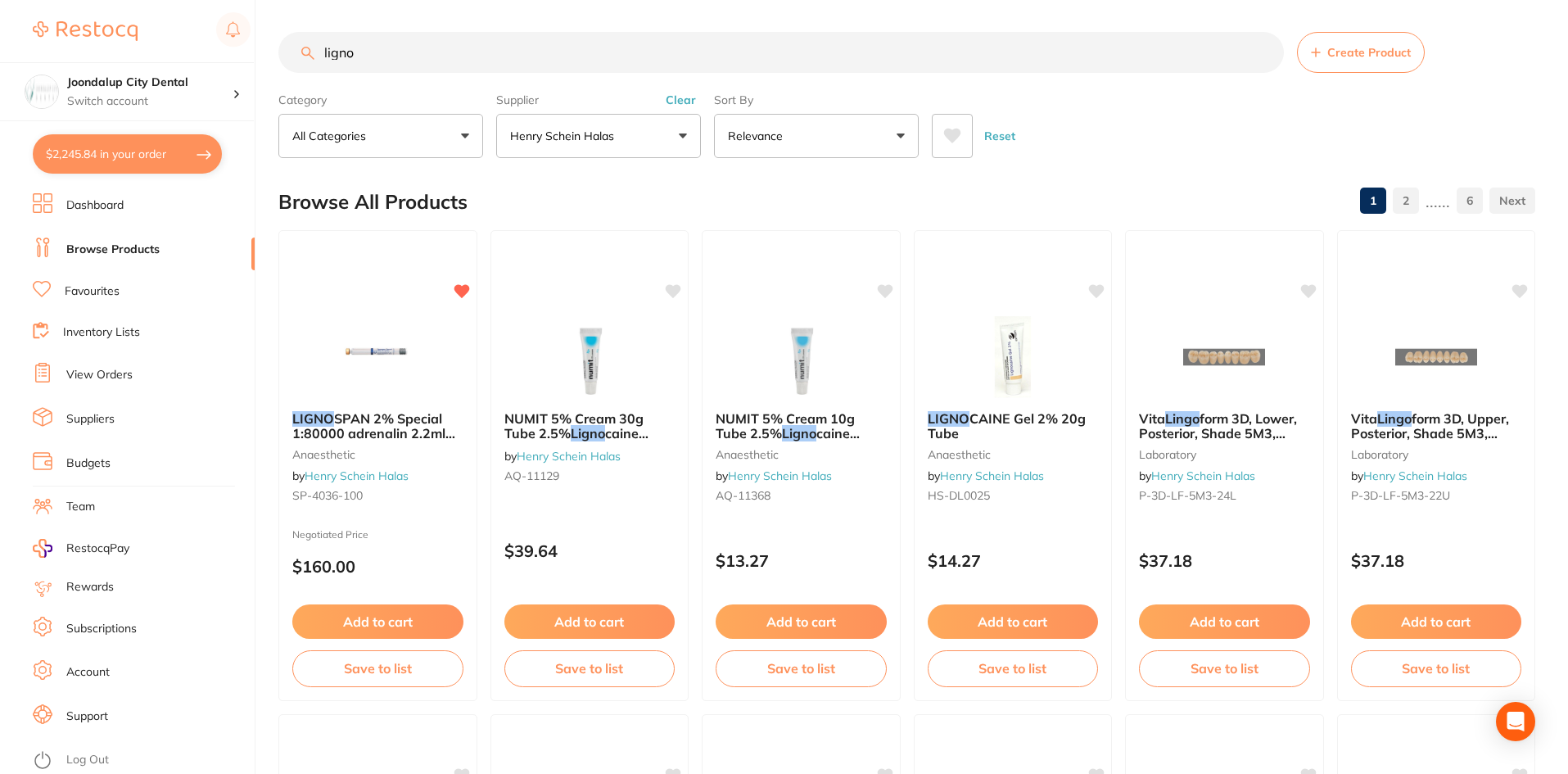 click on "$2,245.84   in your order" at bounding box center [127, 154] 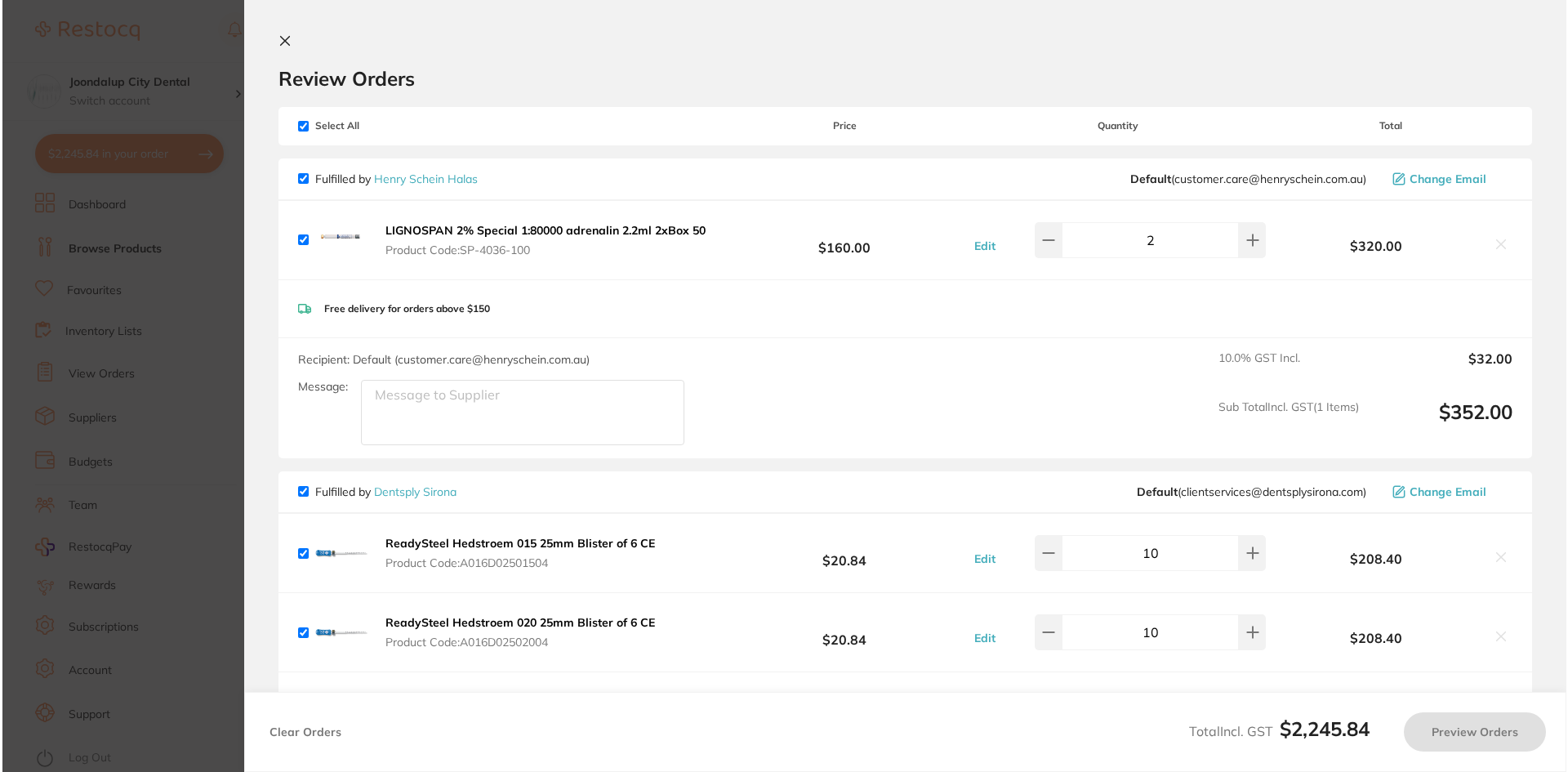 scroll, scrollTop: 0, scrollLeft: 0, axis: both 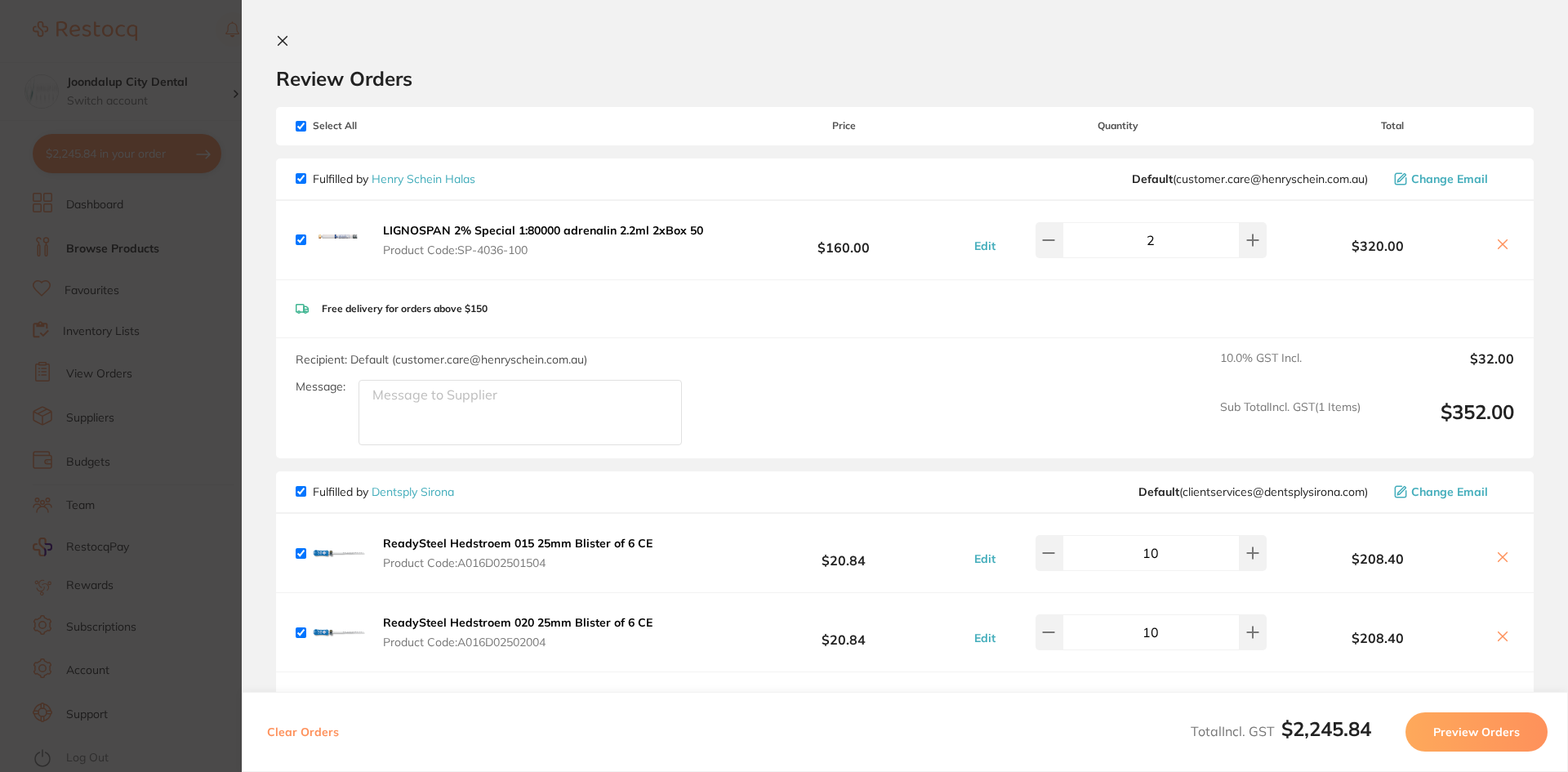 click 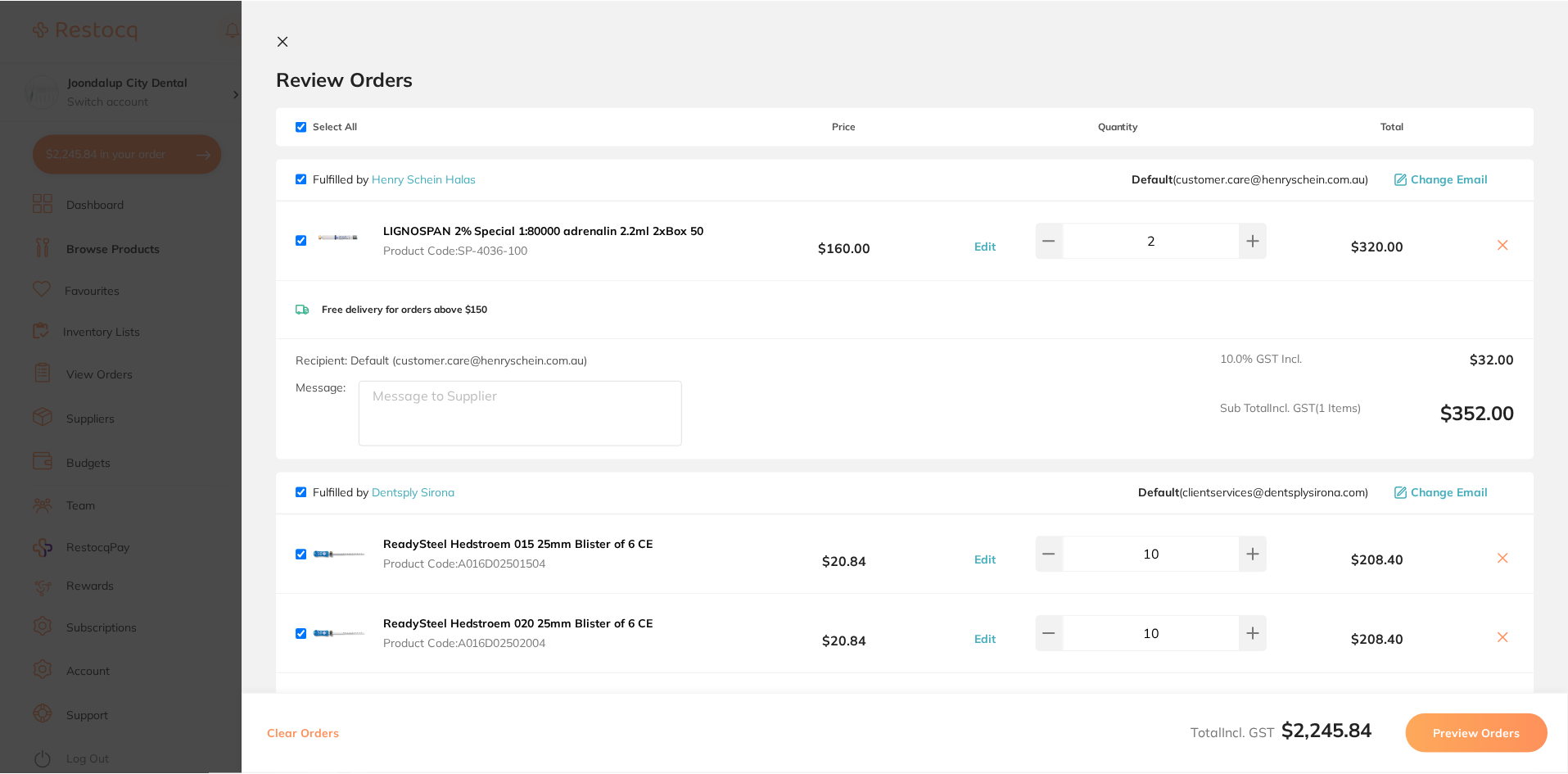 scroll, scrollTop: 1, scrollLeft: 0, axis: vertical 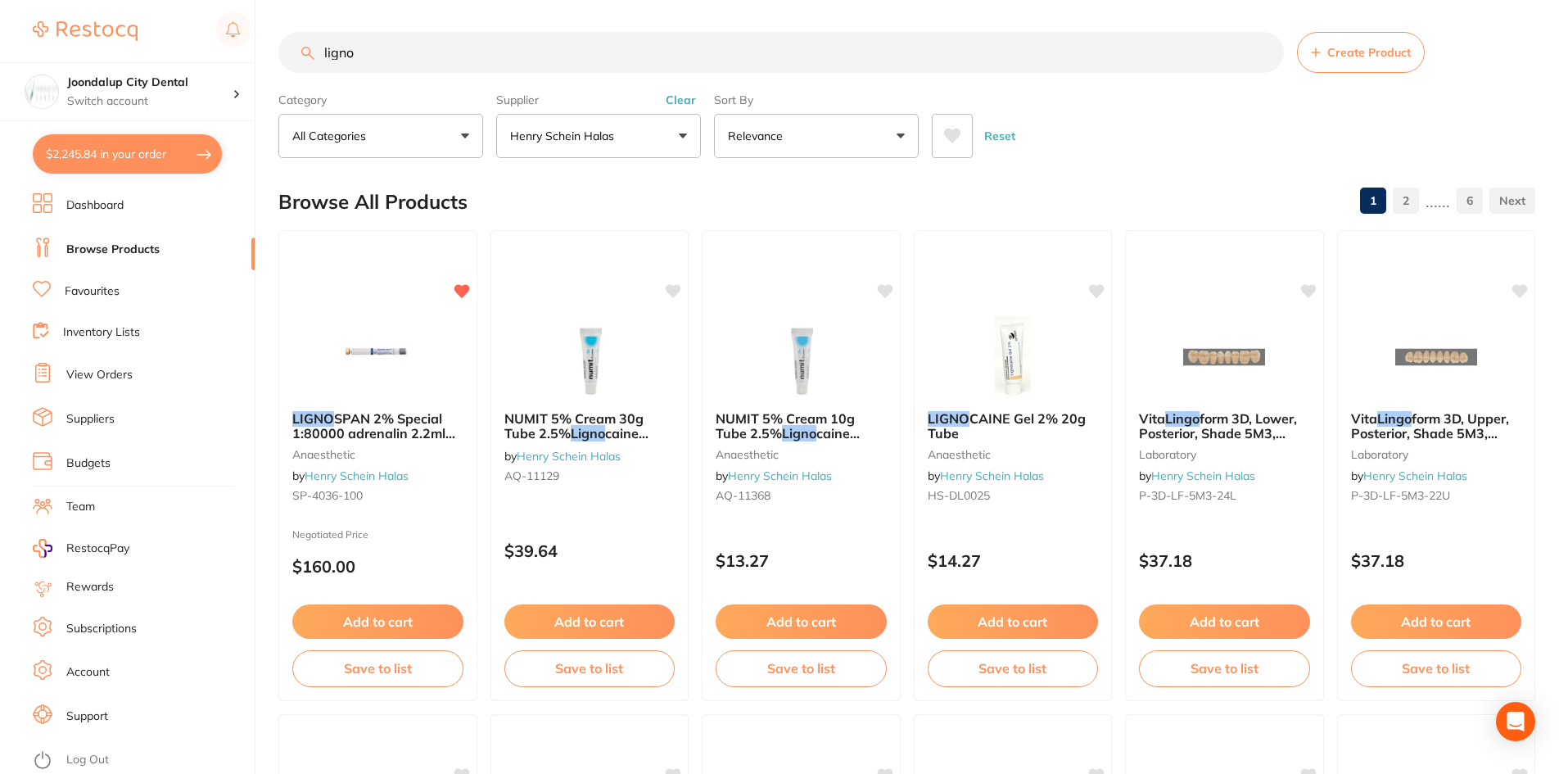 drag, startPoint x: 400, startPoint y: 61, endPoint x: 215, endPoint y: 45, distance: 185.6906 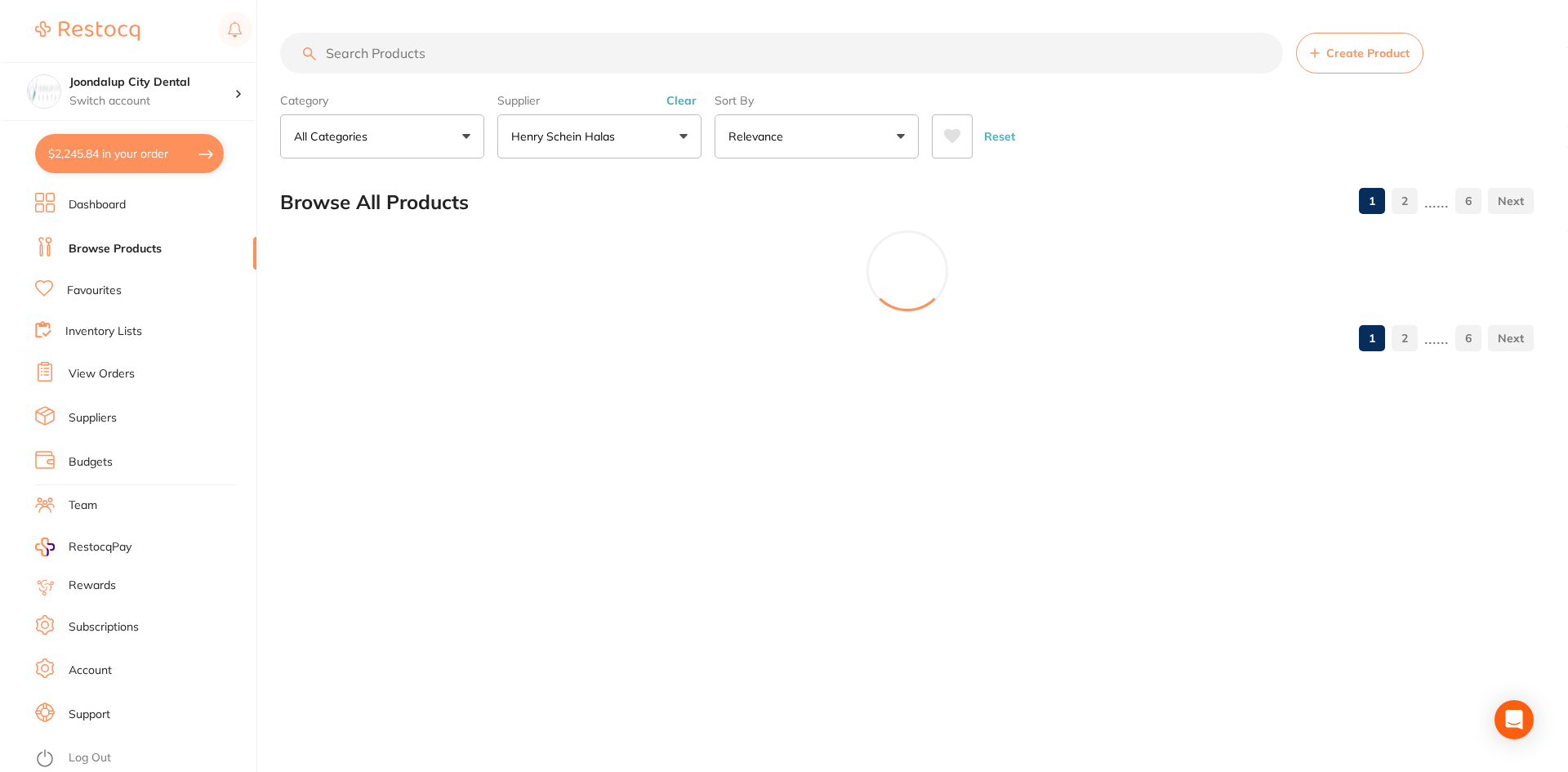 scroll, scrollTop: 0, scrollLeft: 0, axis: both 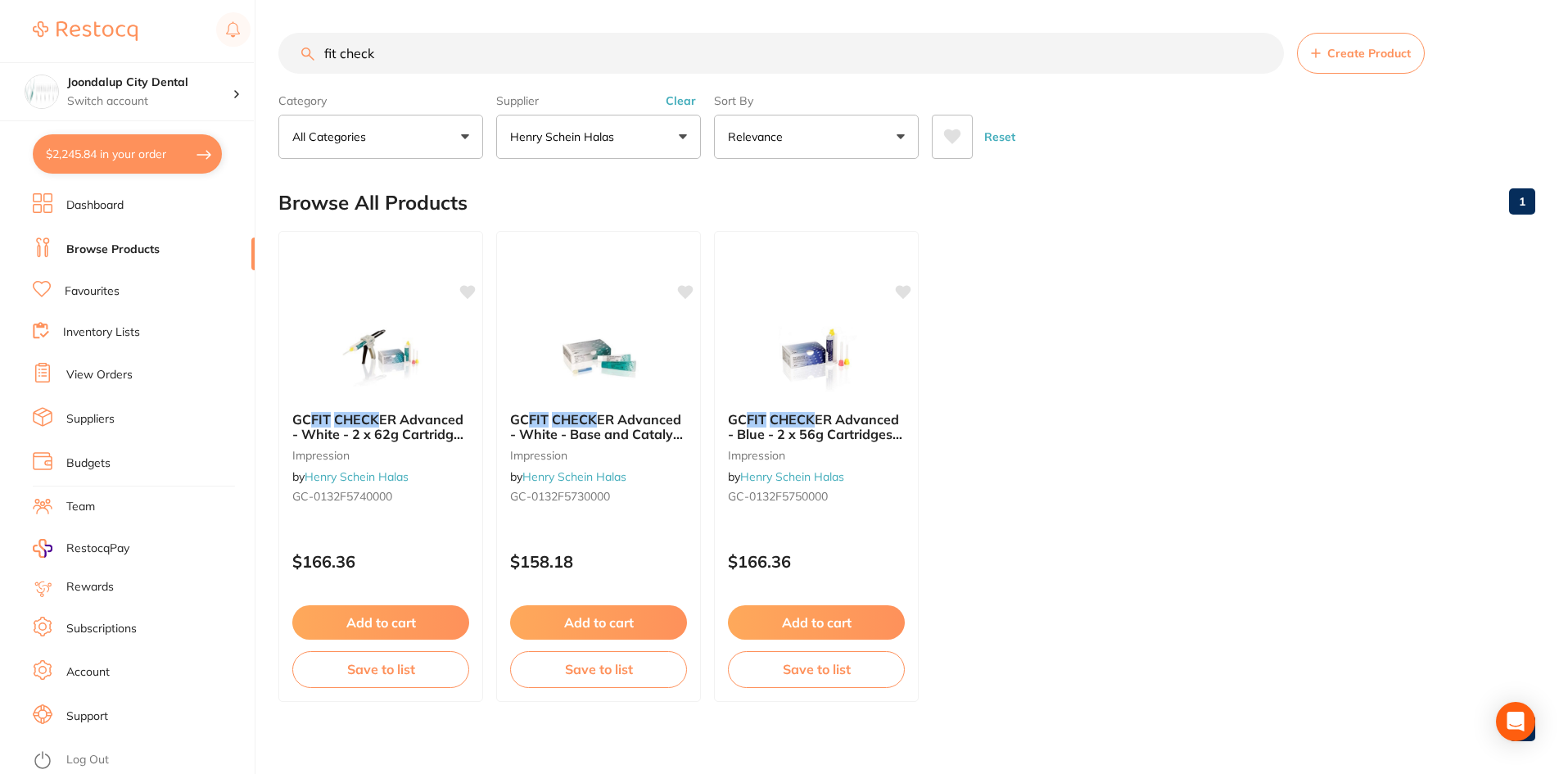 drag, startPoint x: 426, startPoint y: 57, endPoint x: 192, endPoint y: 55, distance: 234.009 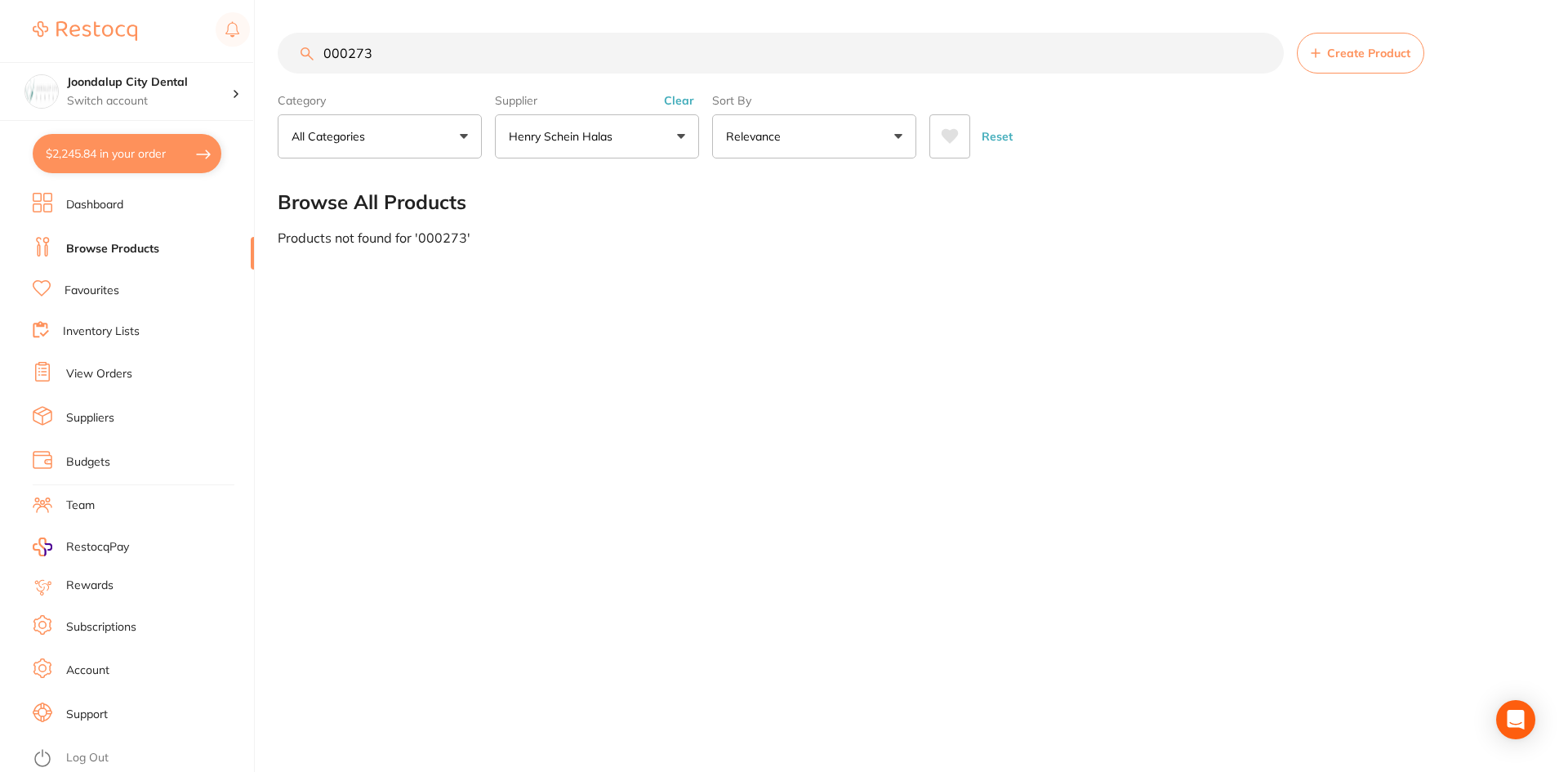 drag, startPoint x: 398, startPoint y: 36, endPoint x: 308, endPoint y: 47, distance: 90.66973 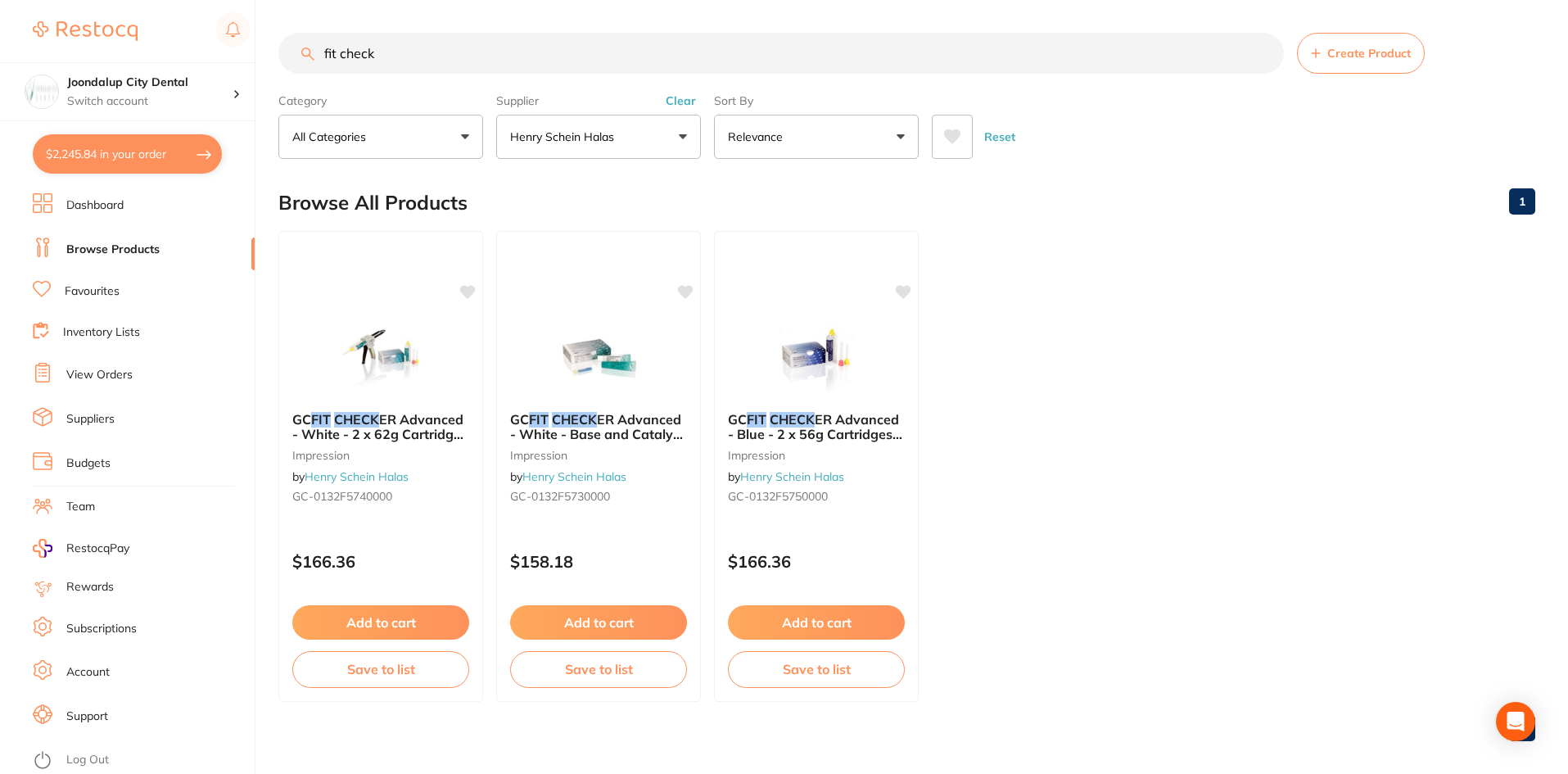type on "fit check" 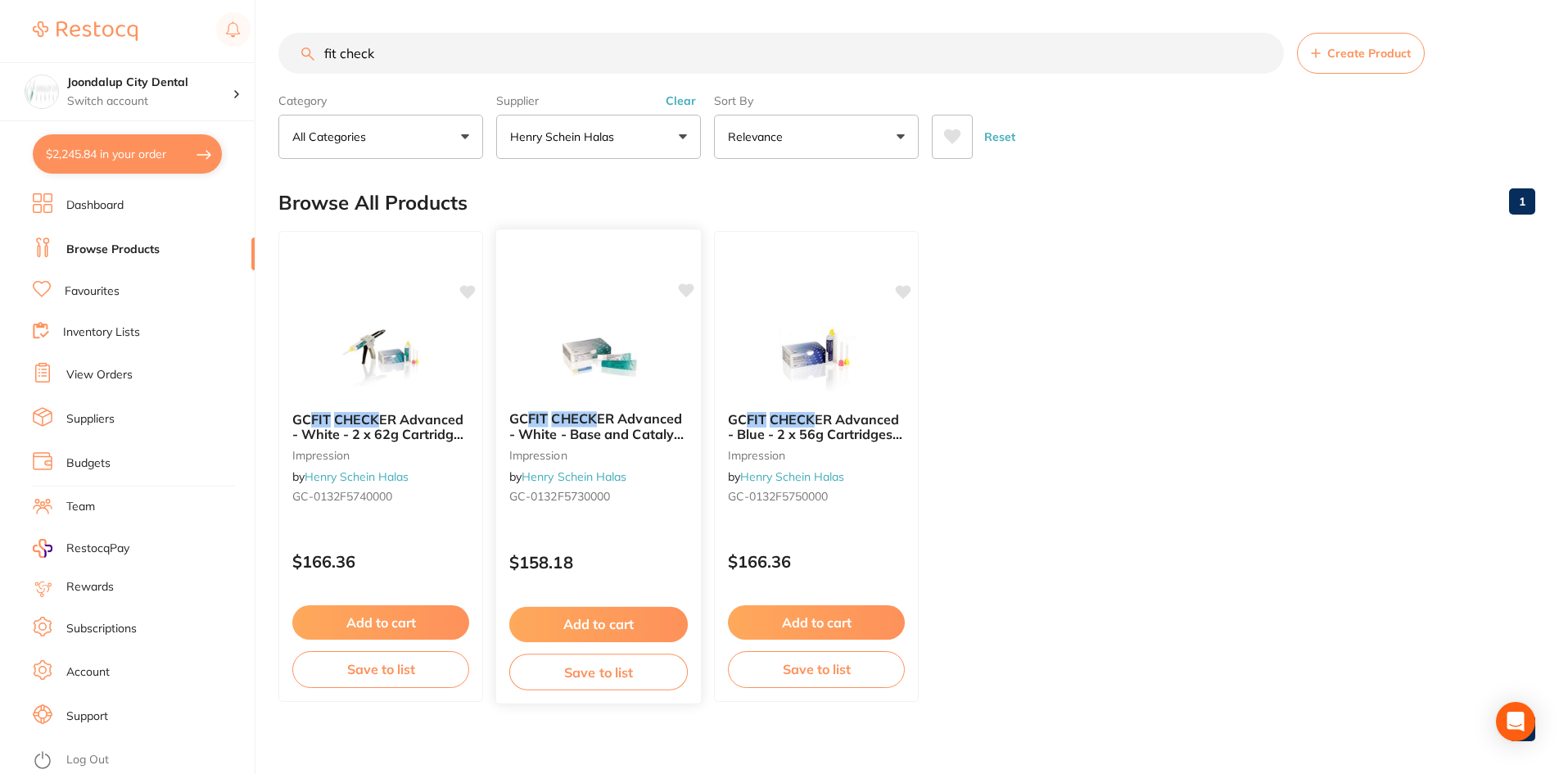 click at bounding box center [598, 356] 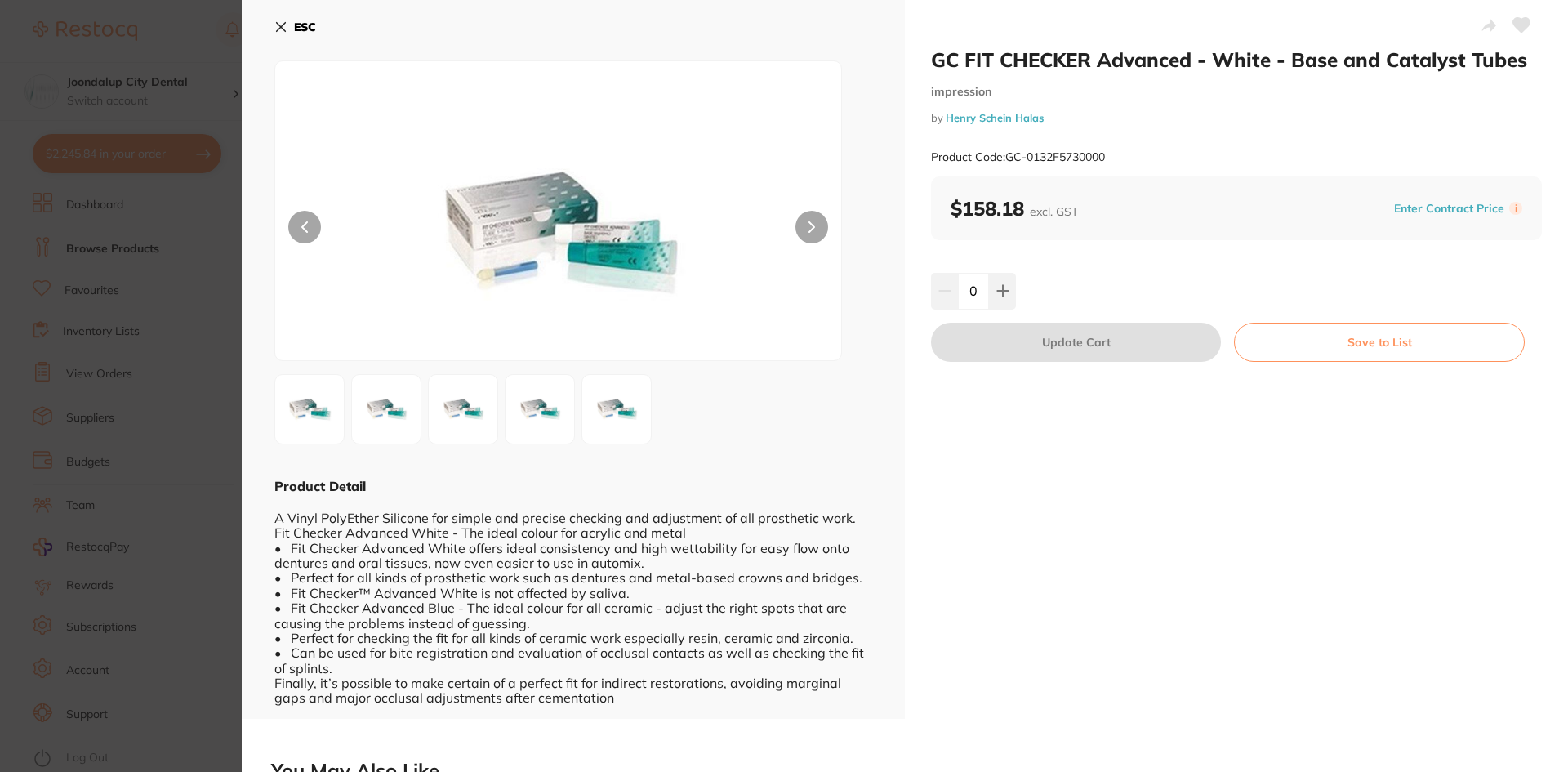 click 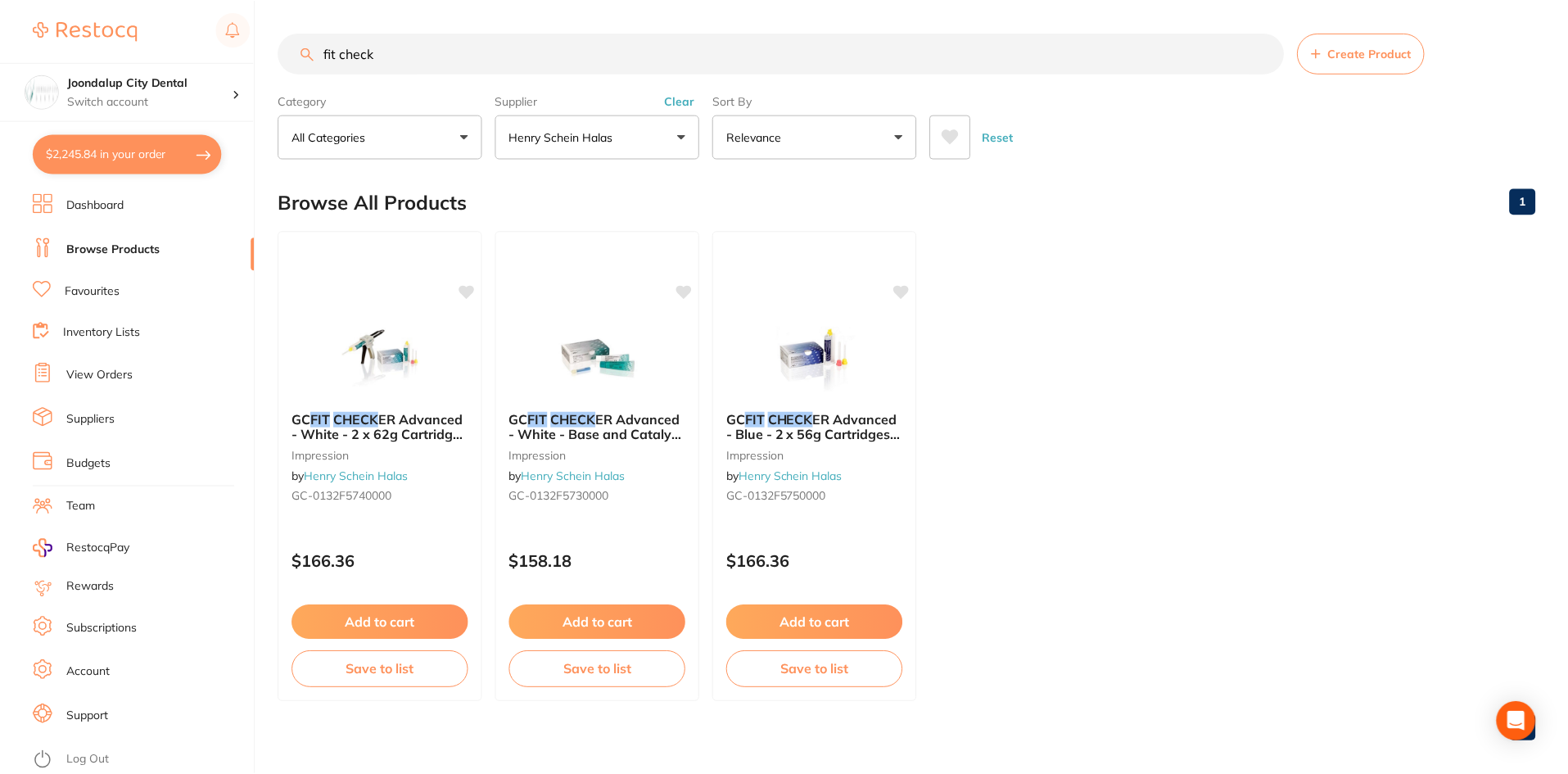 scroll, scrollTop: 1, scrollLeft: 0, axis: vertical 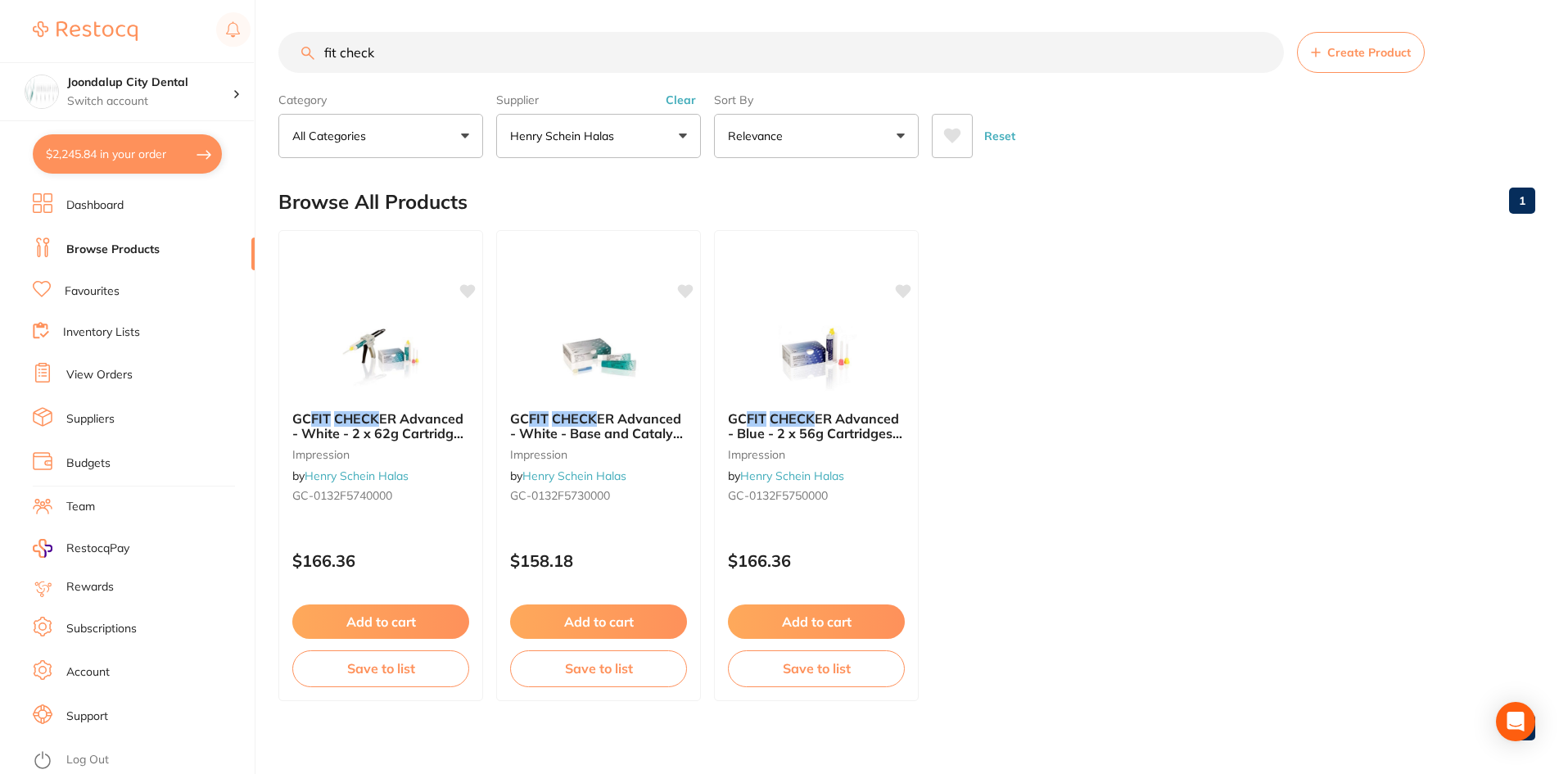 drag, startPoint x: 680, startPoint y: 100, endPoint x: 615, endPoint y: 87, distance: 66.28725 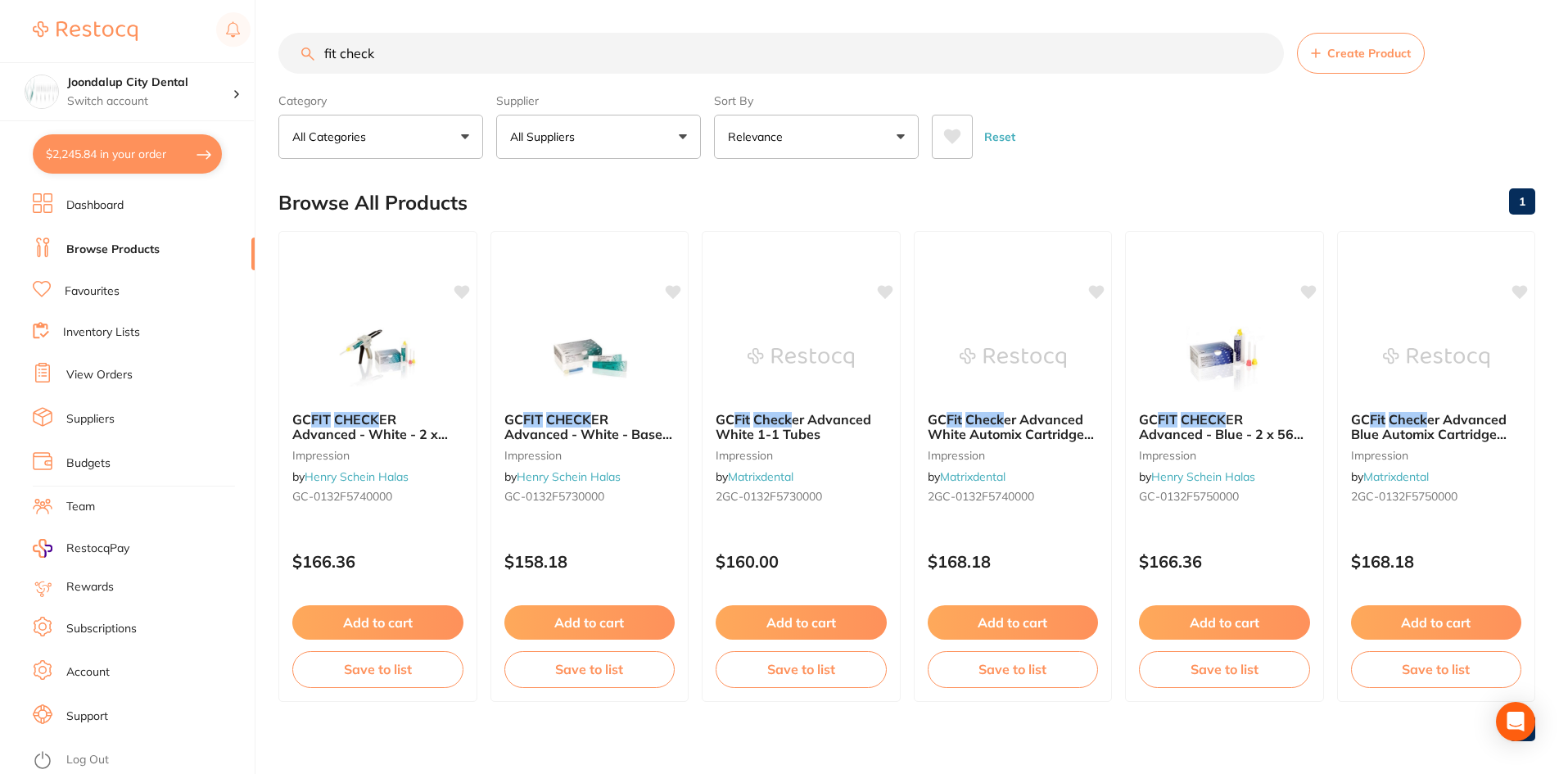drag, startPoint x: 511, startPoint y: 61, endPoint x: 255, endPoint y: 53, distance: 256.125 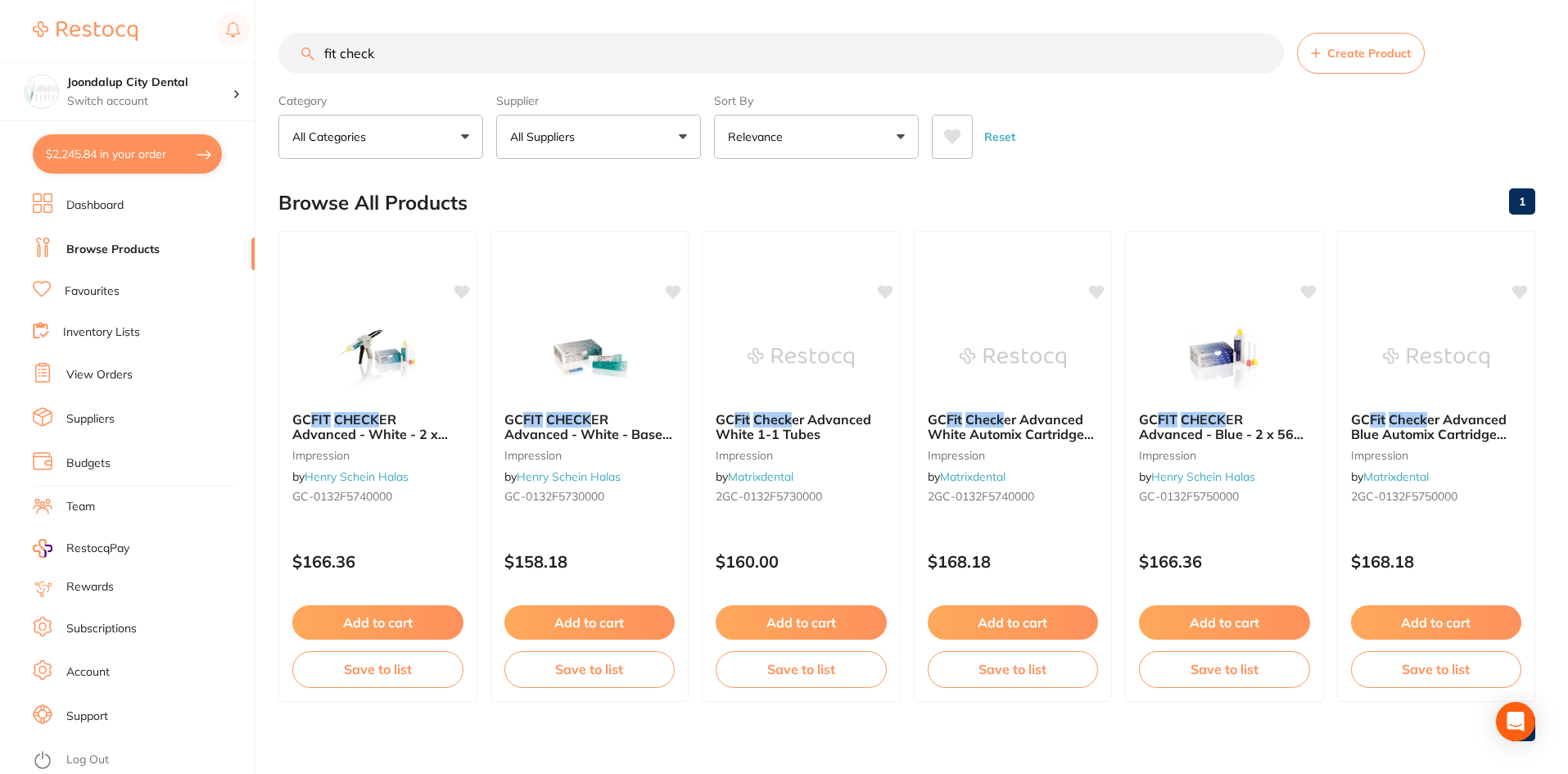 click on "fit check" at bounding box center (781, 53) 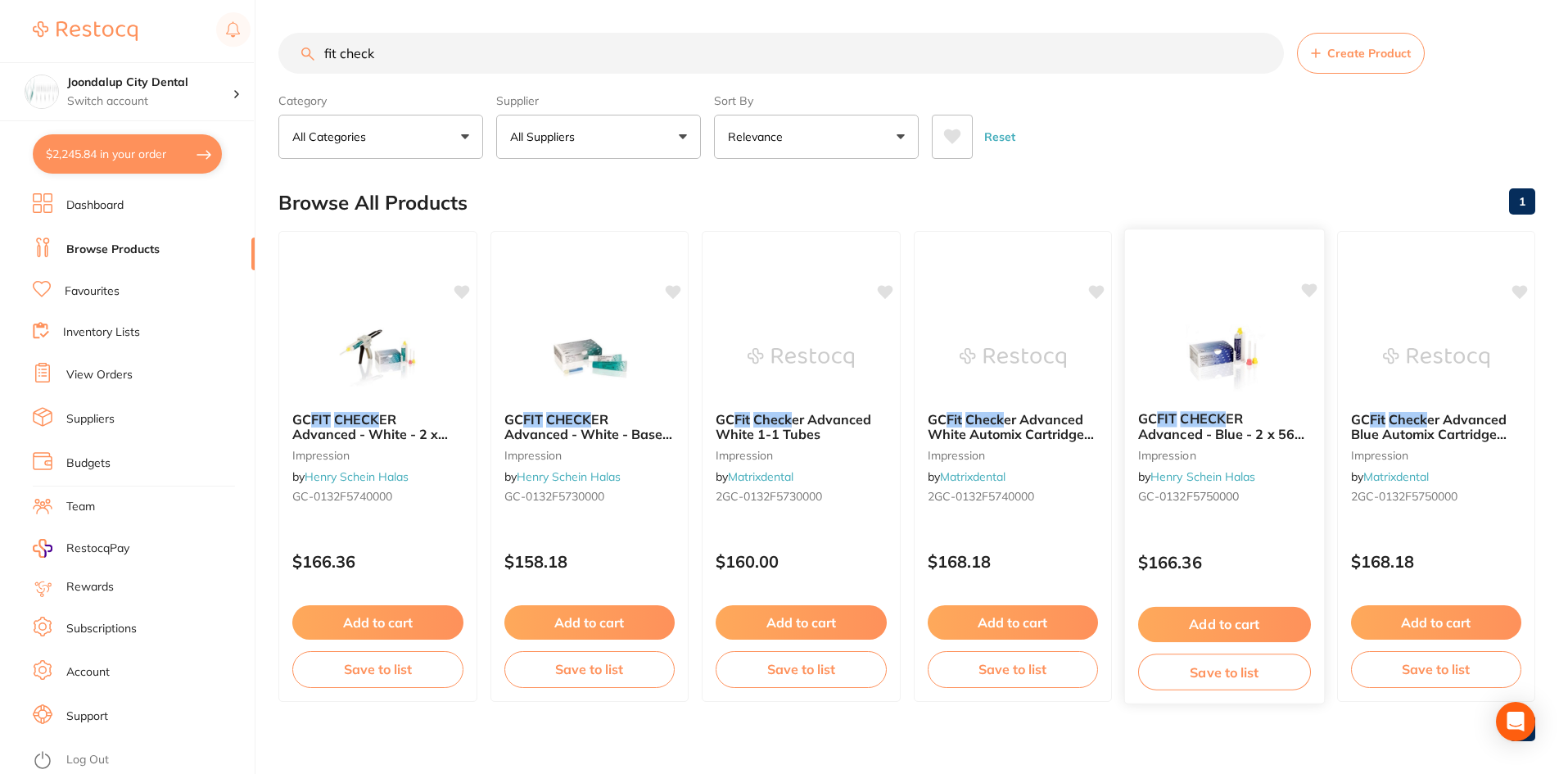 scroll, scrollTop: 13, scrollLeft: 0, axis: vertical 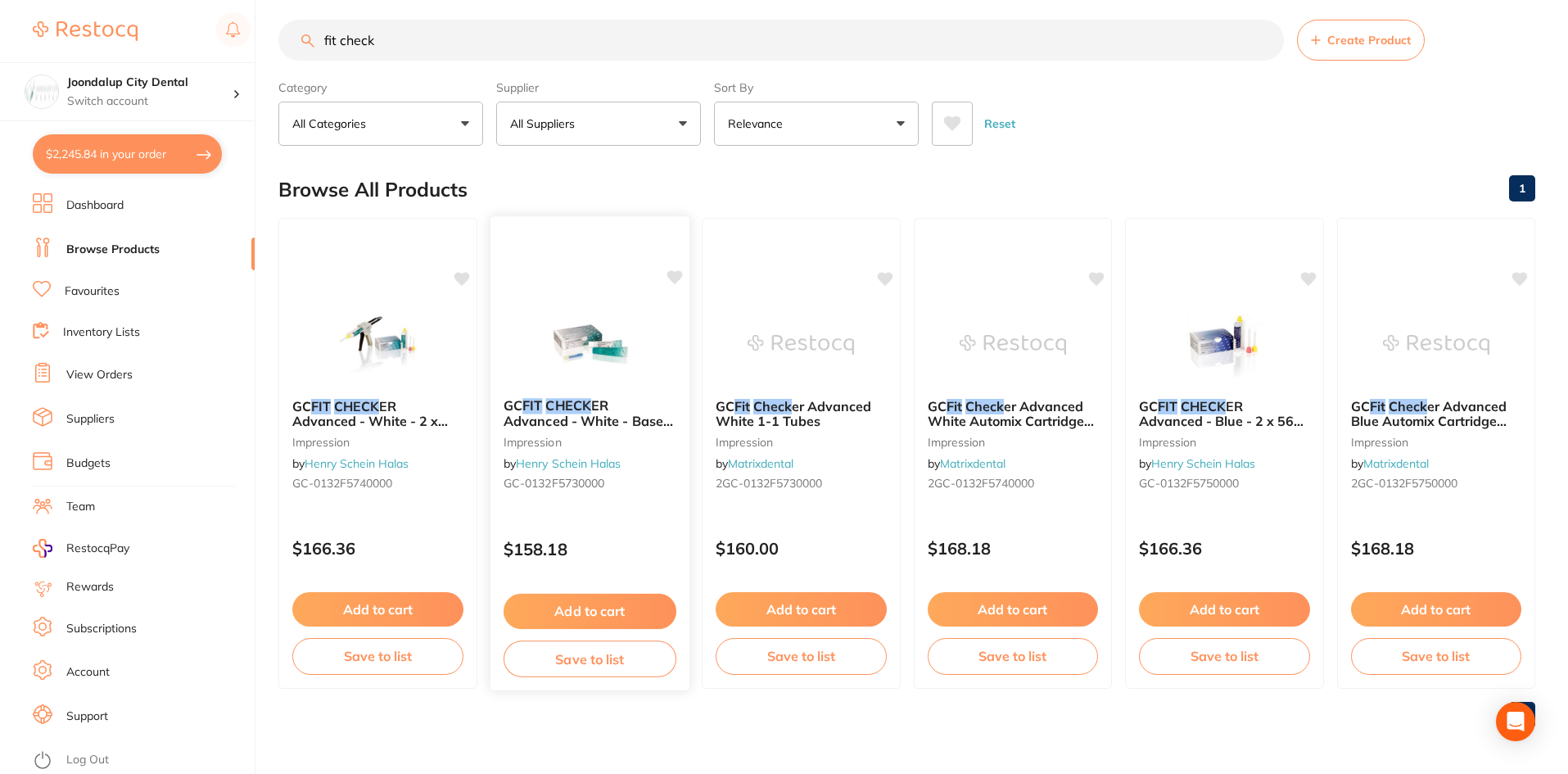 click on "GC  FIT   CHECK ER Advanced - White - Base and Catalyst Tubes   impression by  Henry Schein Halas GC-0132F5730000" at bounding box center [589, 447] 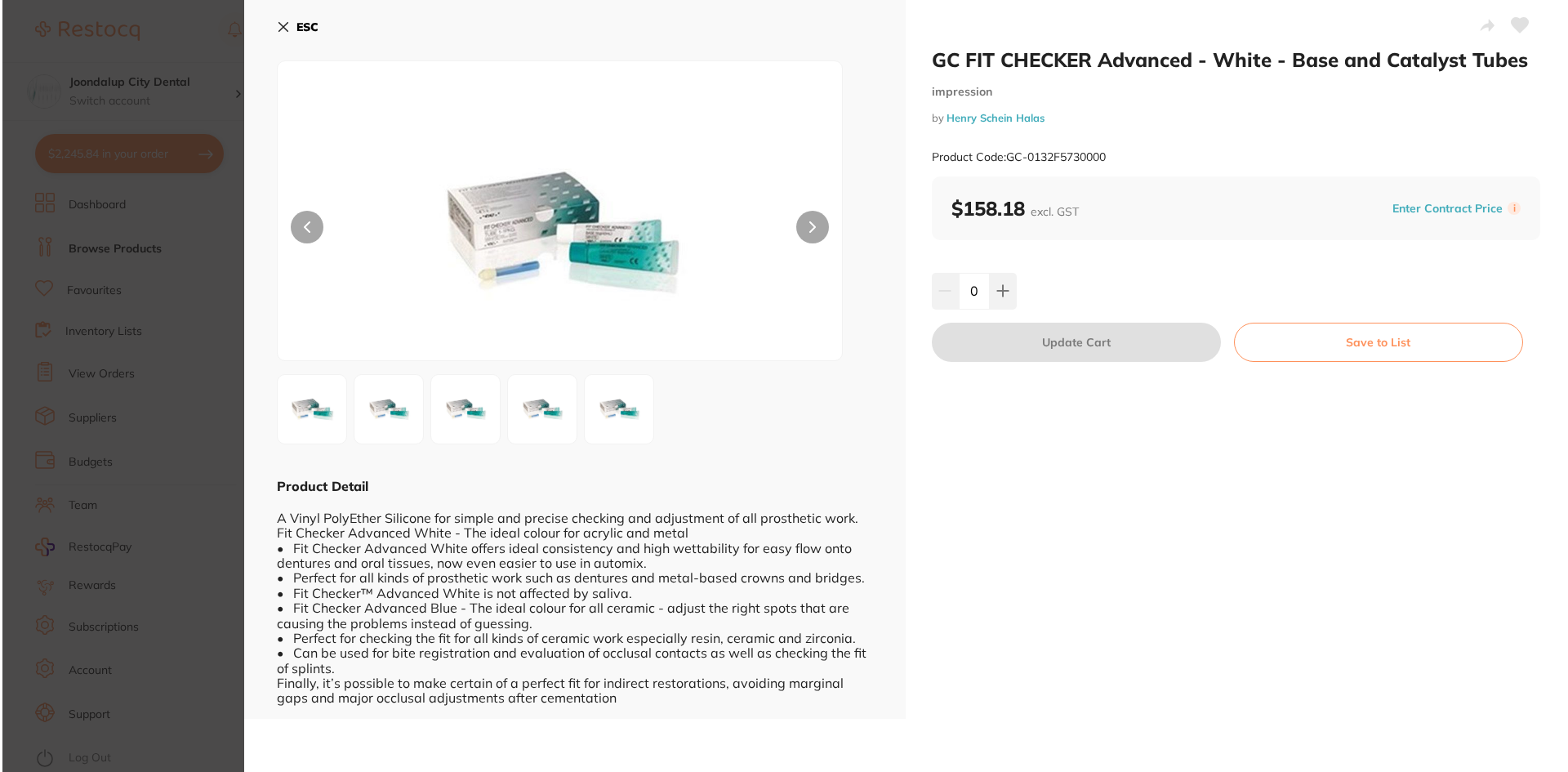 scroll, scrollTop: 0, scrollLeft: 0, axis: both 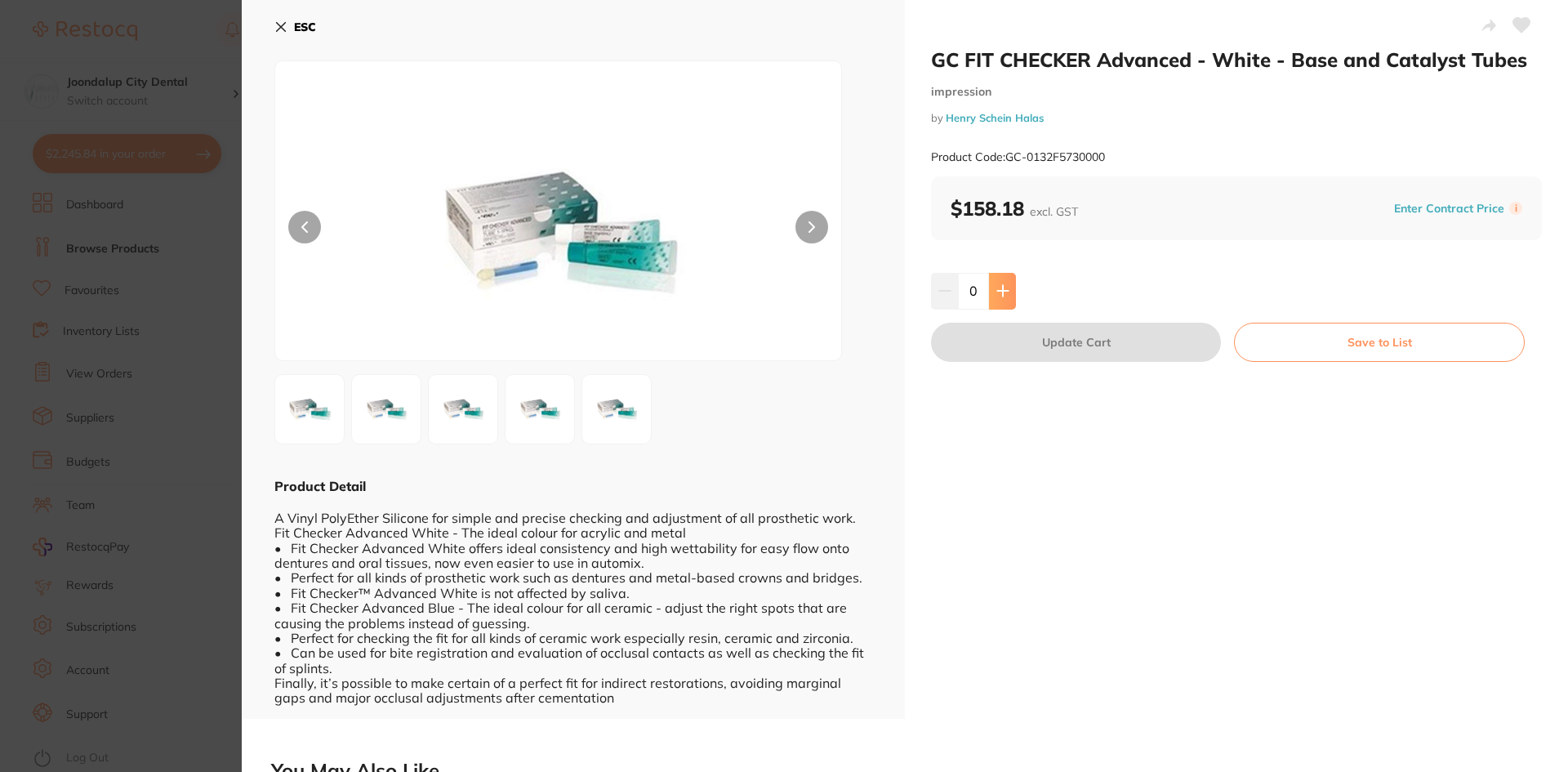 click at bounding box center (1002, 291) 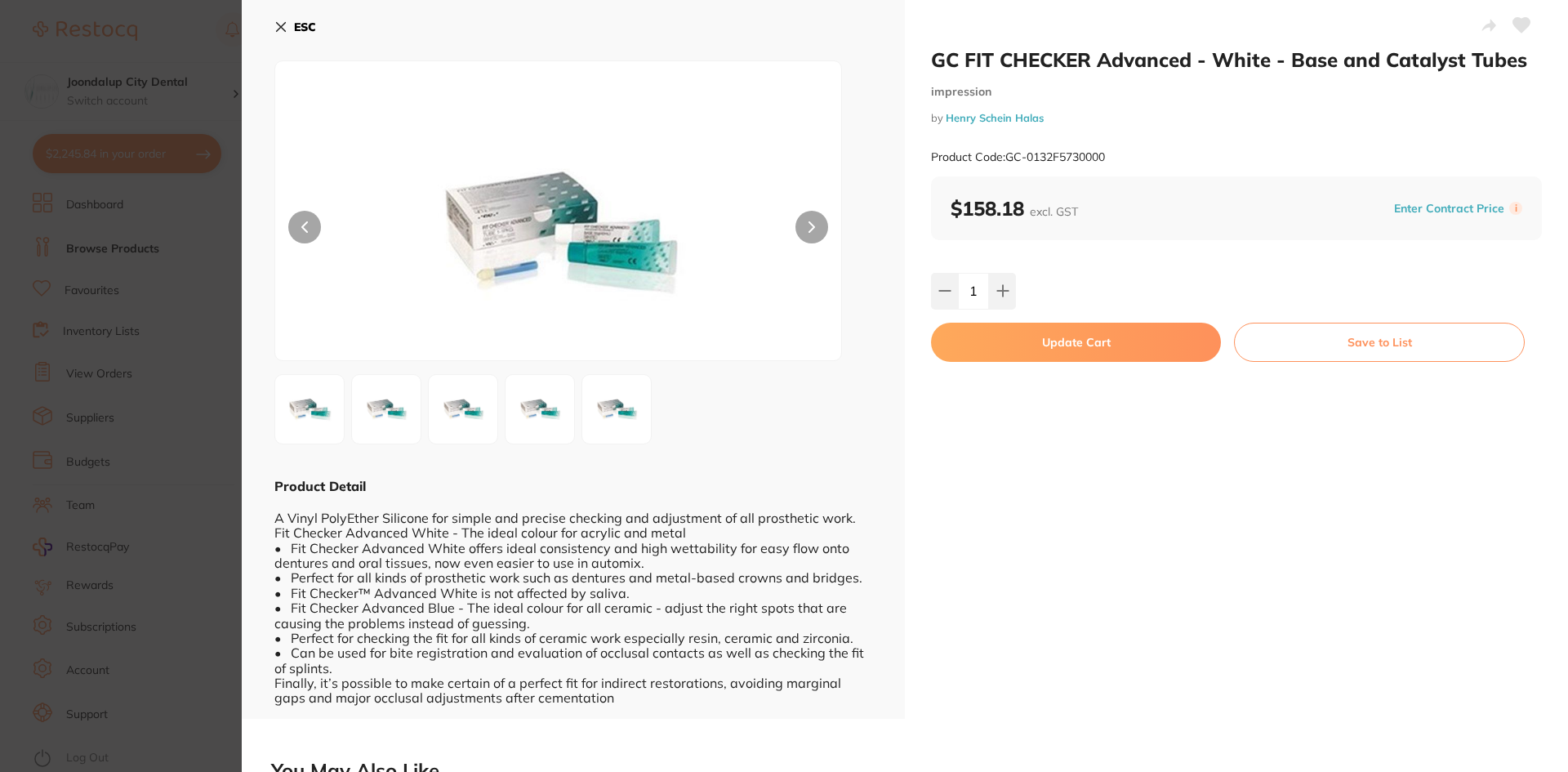 click on "Update Cart" at bounding box center (1076, 342) 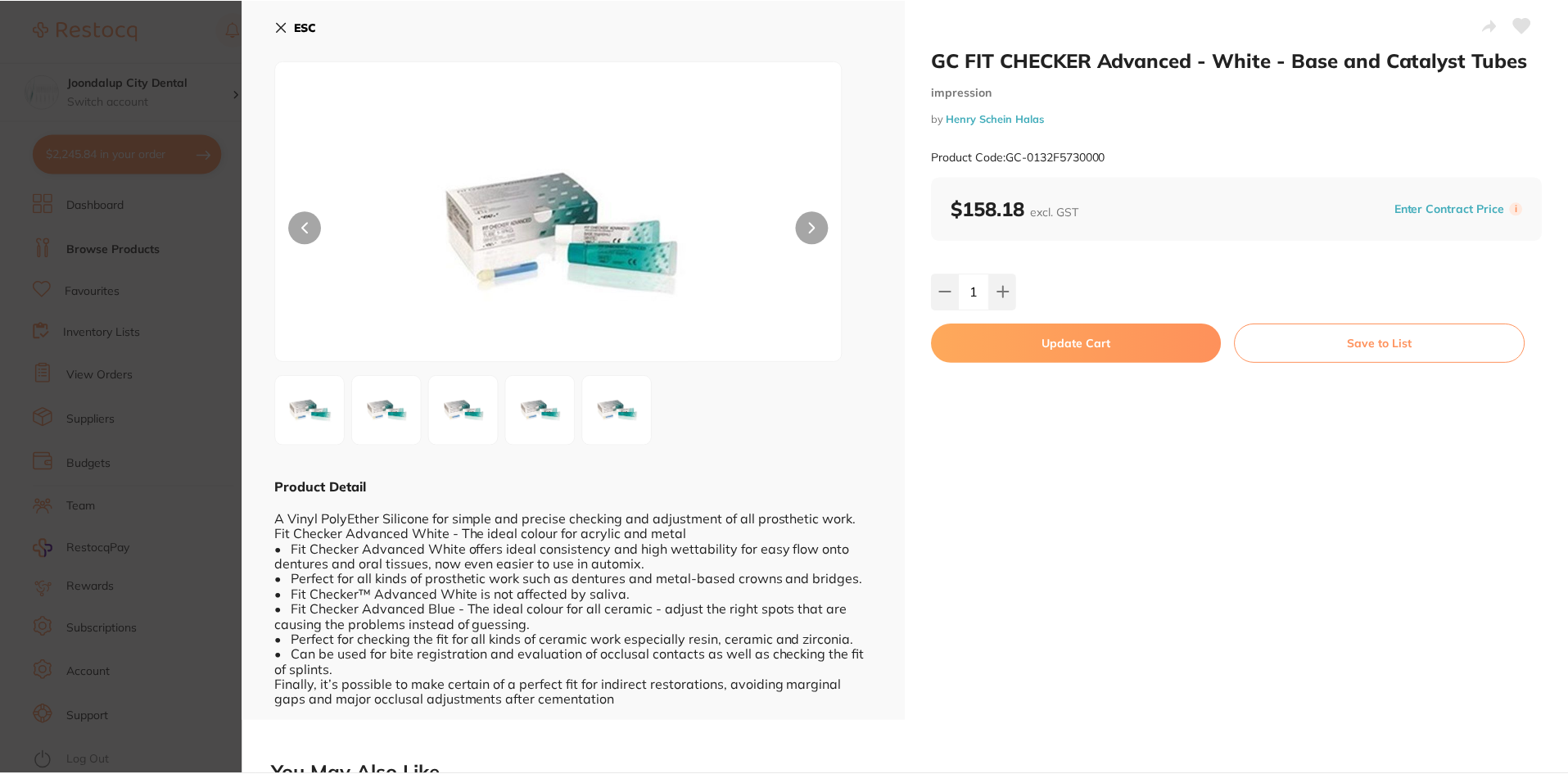 scroll, scrollTop: 13, scrollLeft: 0, axis: vertical 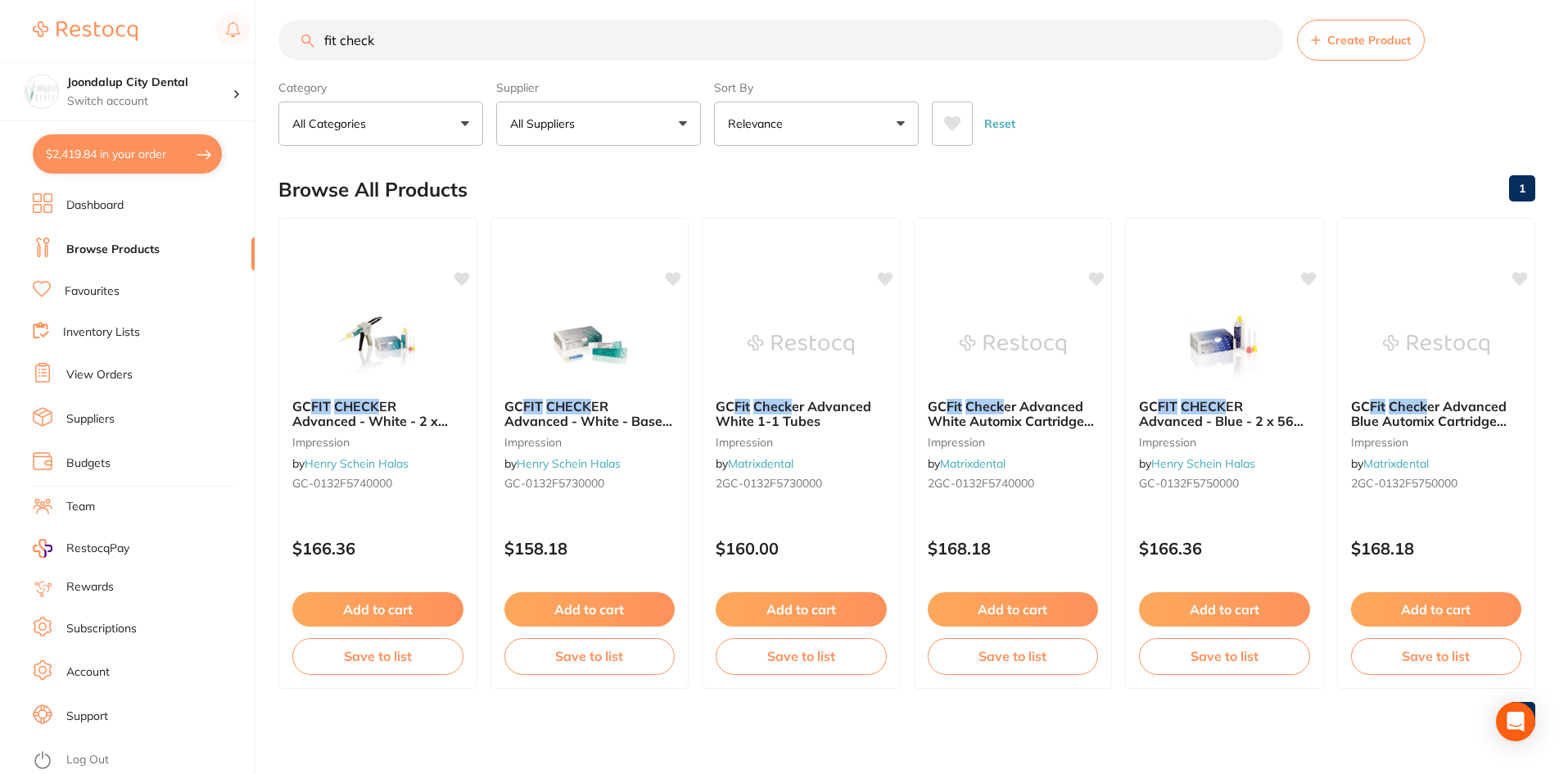 click on "$2,419.84   in your order" at bounding box center [127, 154] 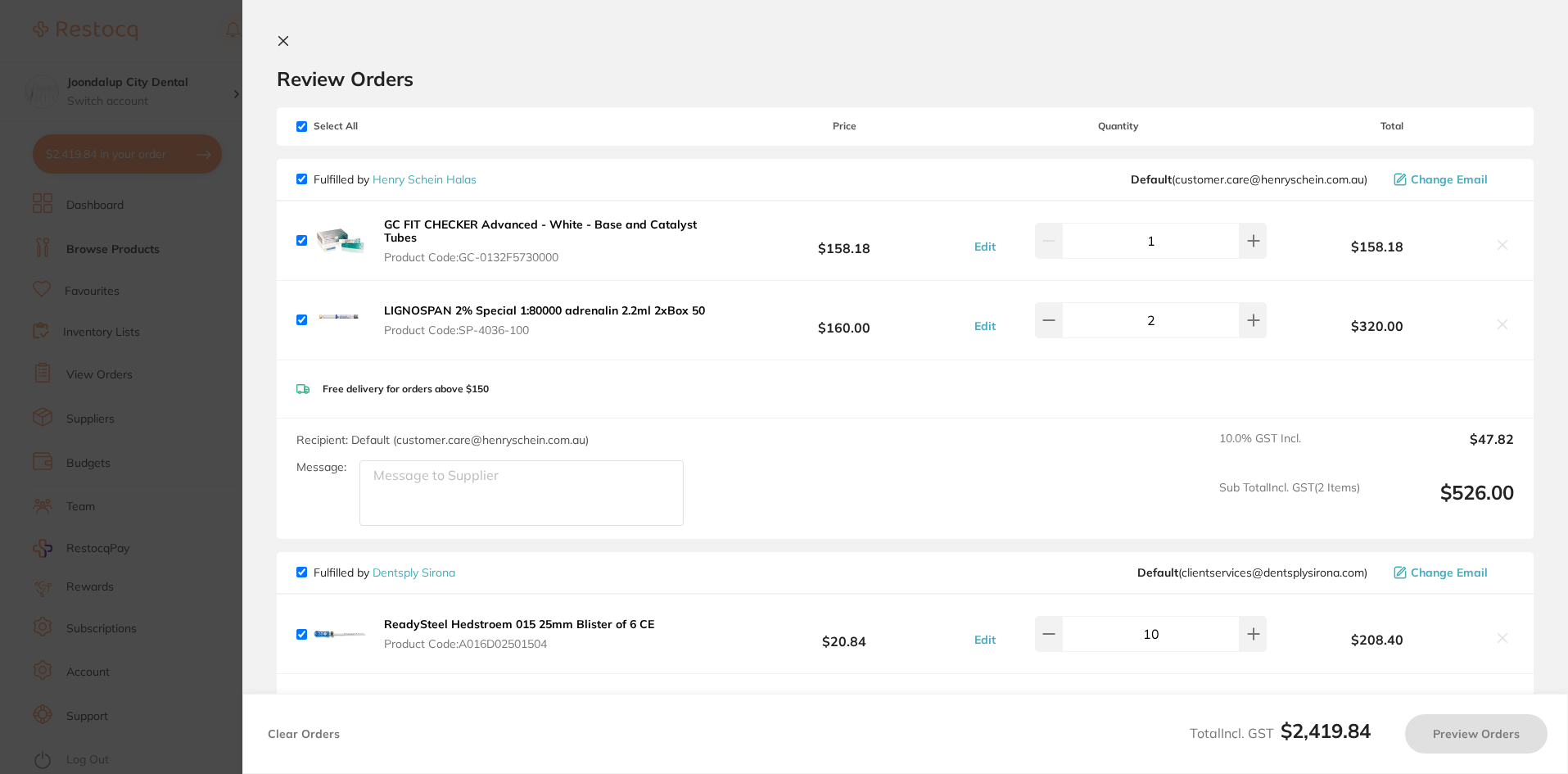 checkbox on "true" 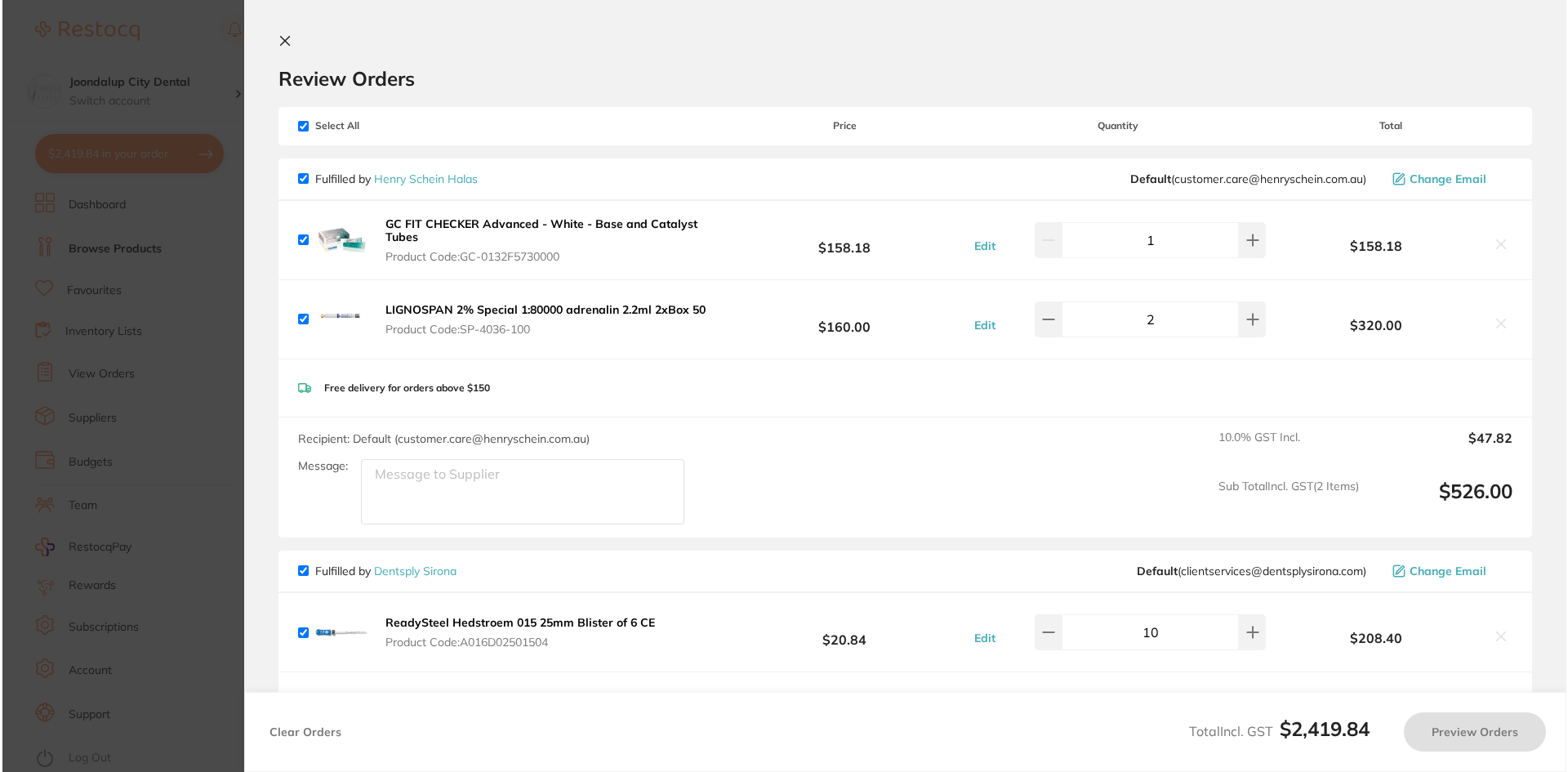 scroll, scrollTop: 0, scrollLeft: 0, axis: both 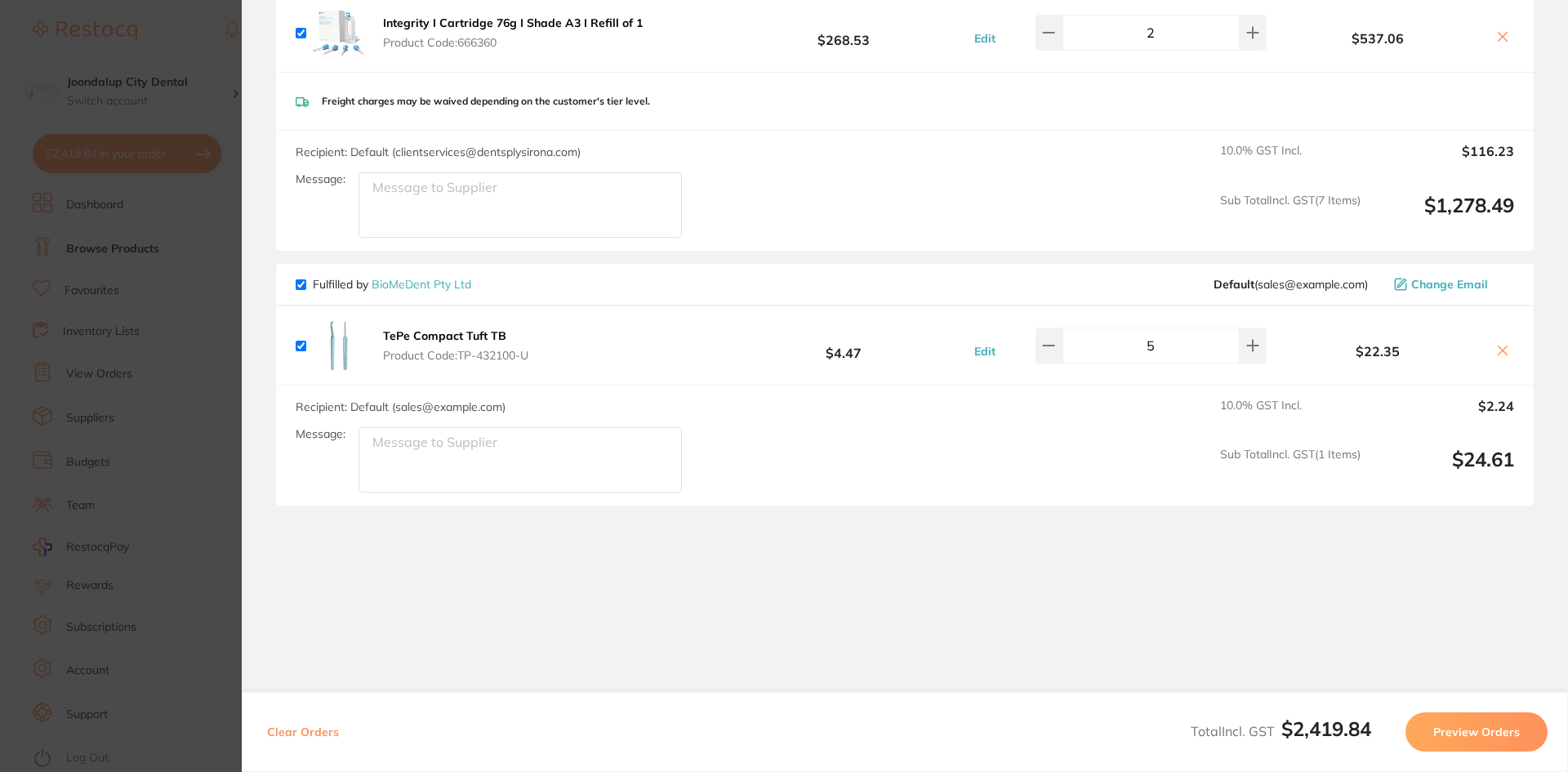 click at bounding box center [301, 284] 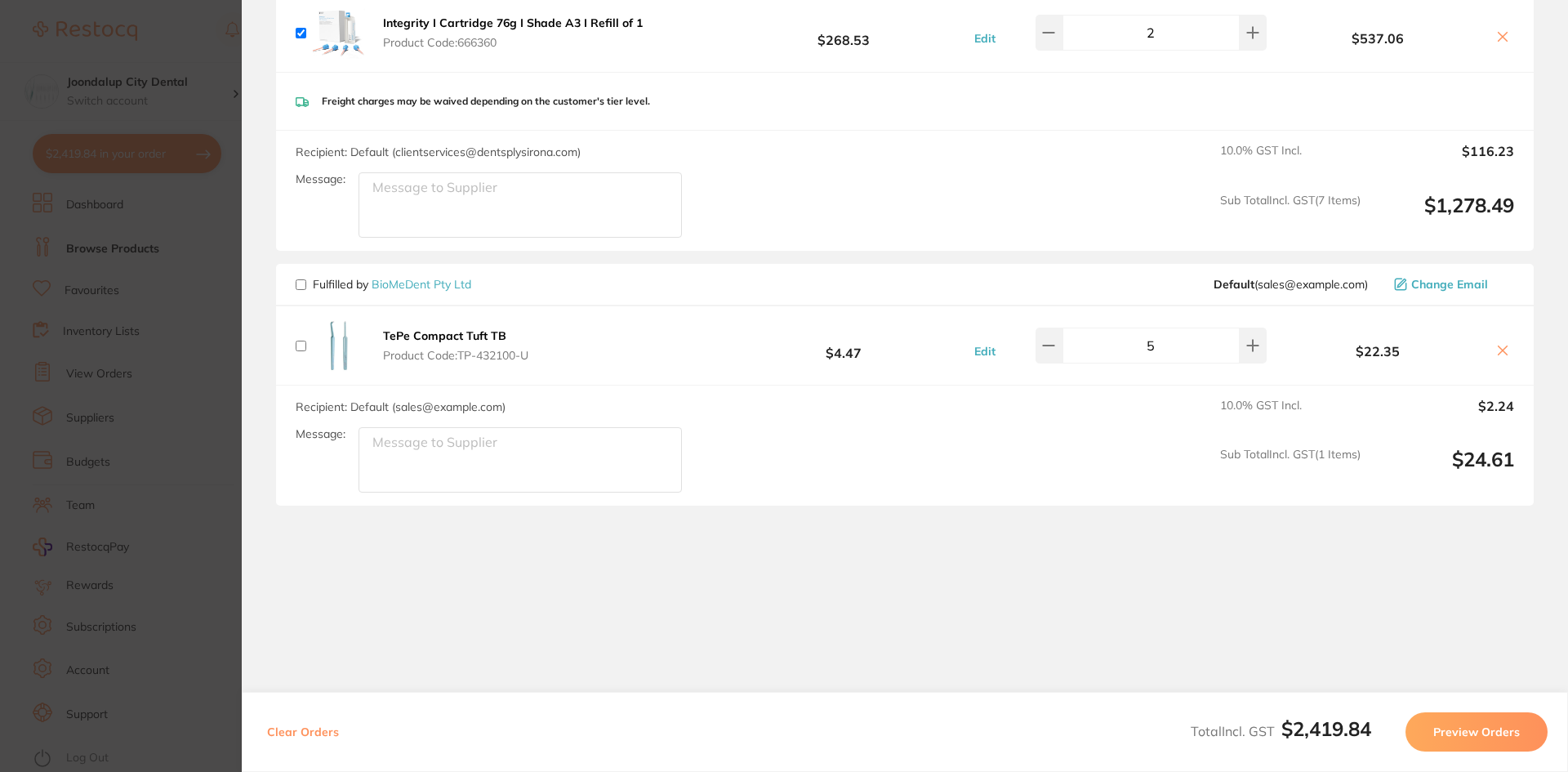 checkbox on "false" 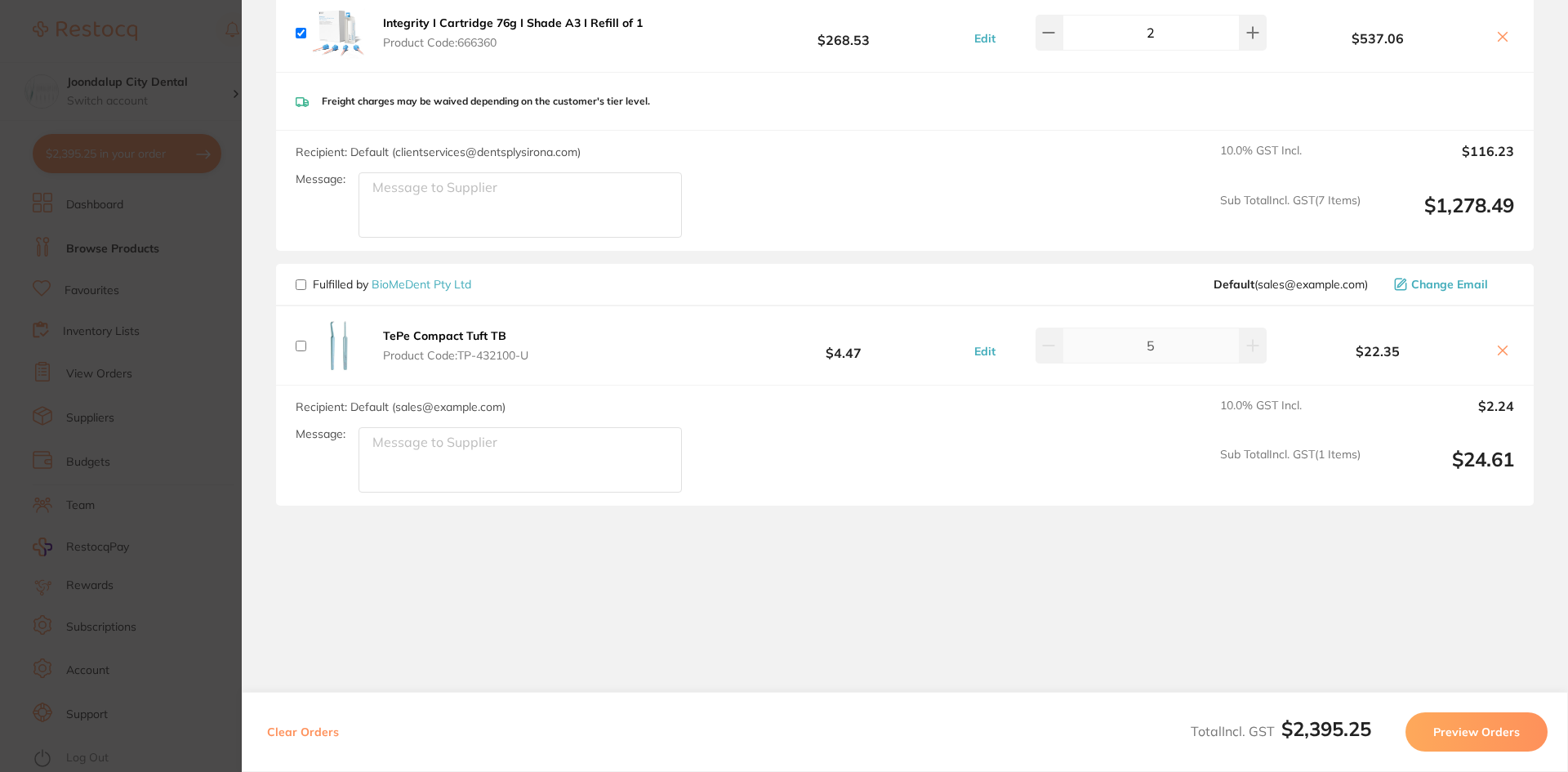 click on "Preview Orders" at bounding box center [1477, 732] 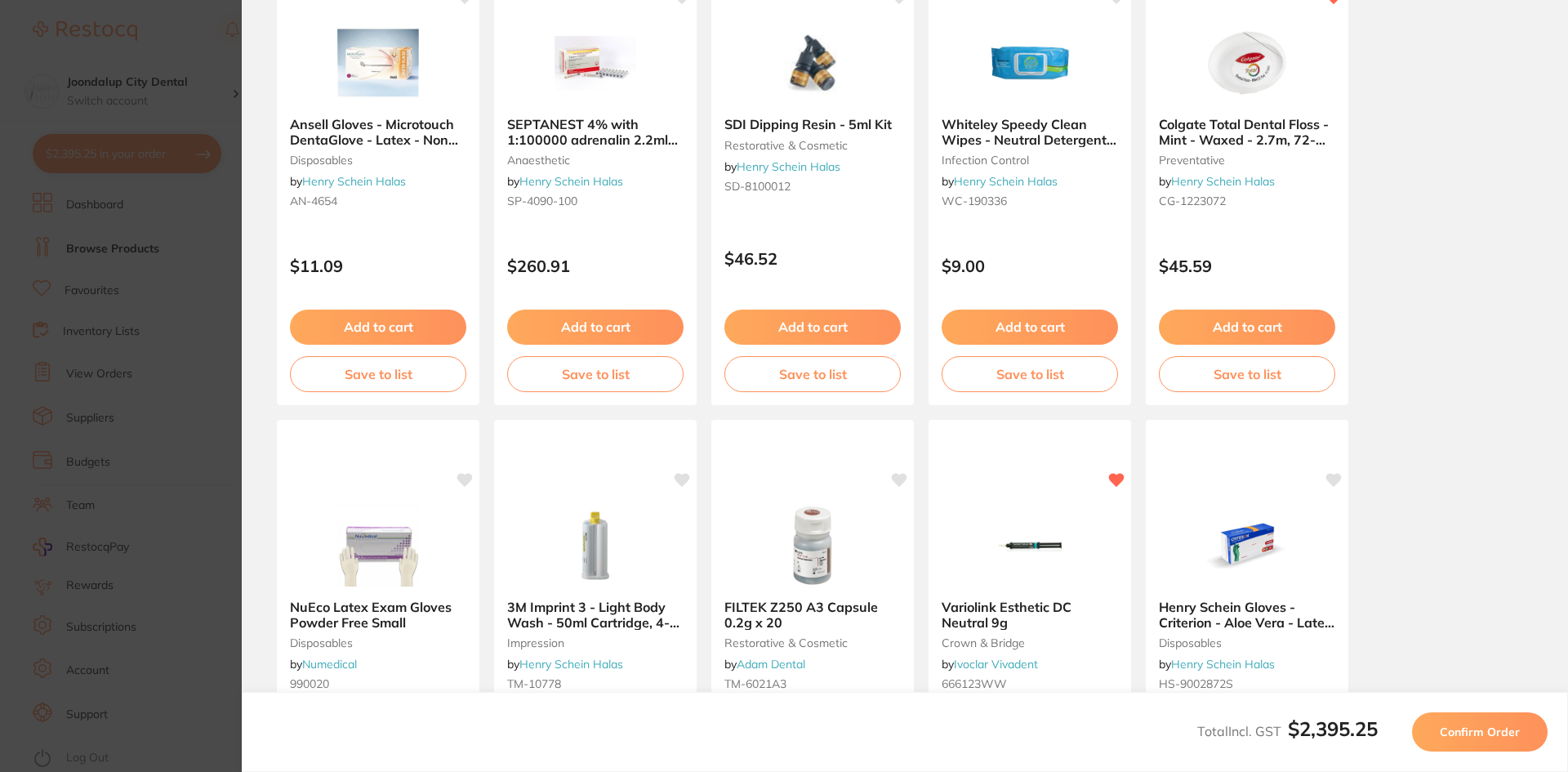 scroll, scrollTop: 0, scrollLeft: 0, axis: both 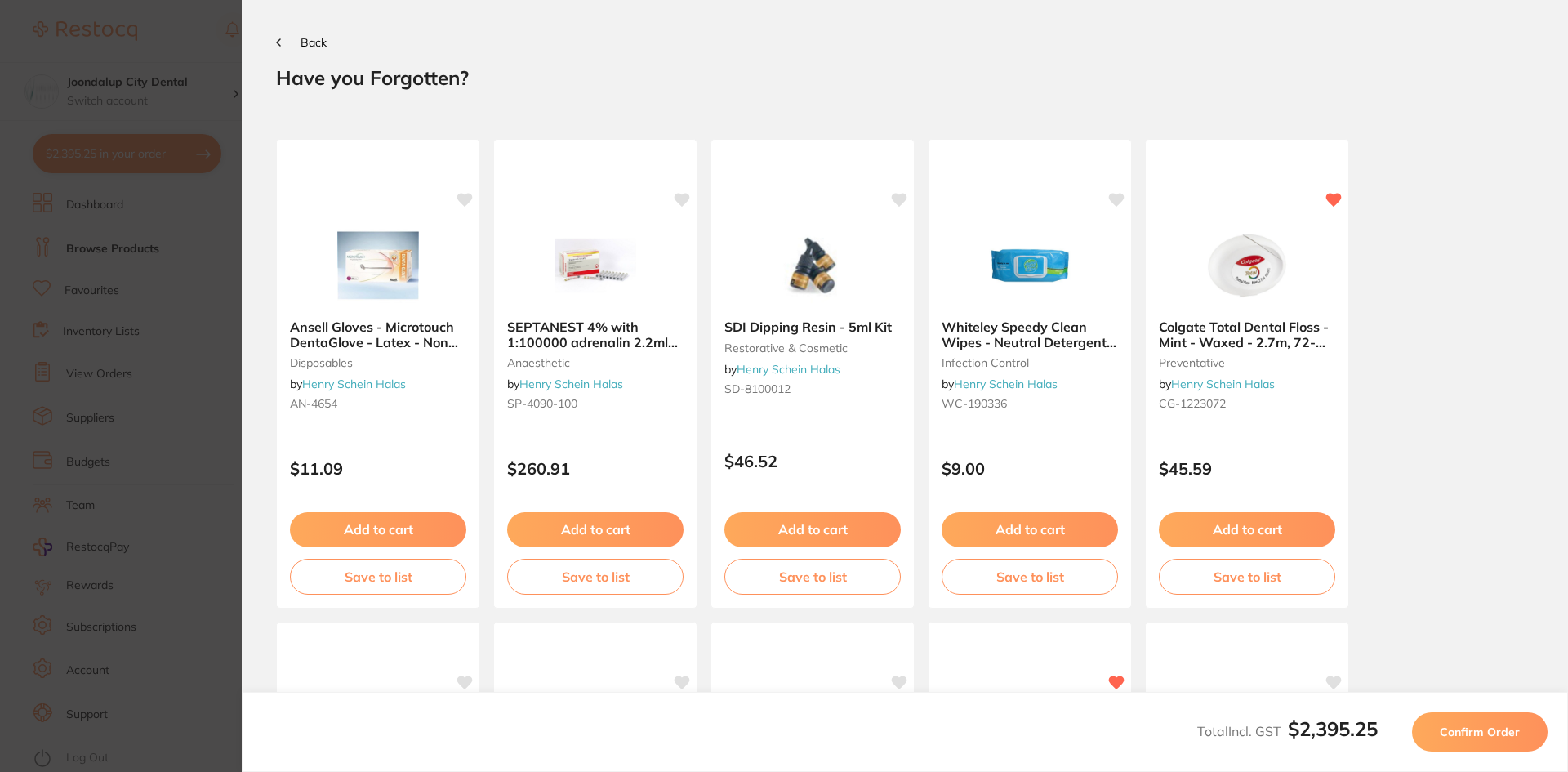 click on "Confirm Order" at bounding box center [1480, 732] 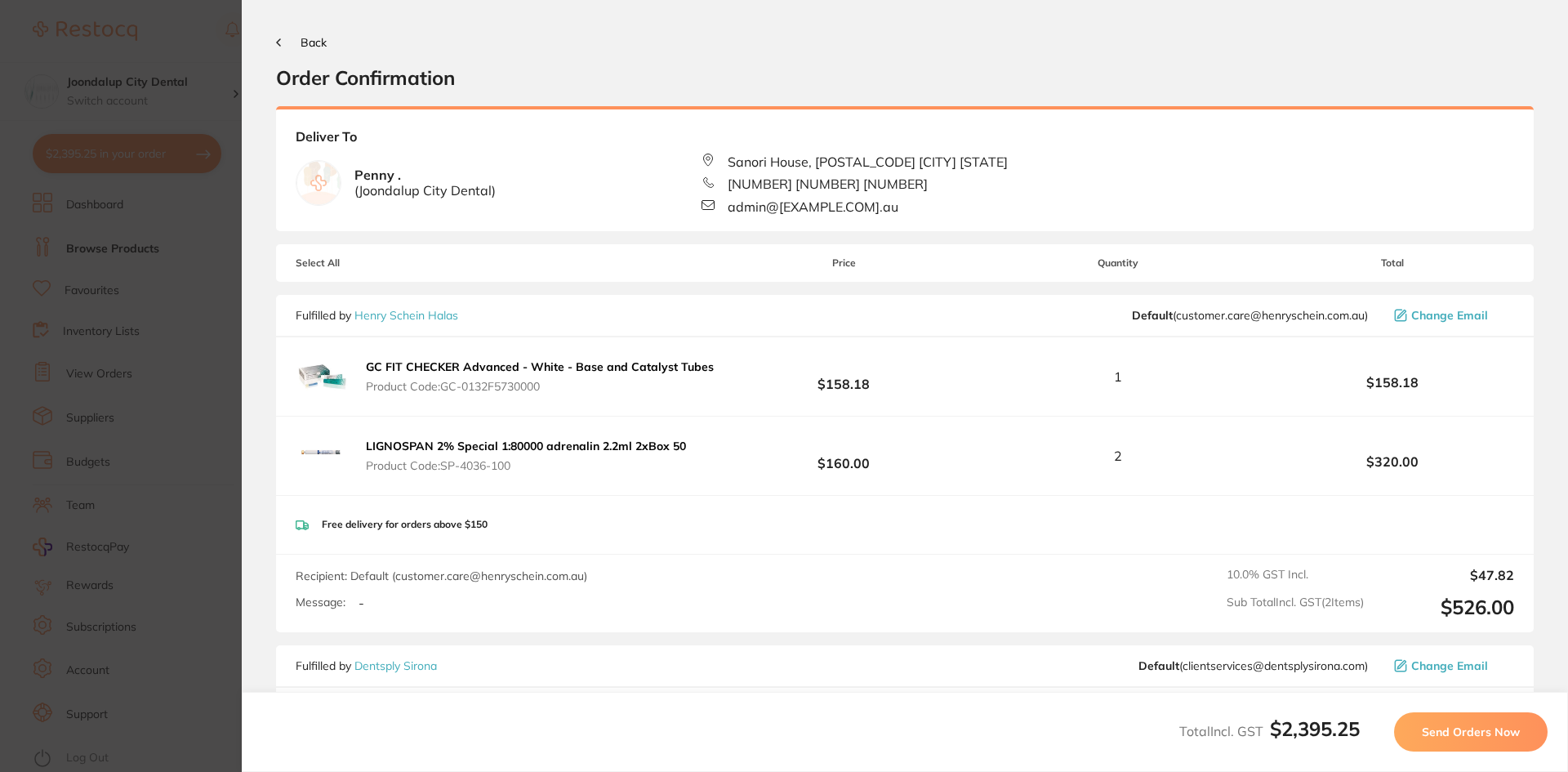 drag, startPoint x: 1437, startPoint y: 730, endPoint x: 1450, endPoint y: 732, distance: 13.152946 